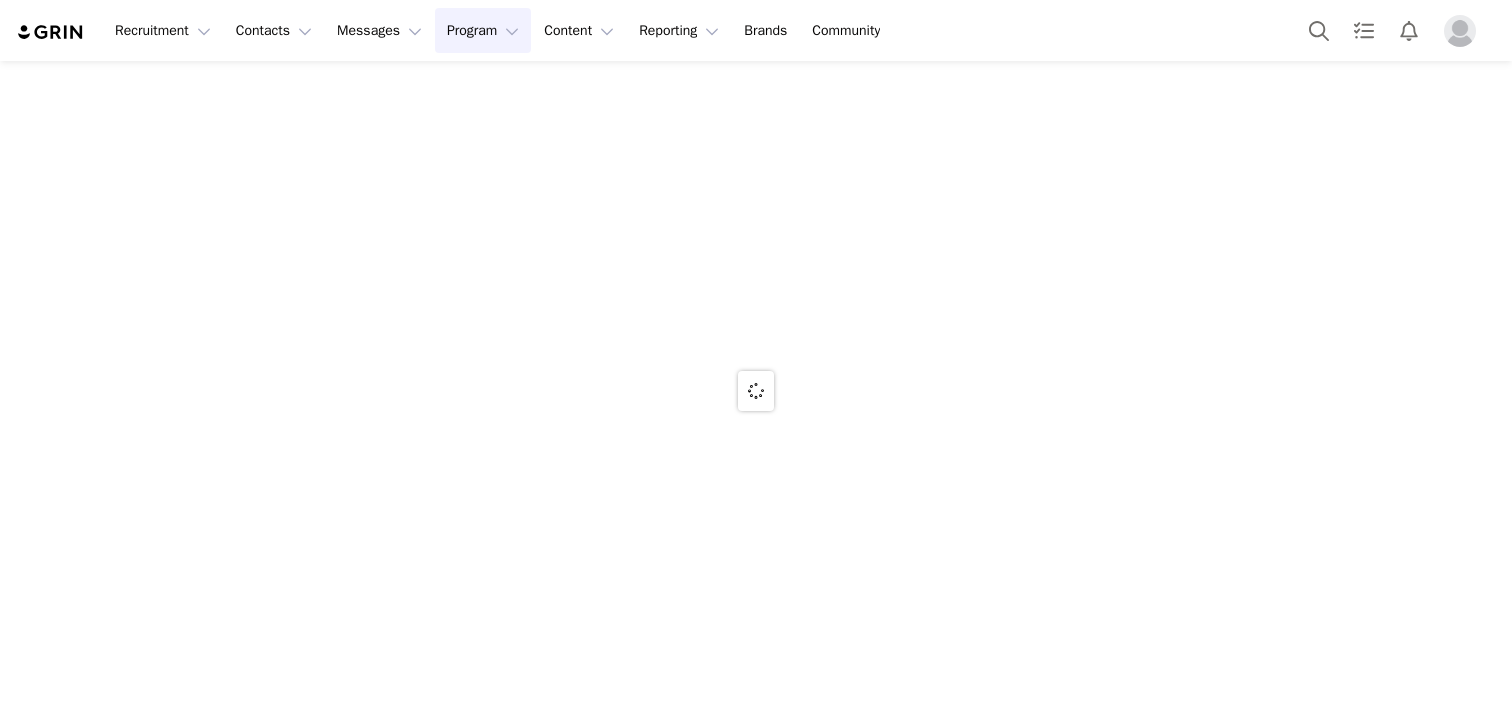 scroll, scrollTop: 0, scrollLeft: 0, axis: both 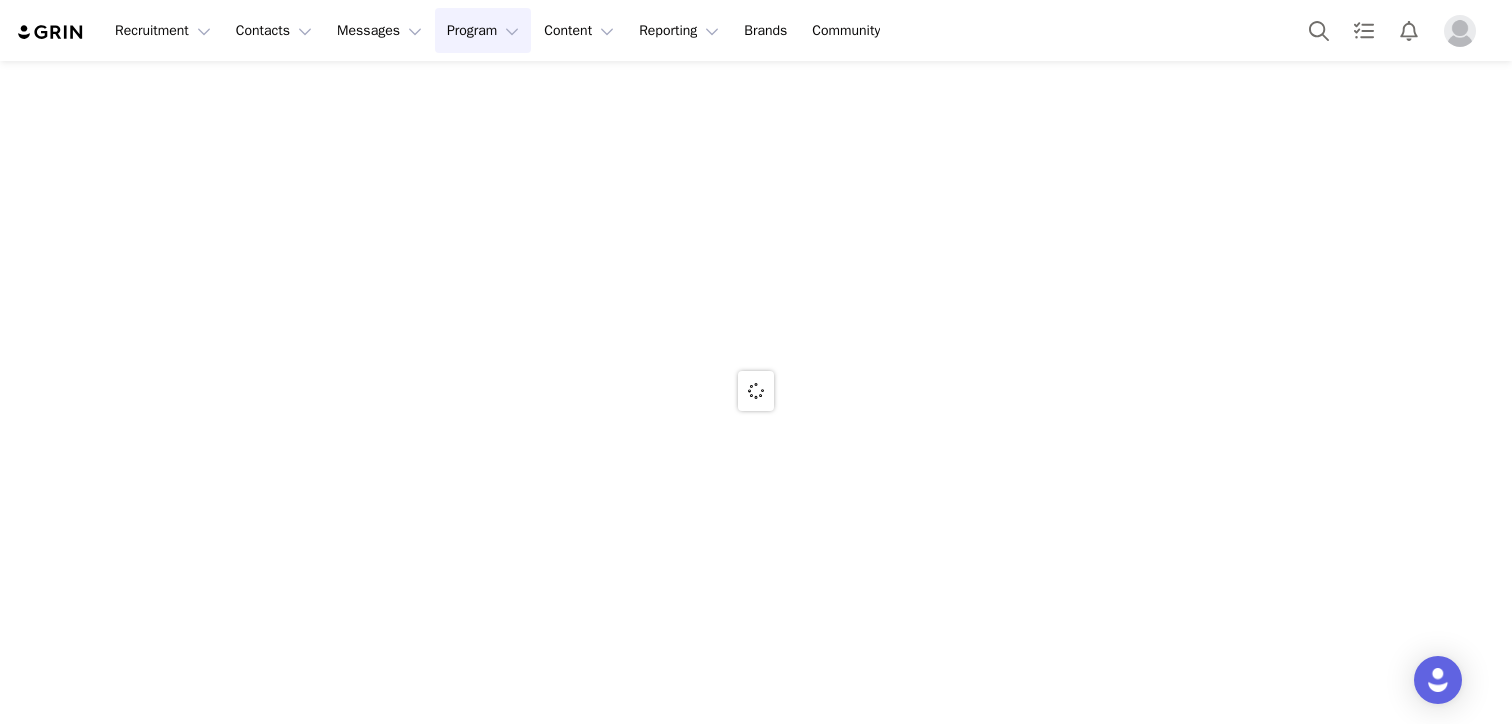 click on "Program Program" at bounding box center [483, 30] 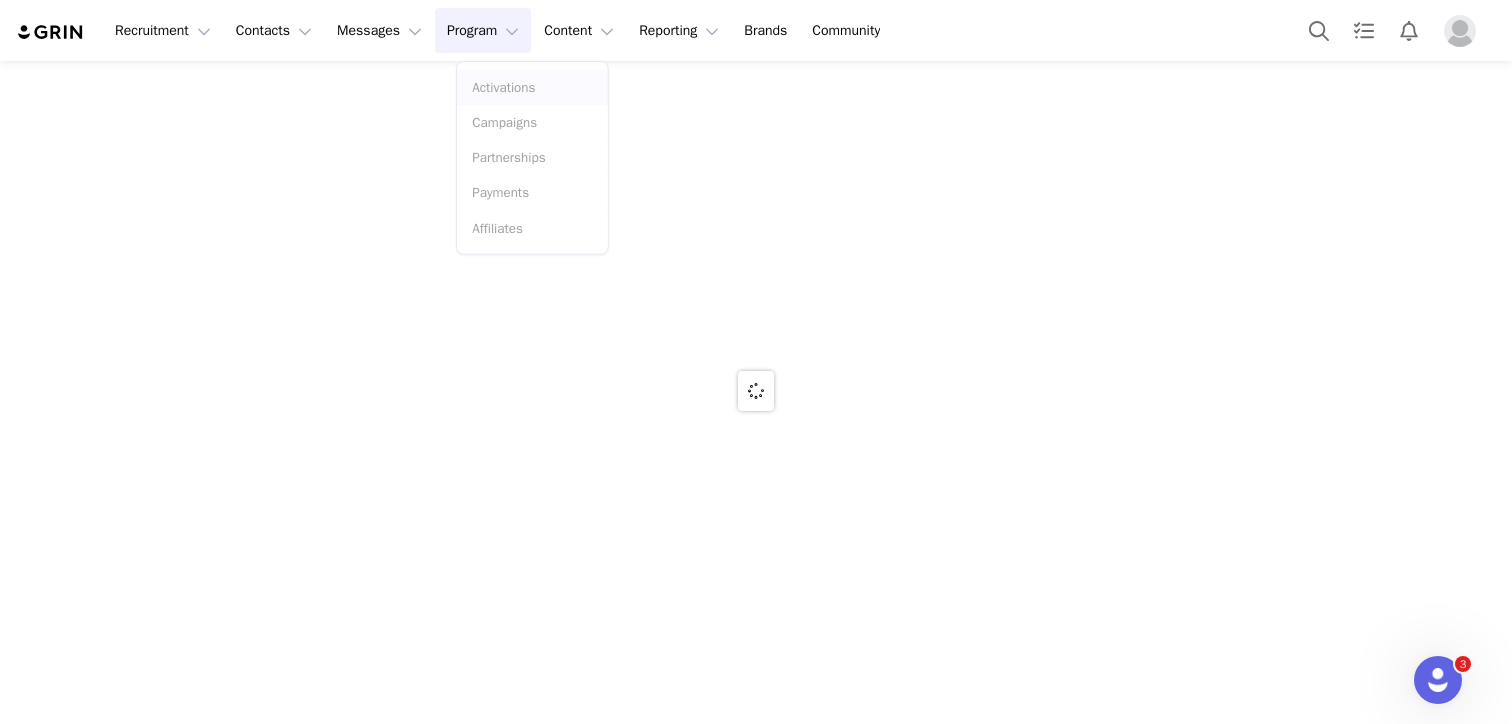 scroll, scrollTop: 0, scrollLeft: 0, axis: both 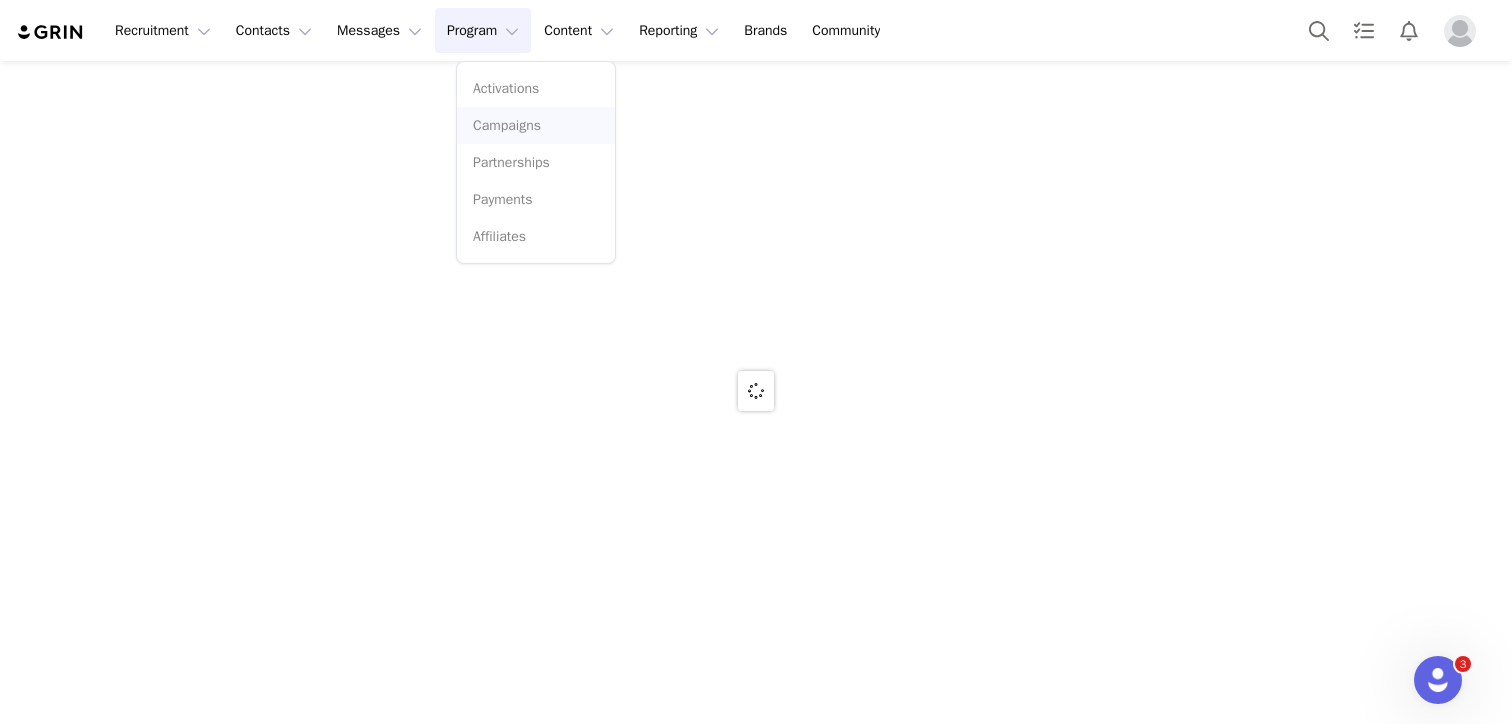 click on "Campaigns" at bounding box center (507, 125) 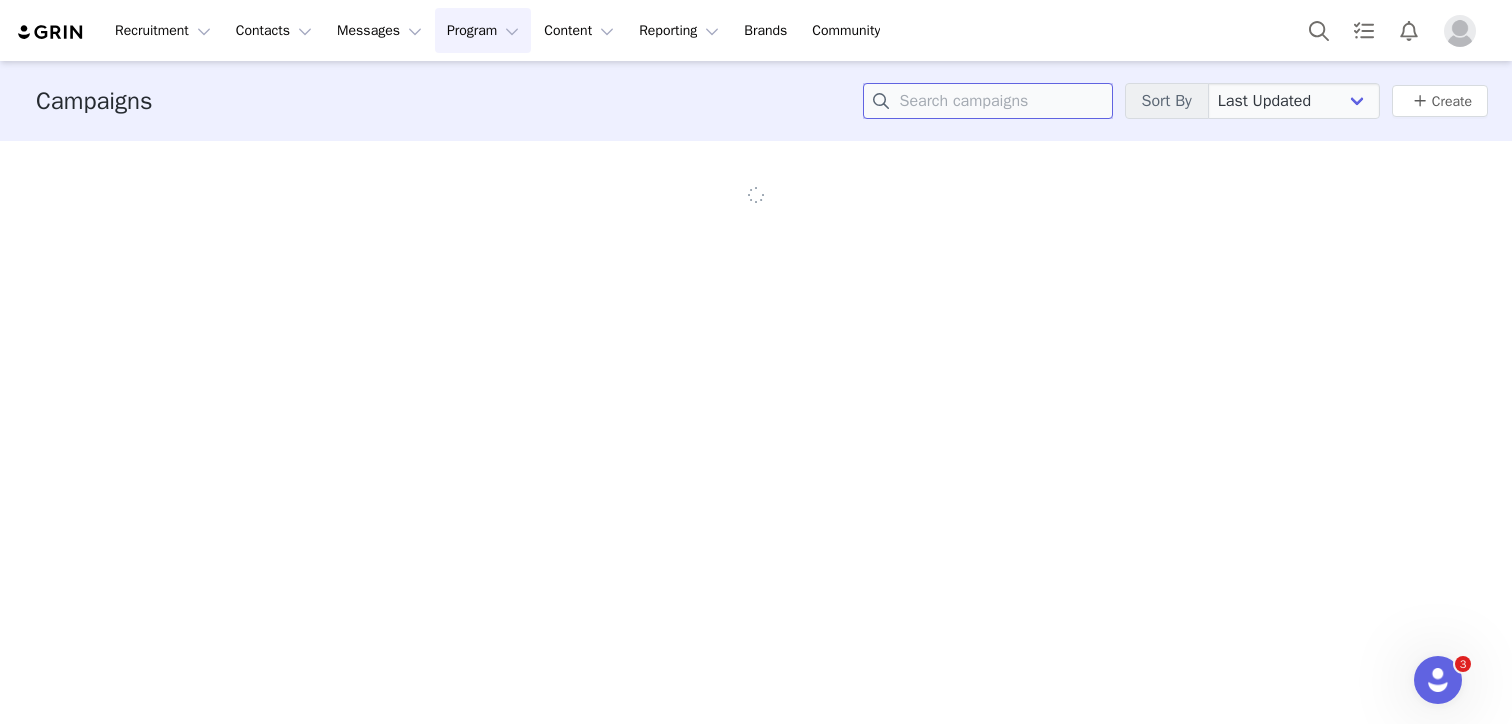 click at bounding box center [988, 101] 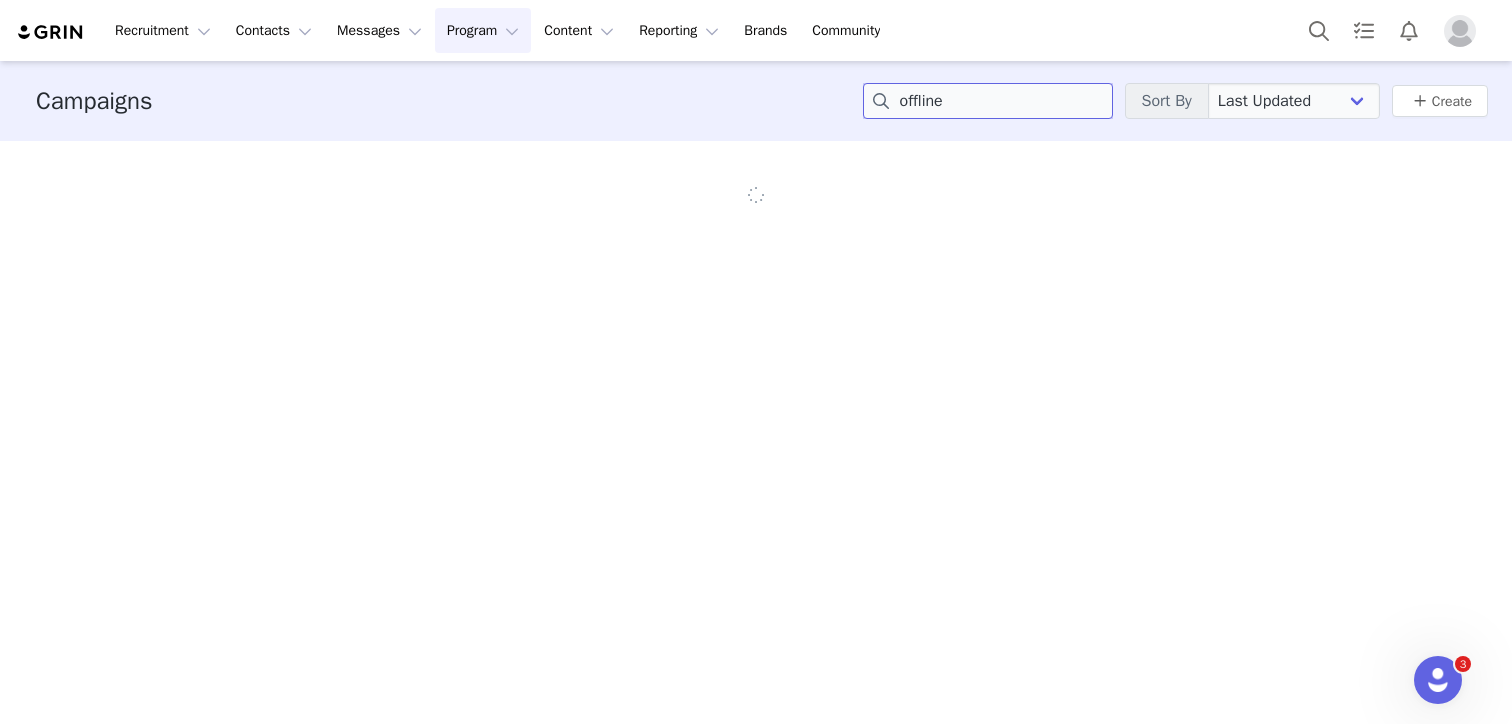 type on "offline" 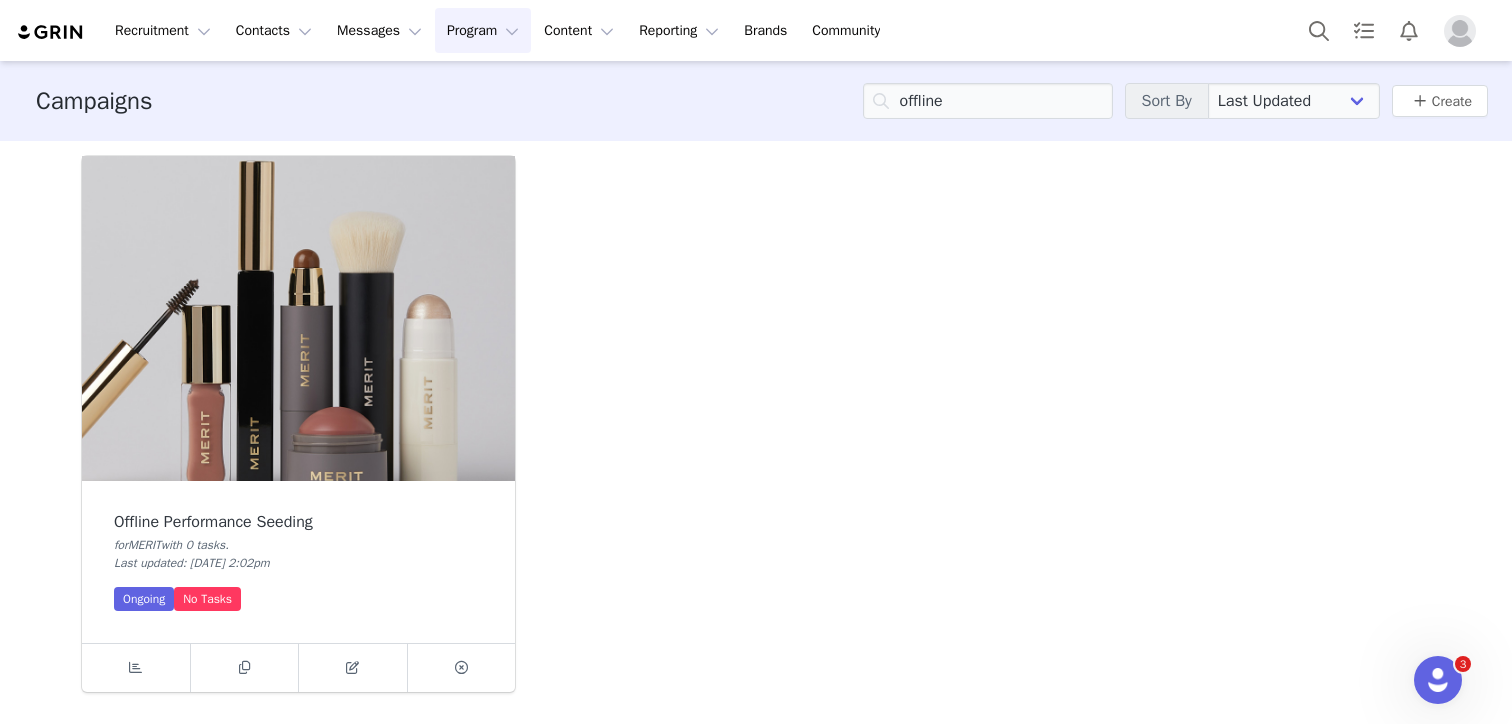 click at bounding box center (298, 318) 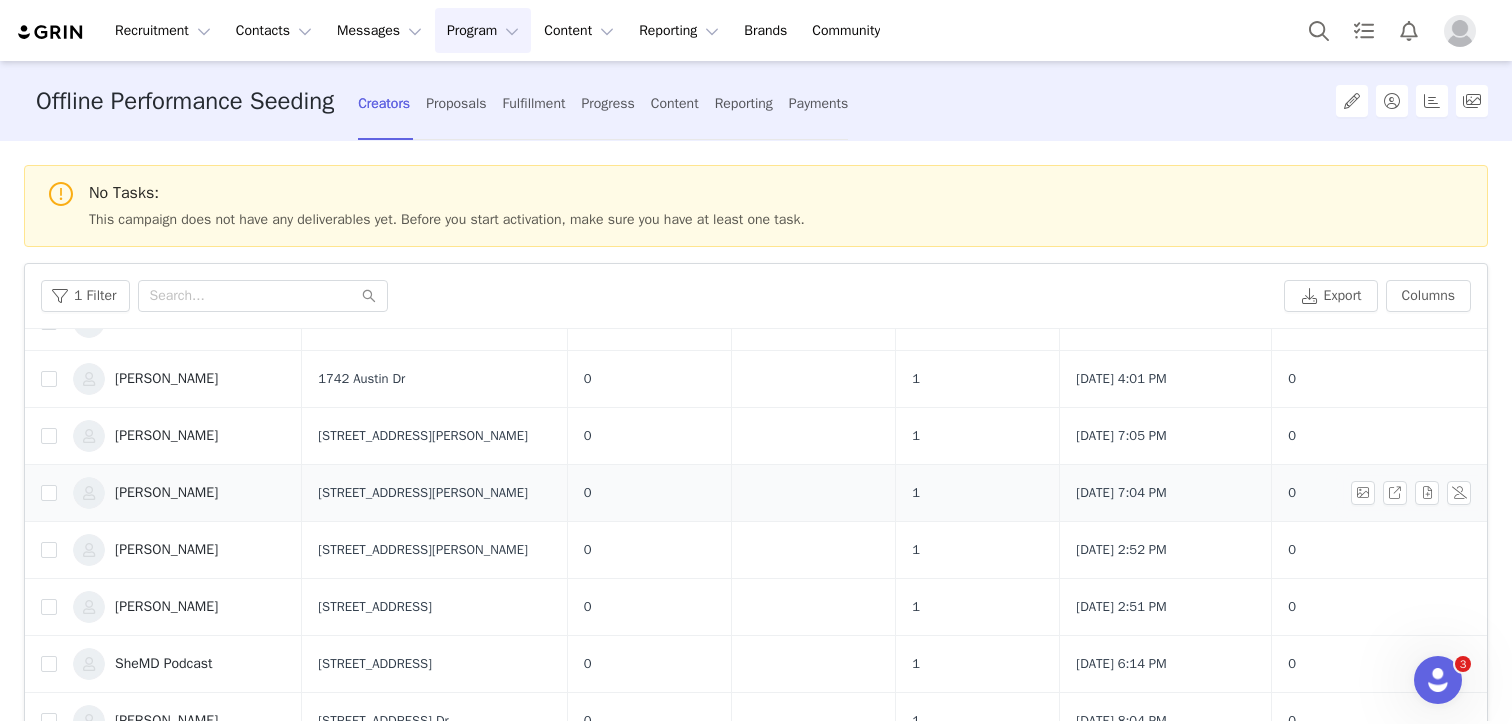 scroll, scrollTop: 939, scrollLeft: 0, axis: vertical 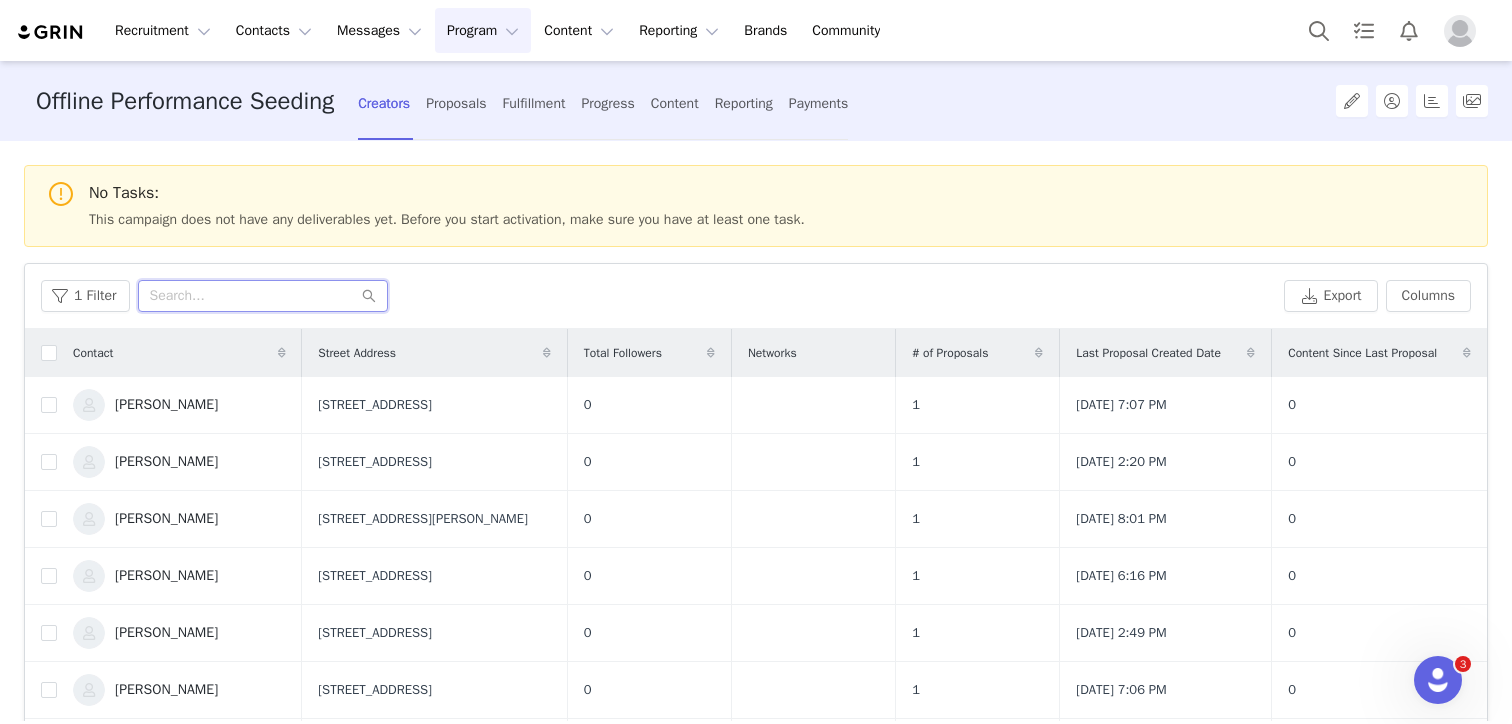 click at bounding box center [263, 296] 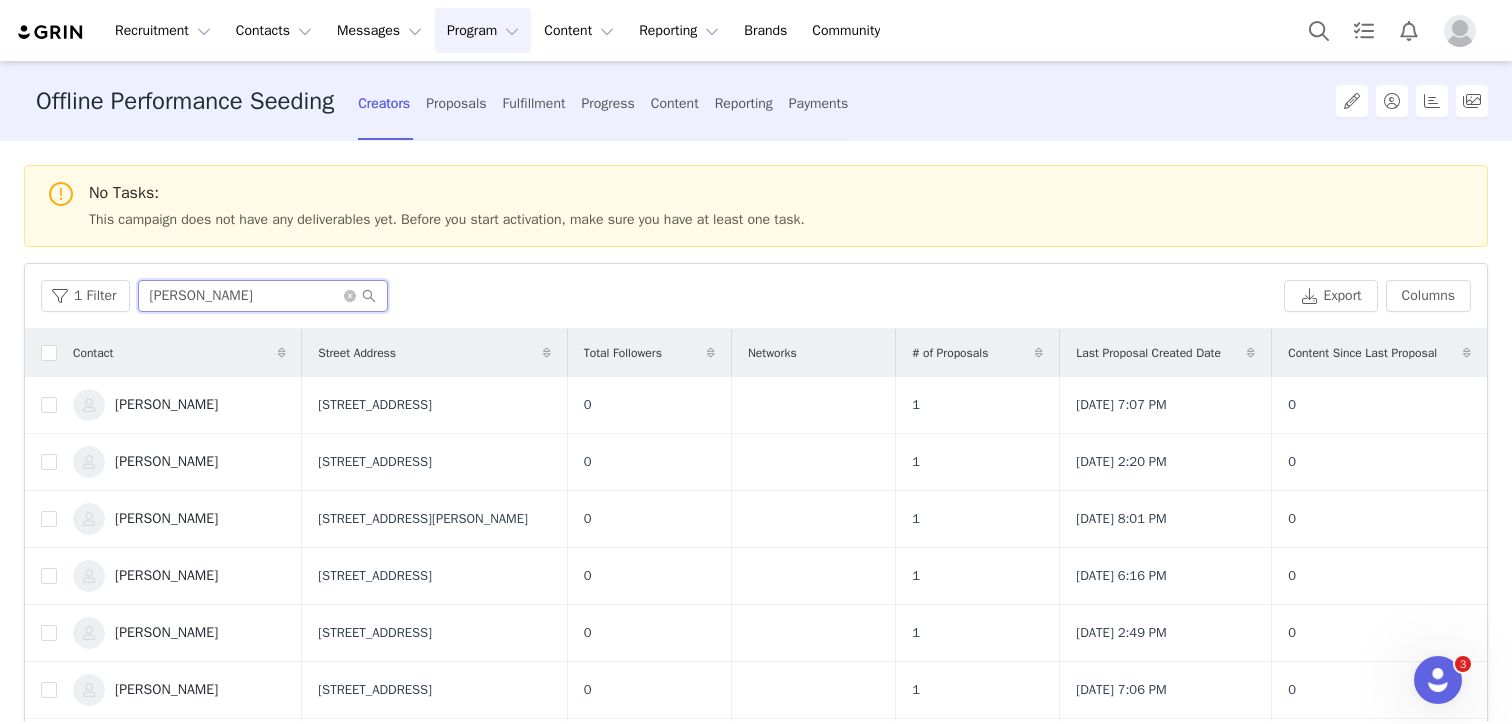 type on "[PERSON_NAME]" 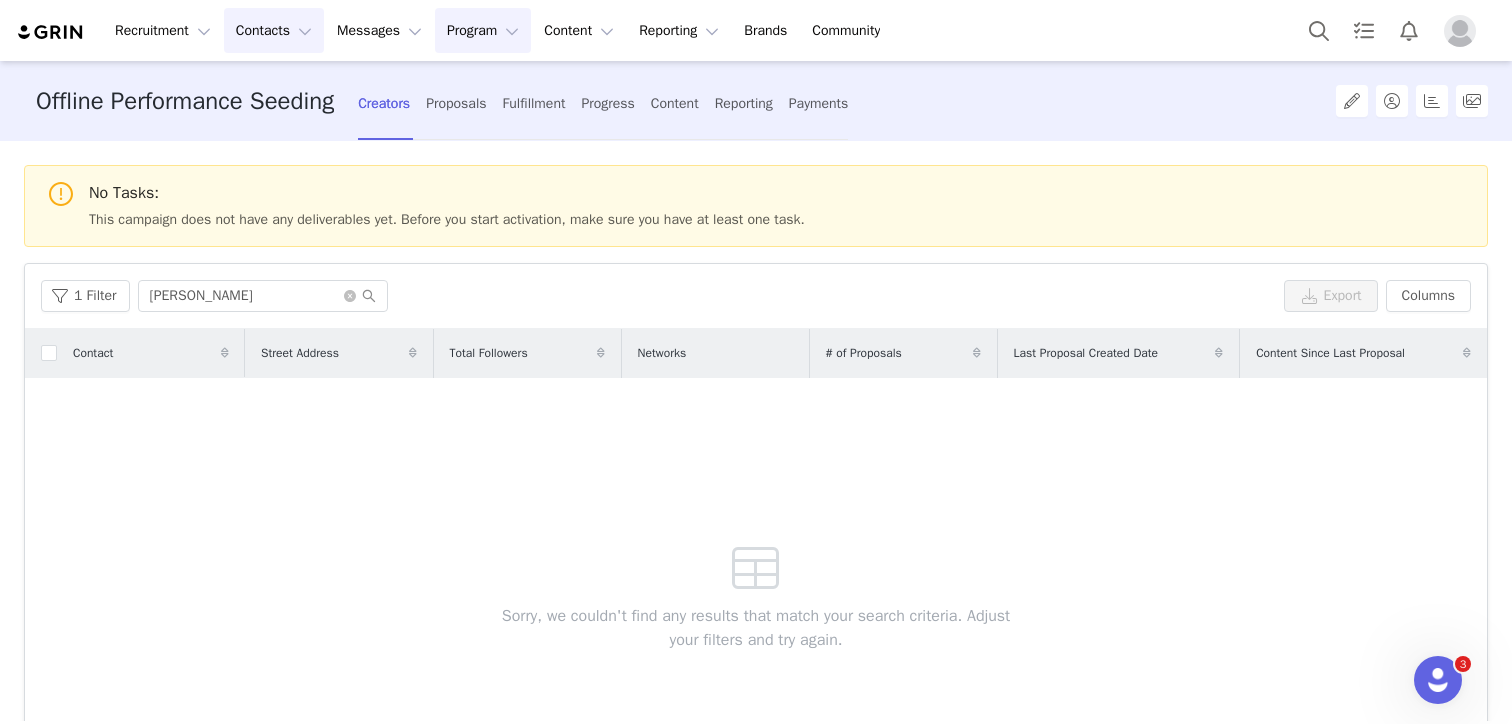click on "Contacts Contacts" at bounding box center (274, 30) 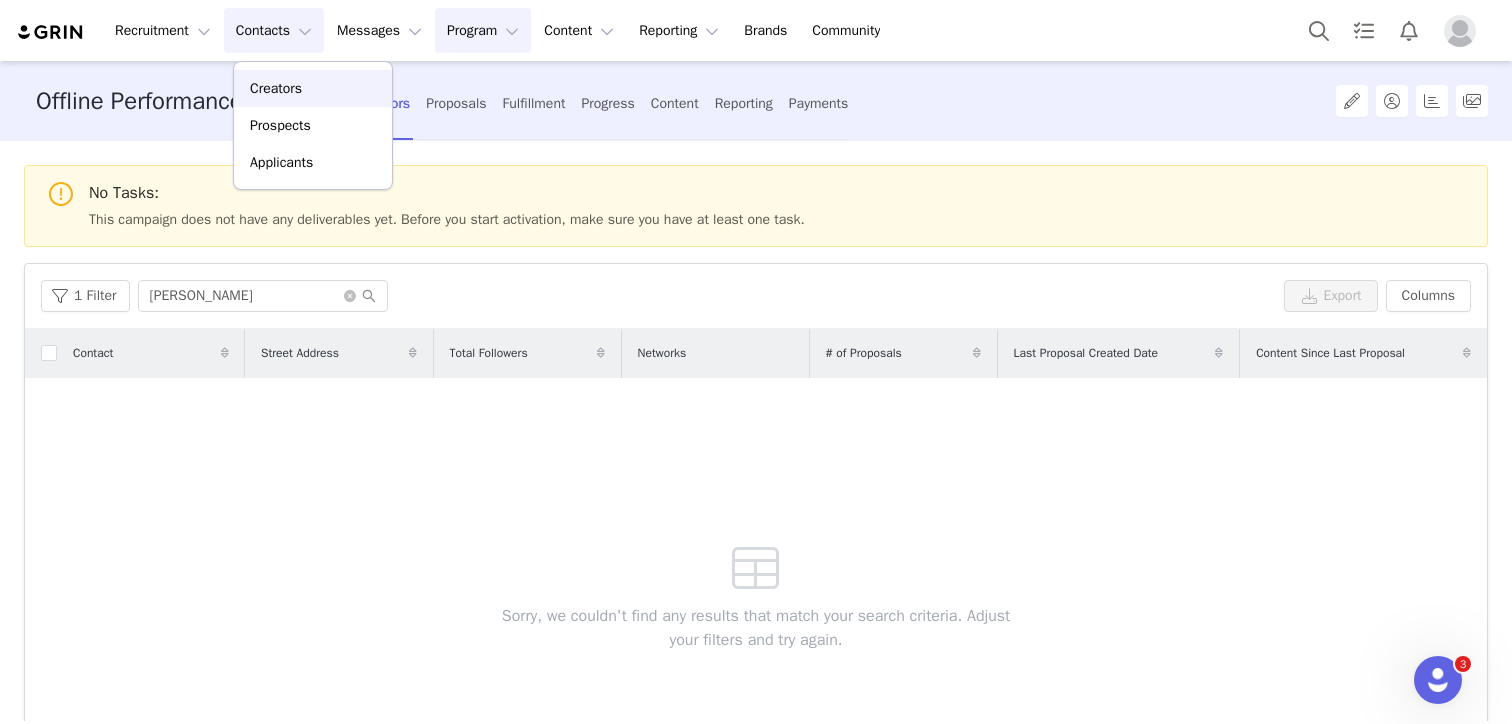 click on "Creators" at bounding box center (313, 88) 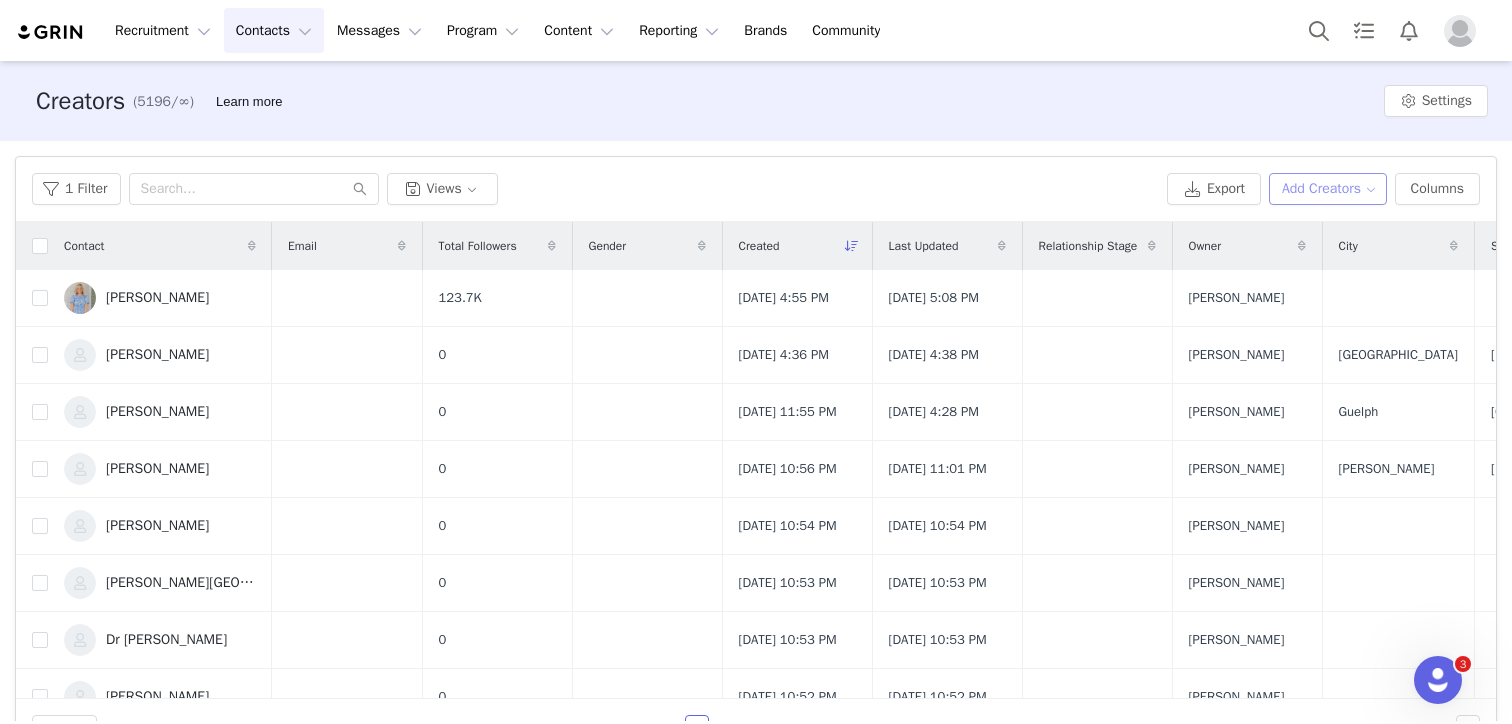 click on "Add Creators" at bounding box center [1328, 189] 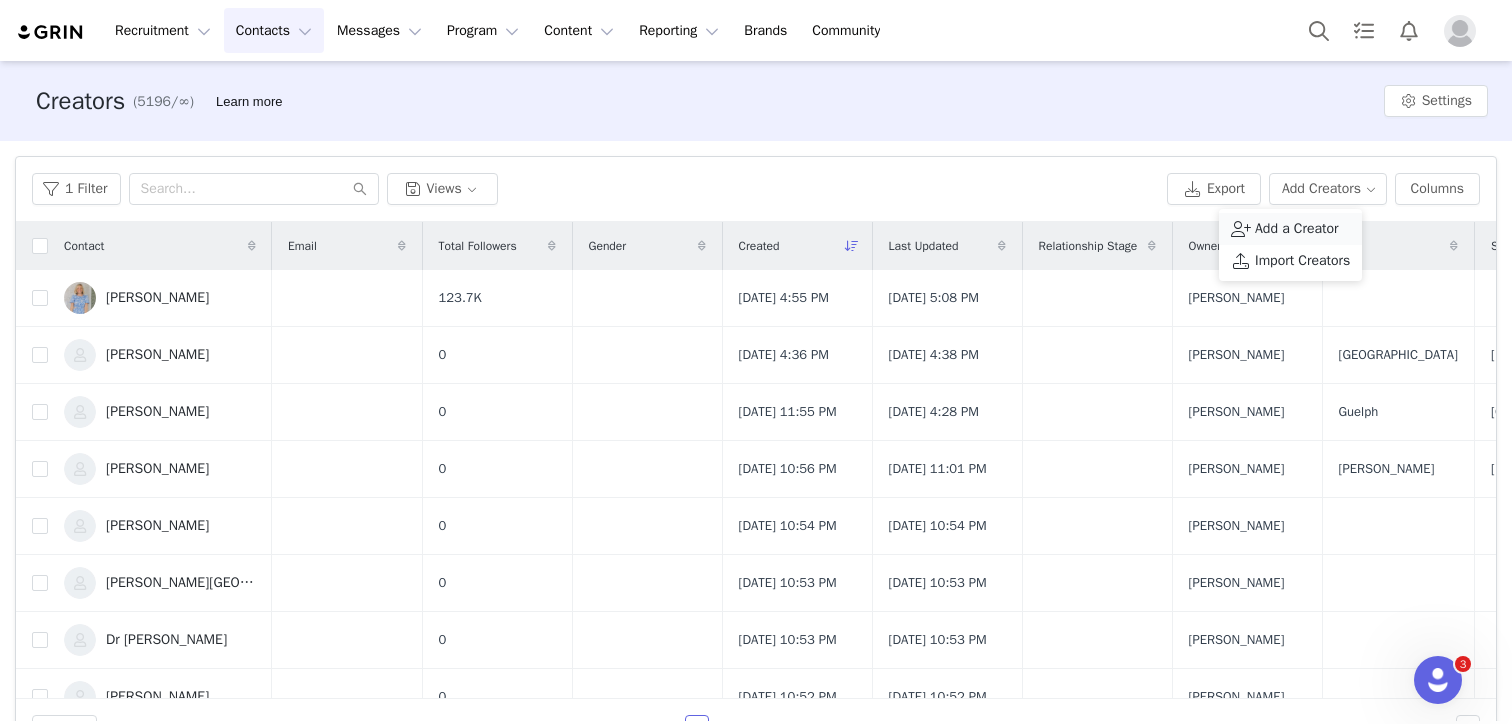 click on "Add a Creator" at bounding box center (1297, 229) 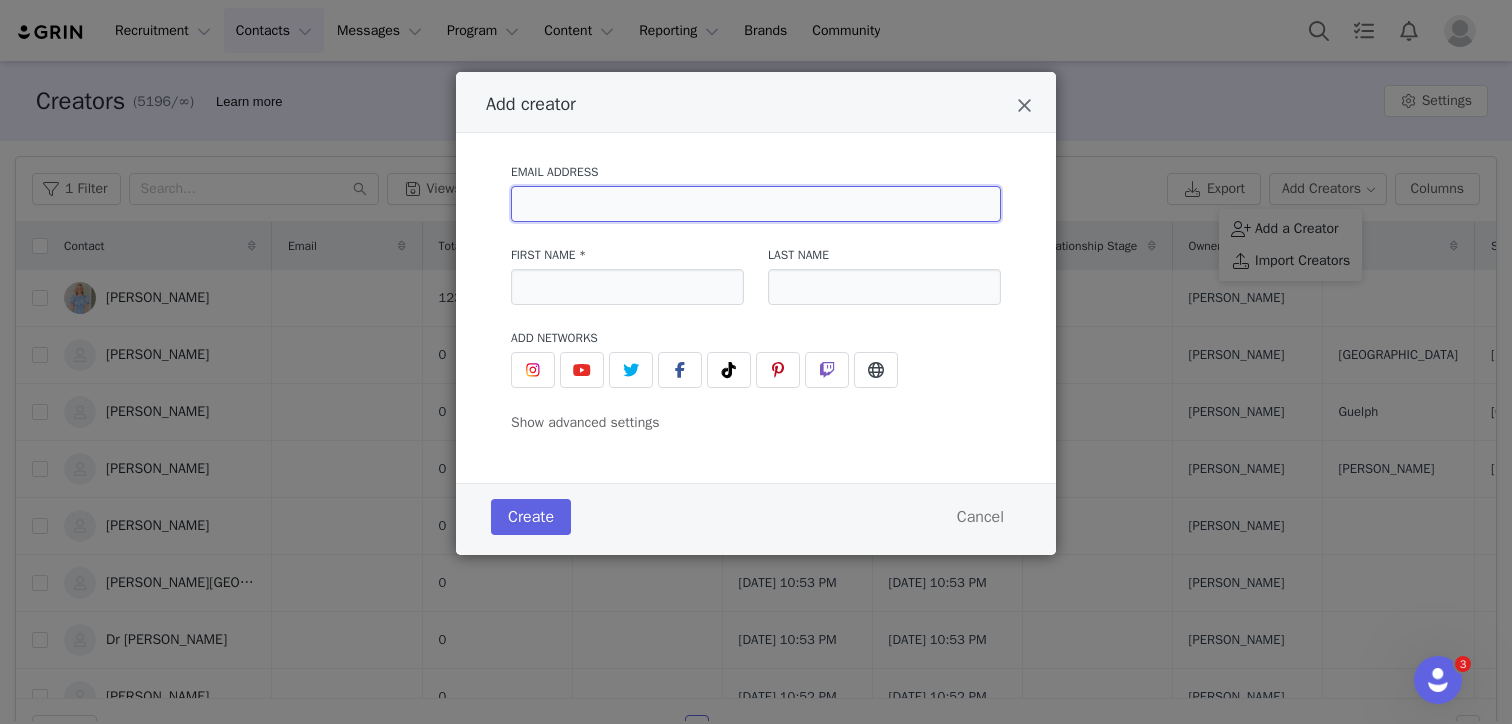 click at bounding box center (756, 204) 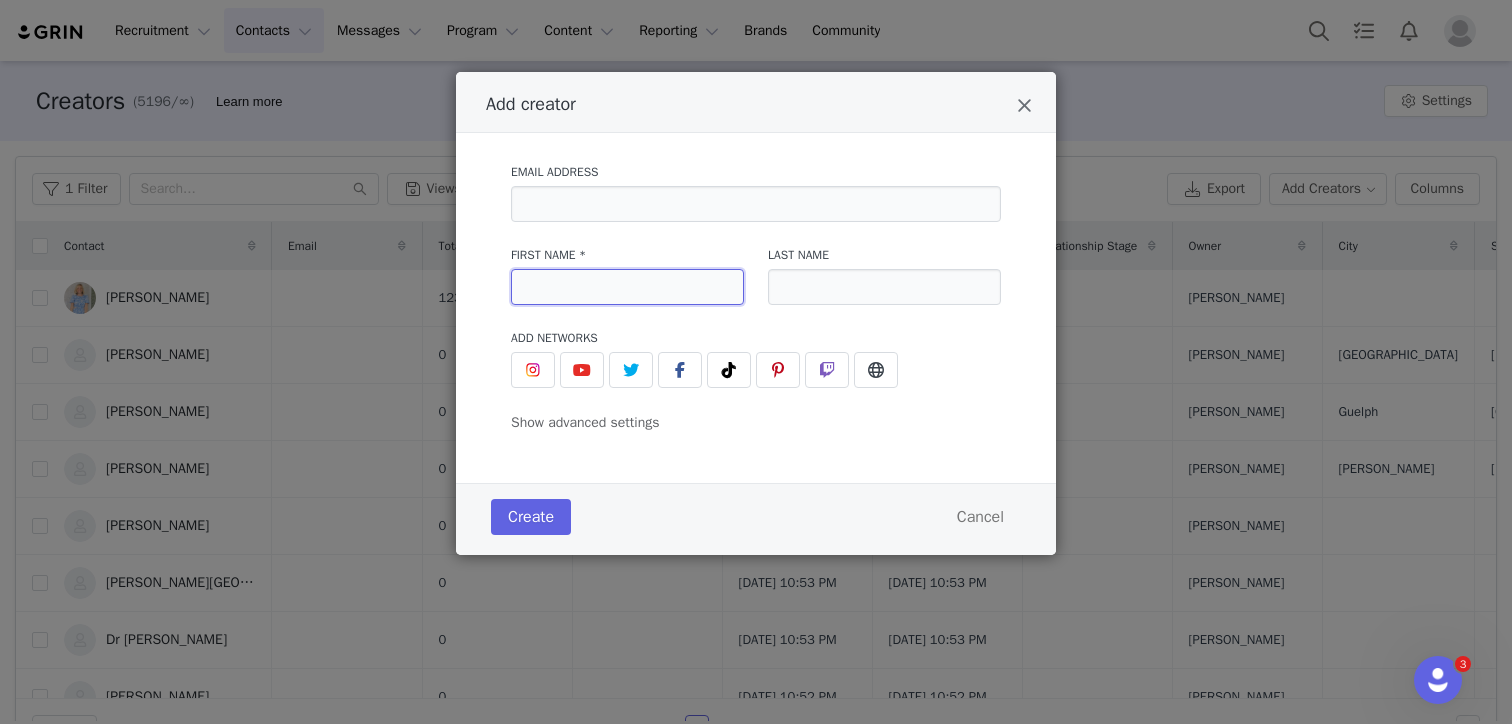 click at bounding box center (627, 287) 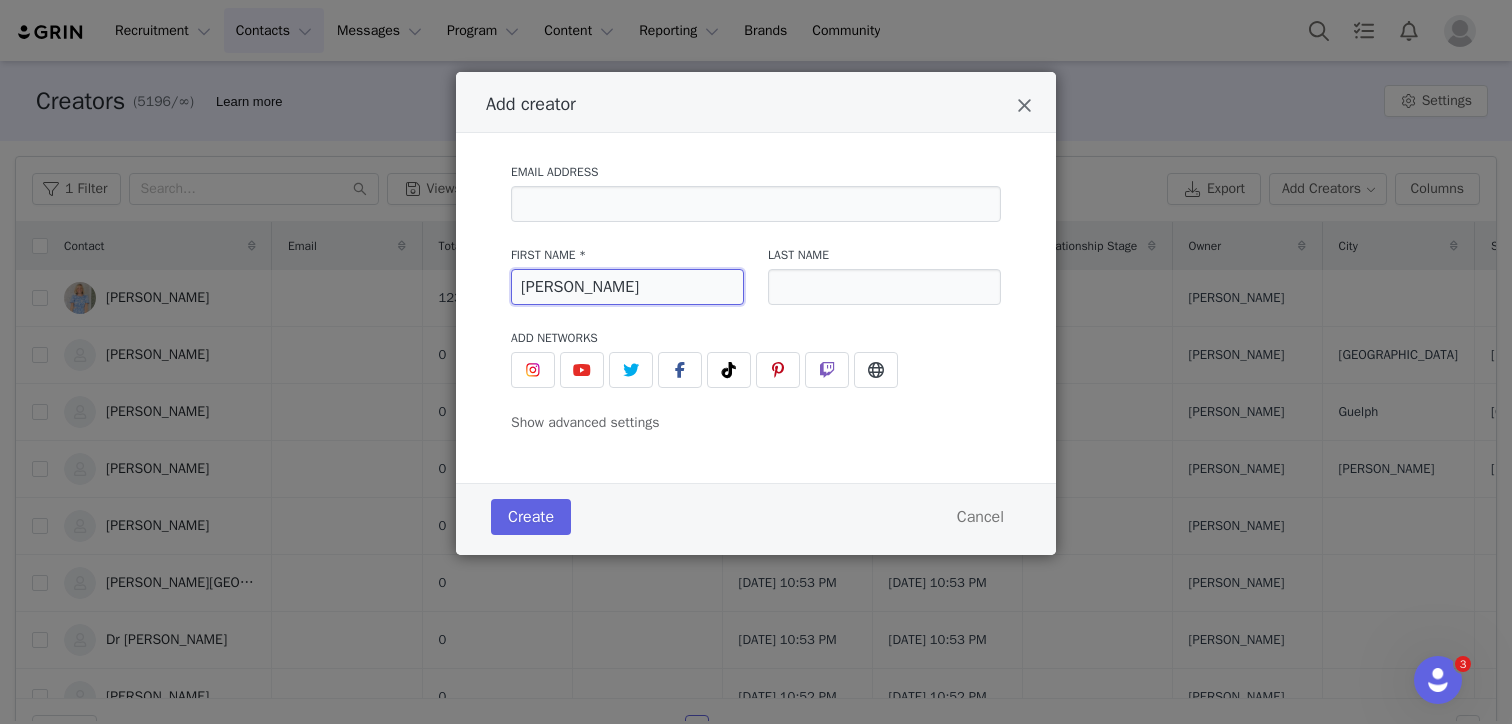 type on "[PERSON_NAME]" 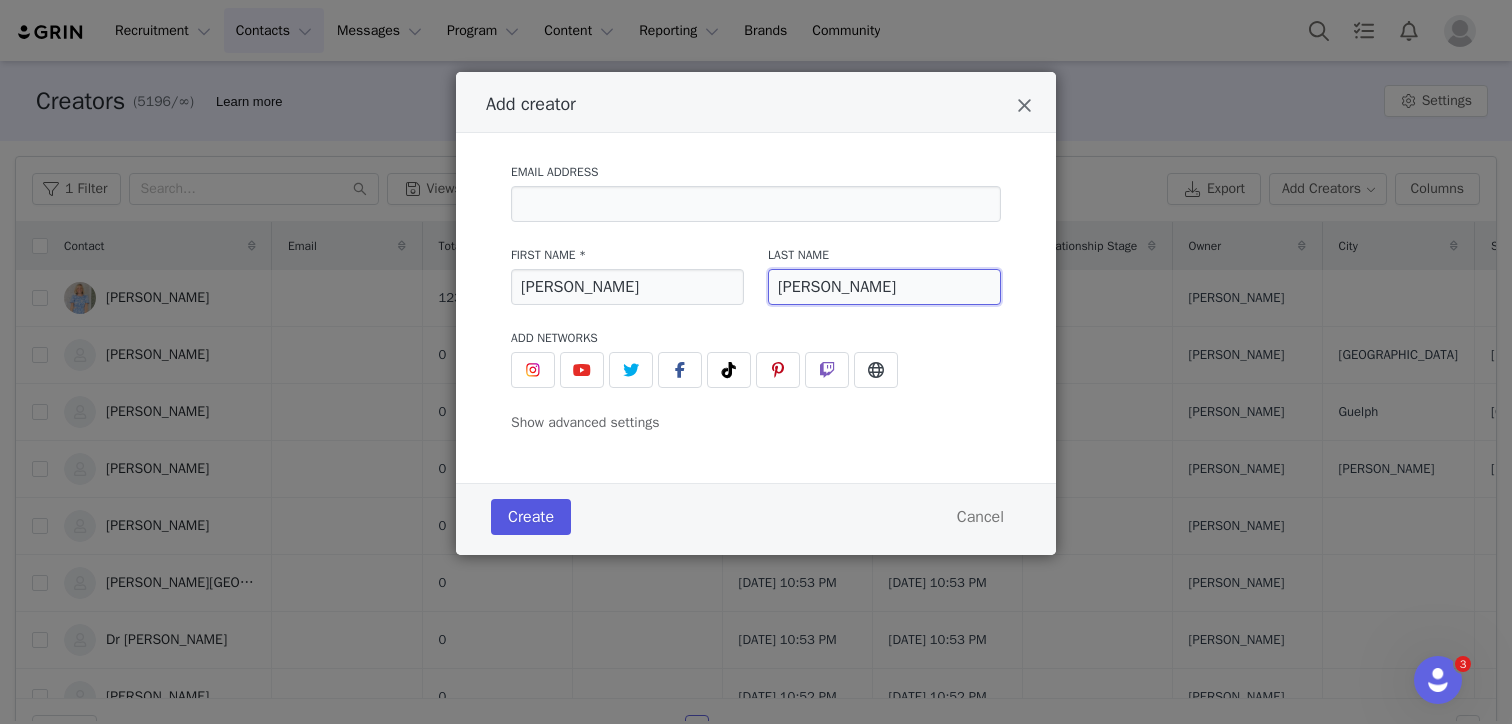 type on "[PERSON_NAME]" 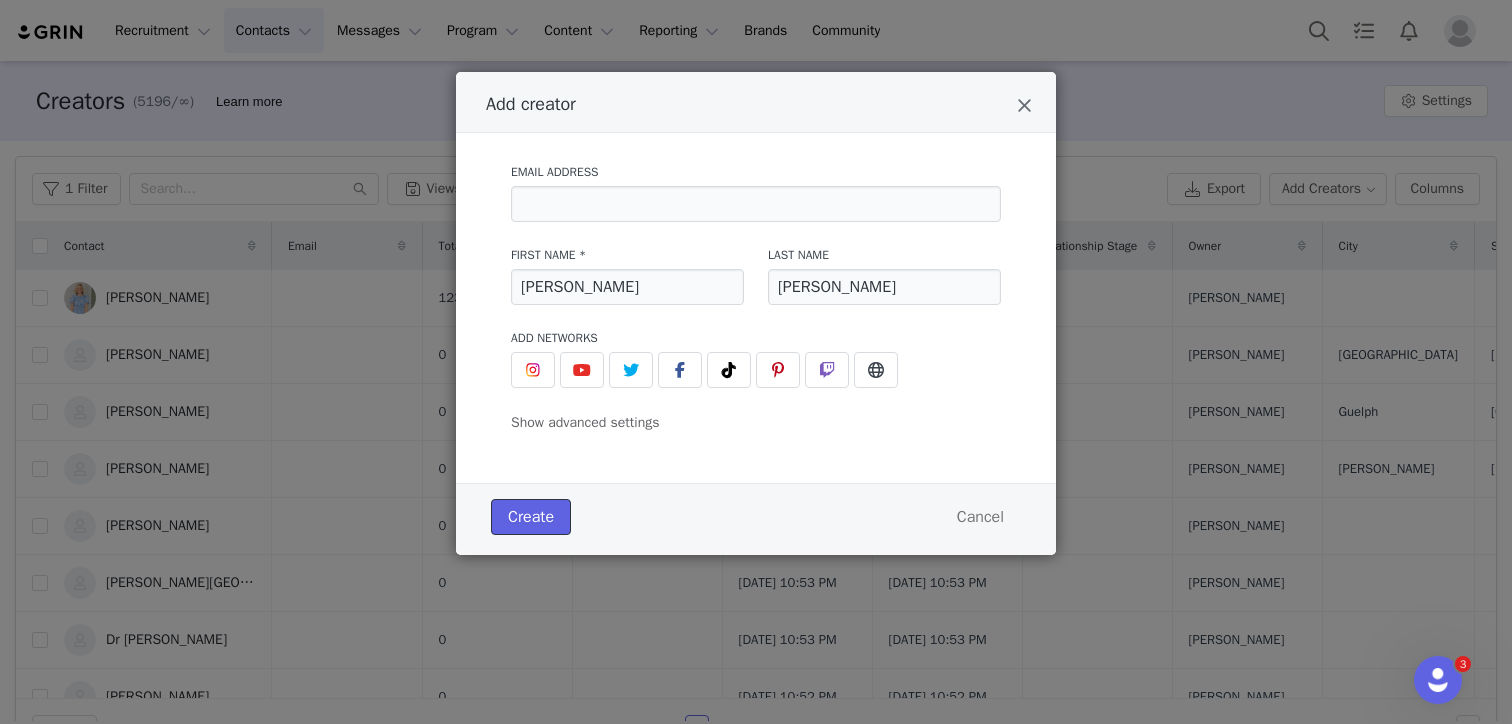 click on "Create" at bounding box center (531, 517) 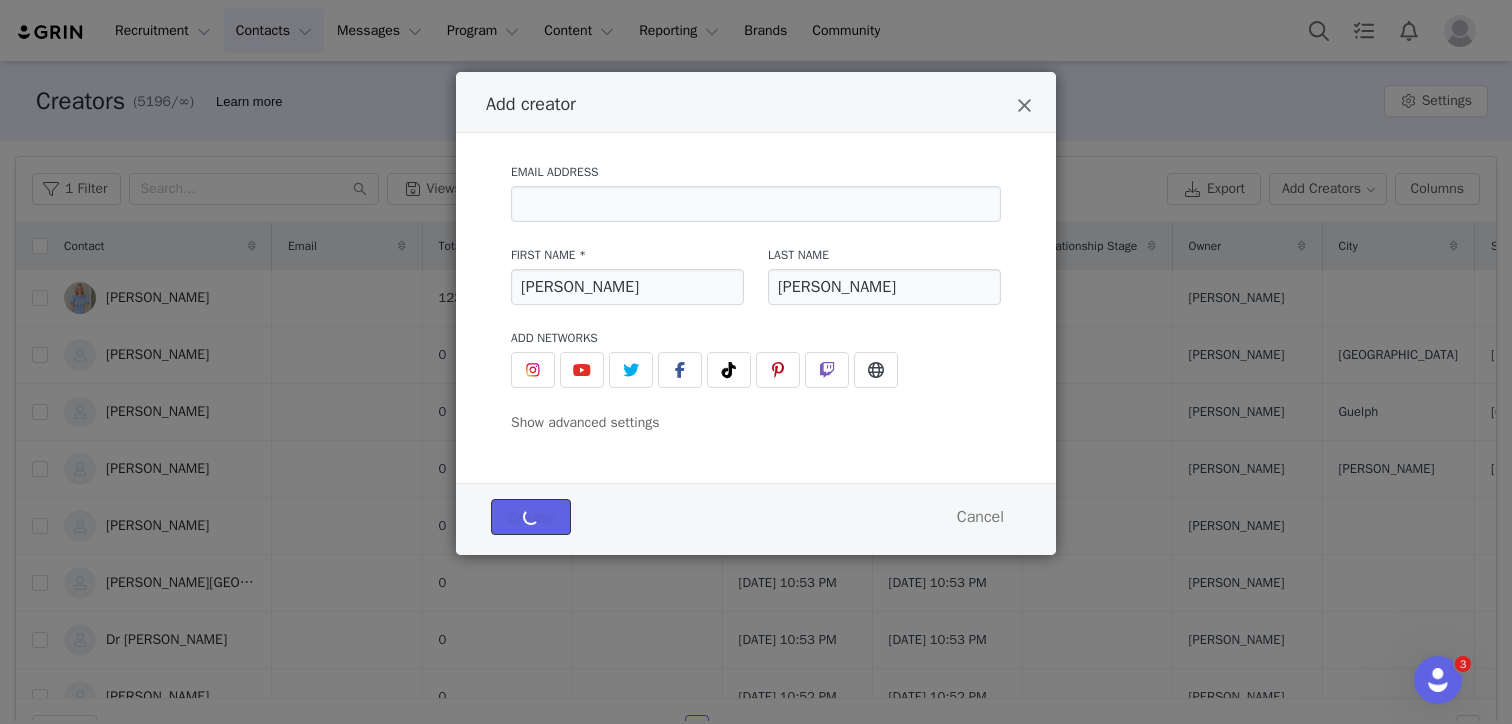 type 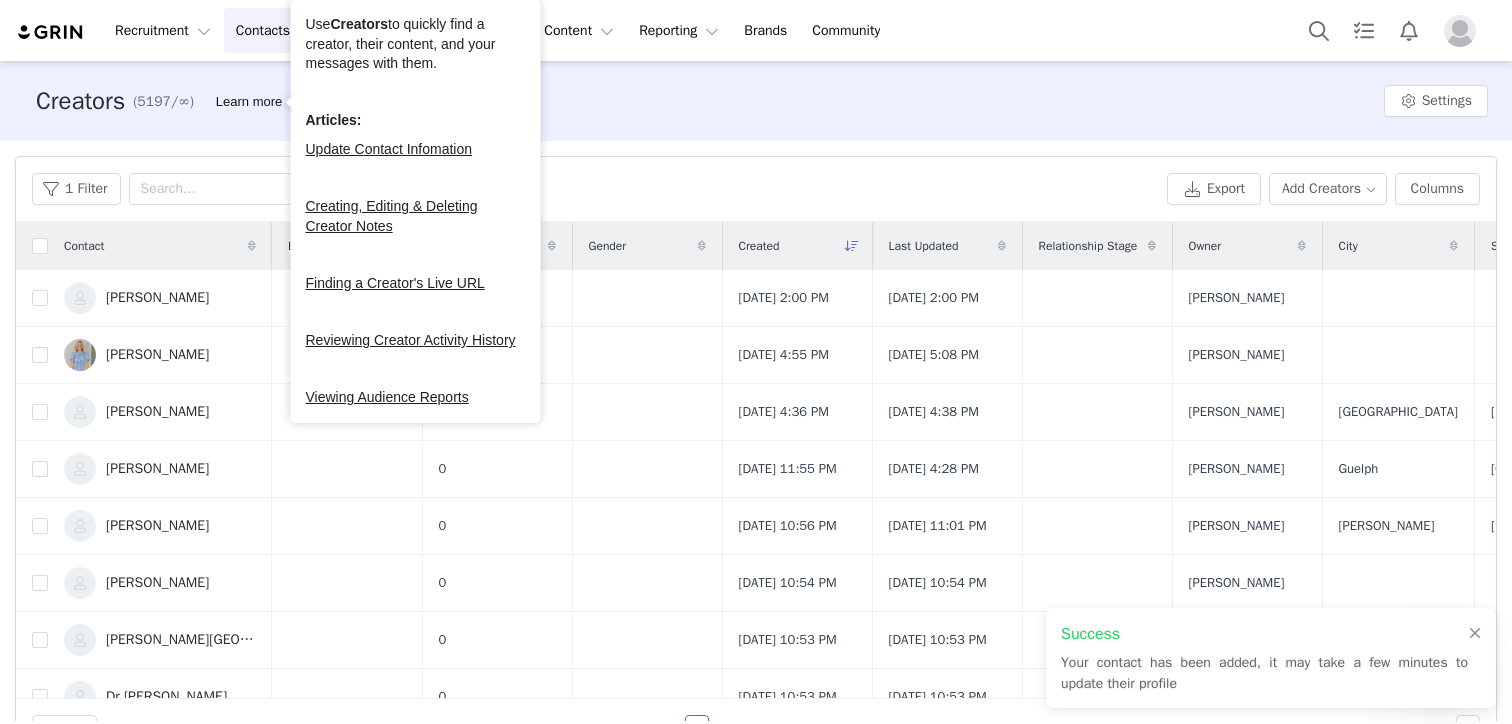 click on "1 Filter Views     Export  Add Creators      Columns" at bounding box center (756, 189) 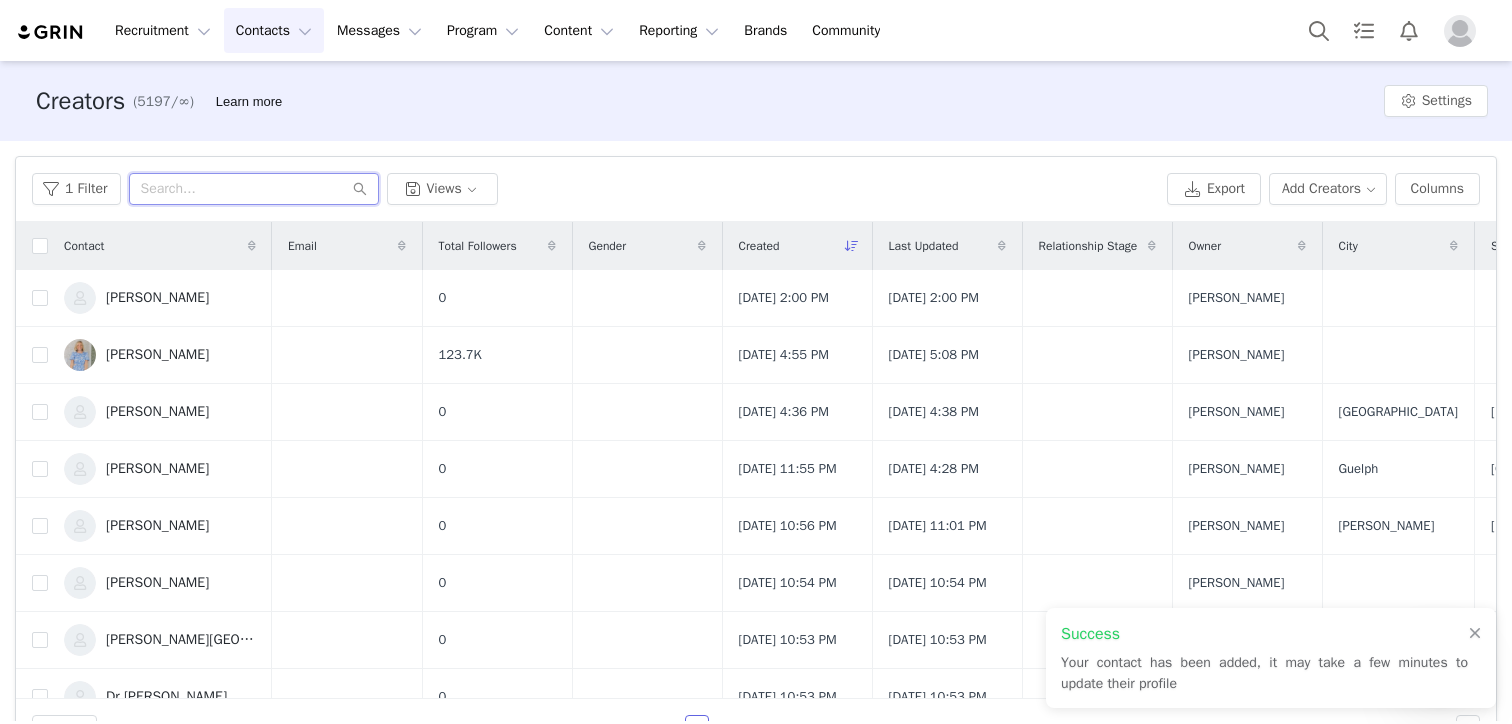 click at bounding box center [254, 189] 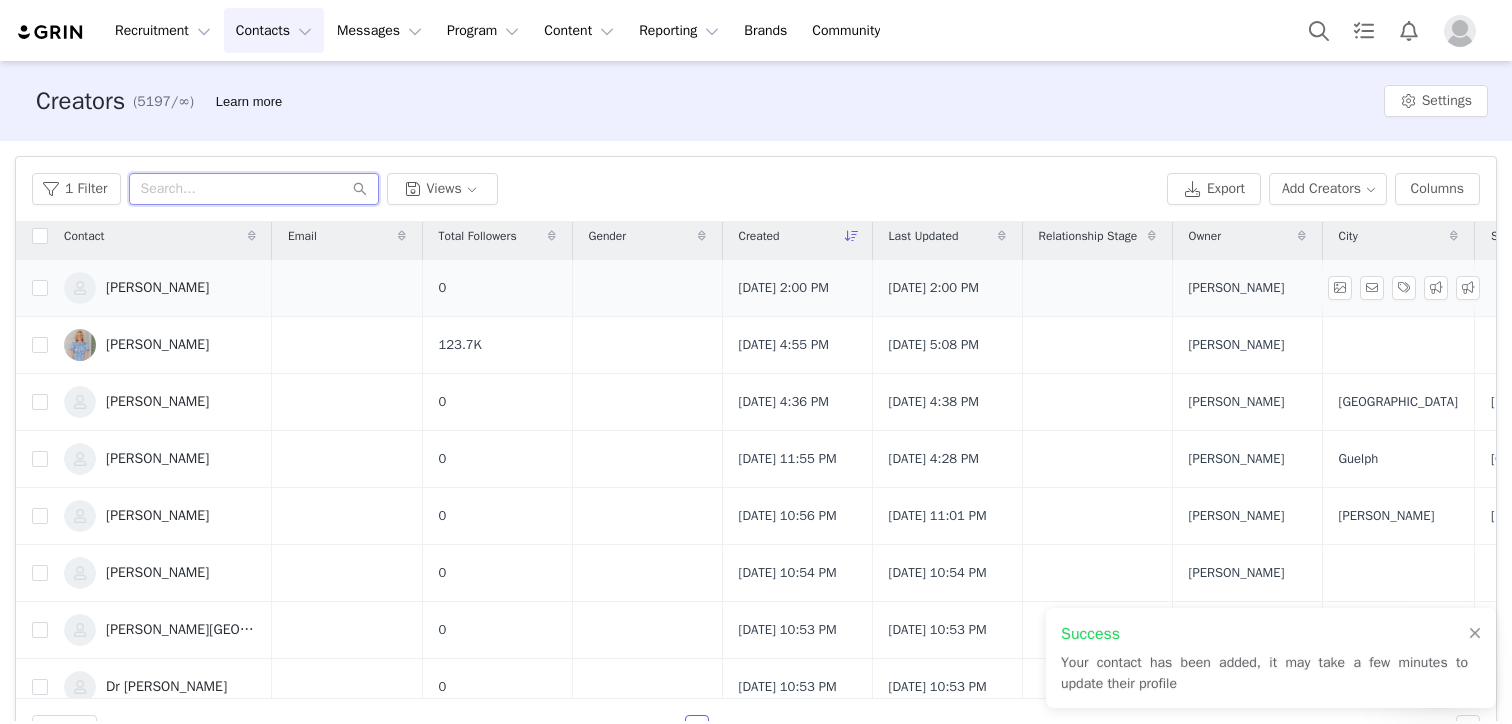 scroll, scrollTop: 15, scrollLeft: 0, axis: vertical 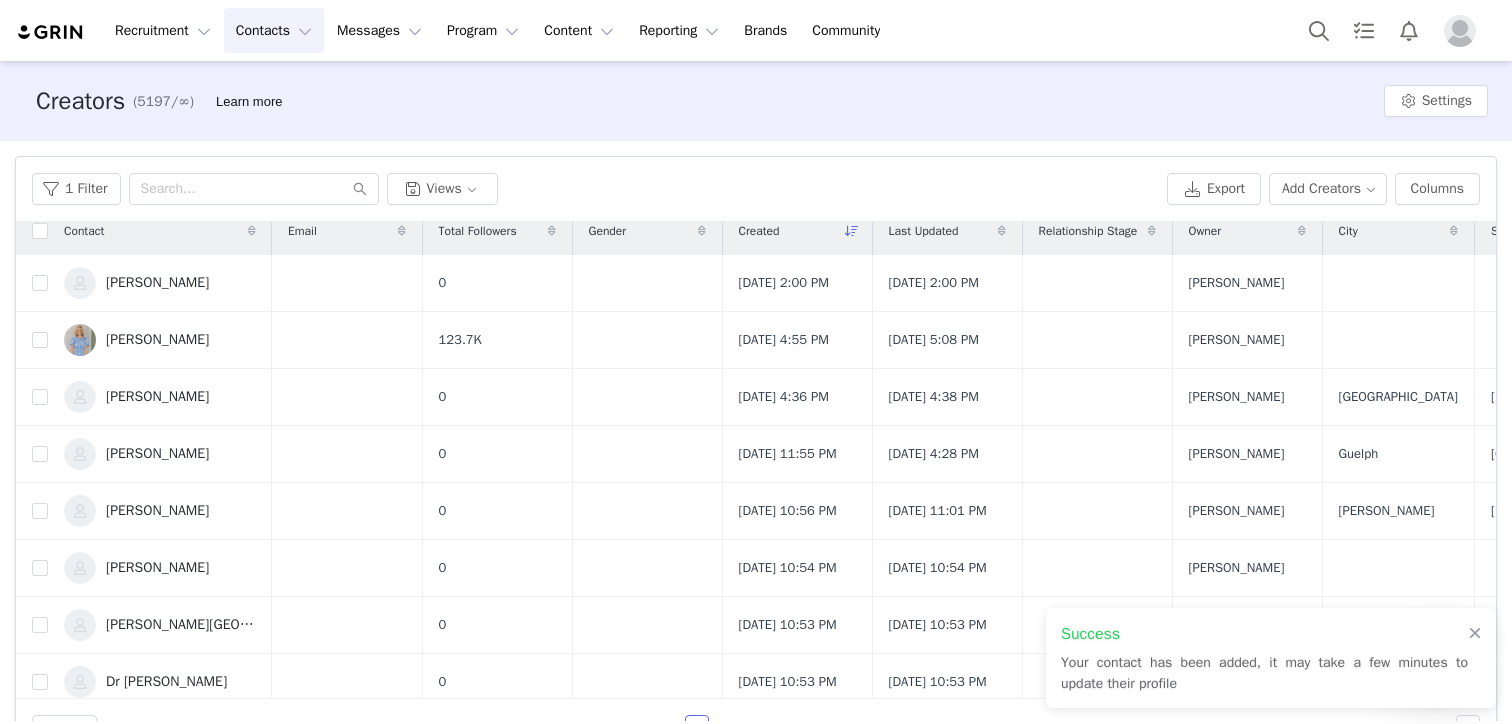 click on "[PERSON_NAME]" at bounding box center (160, 283) 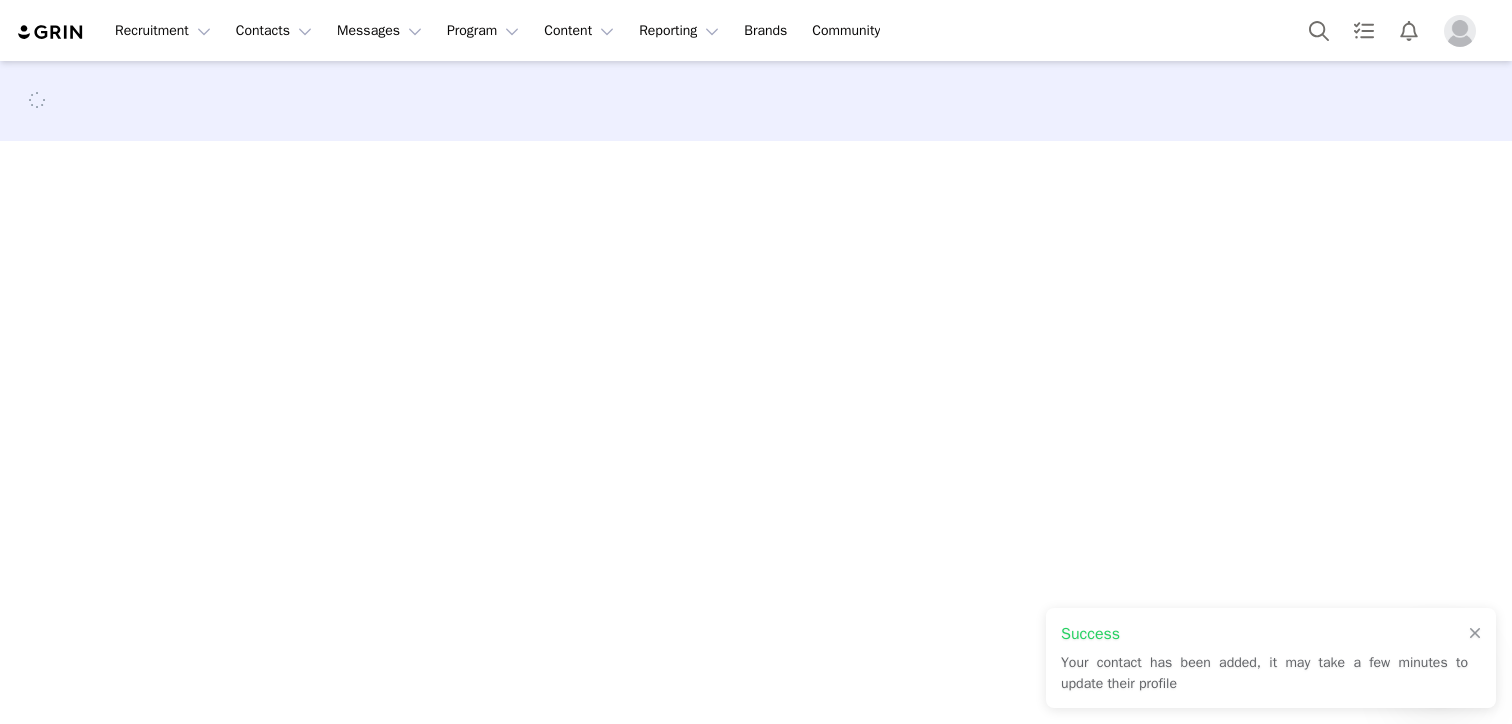 select 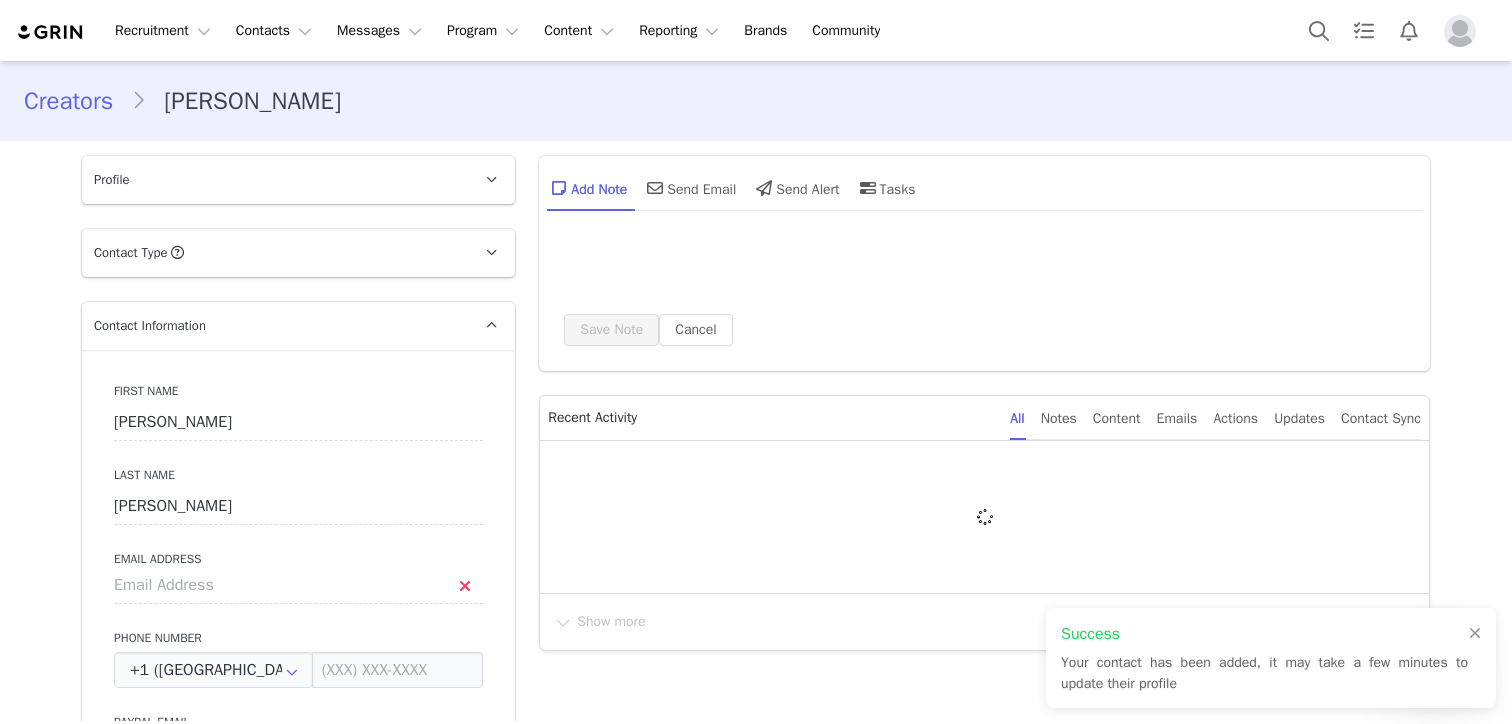 type on "+1 ([GEOGRAPHIC_DATA])" 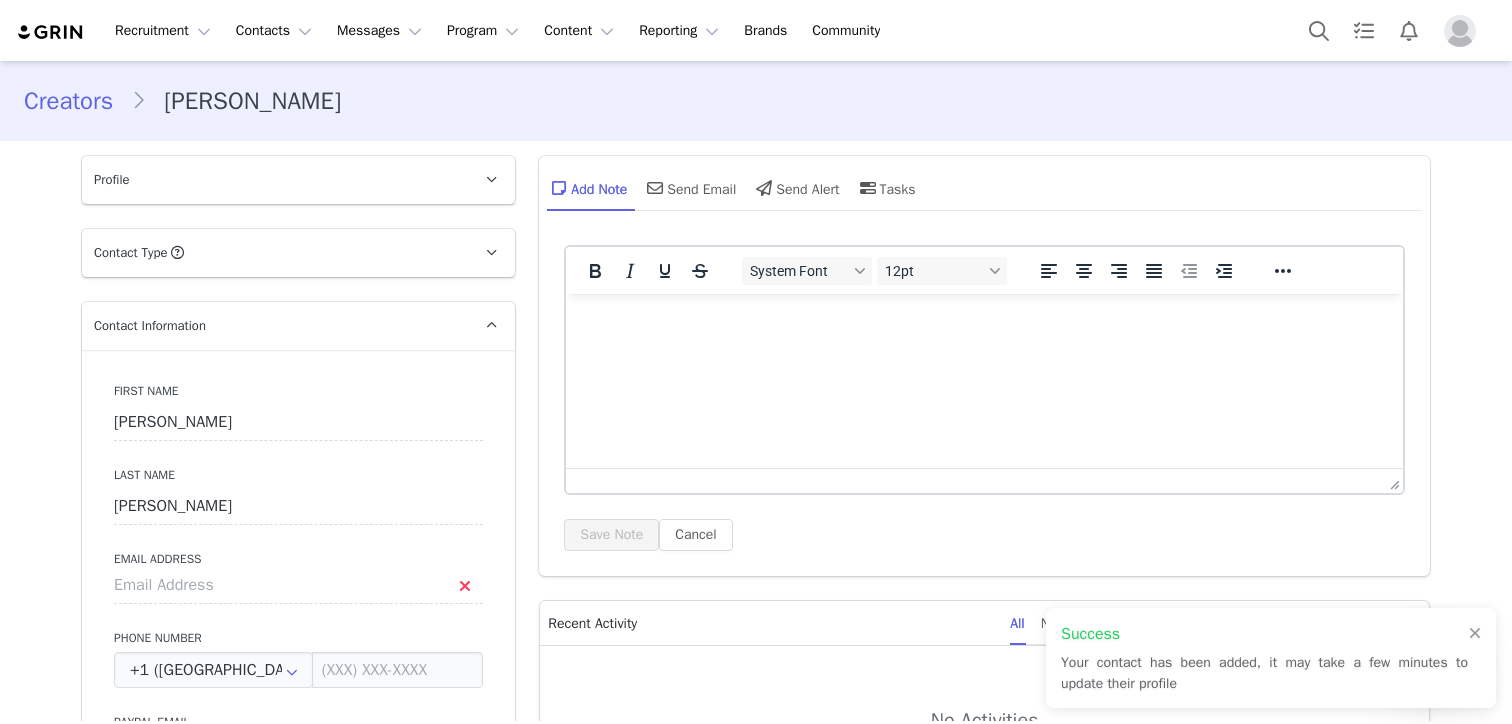 scroll, scrollTop: 0, scrollLeft: 0, axis: both 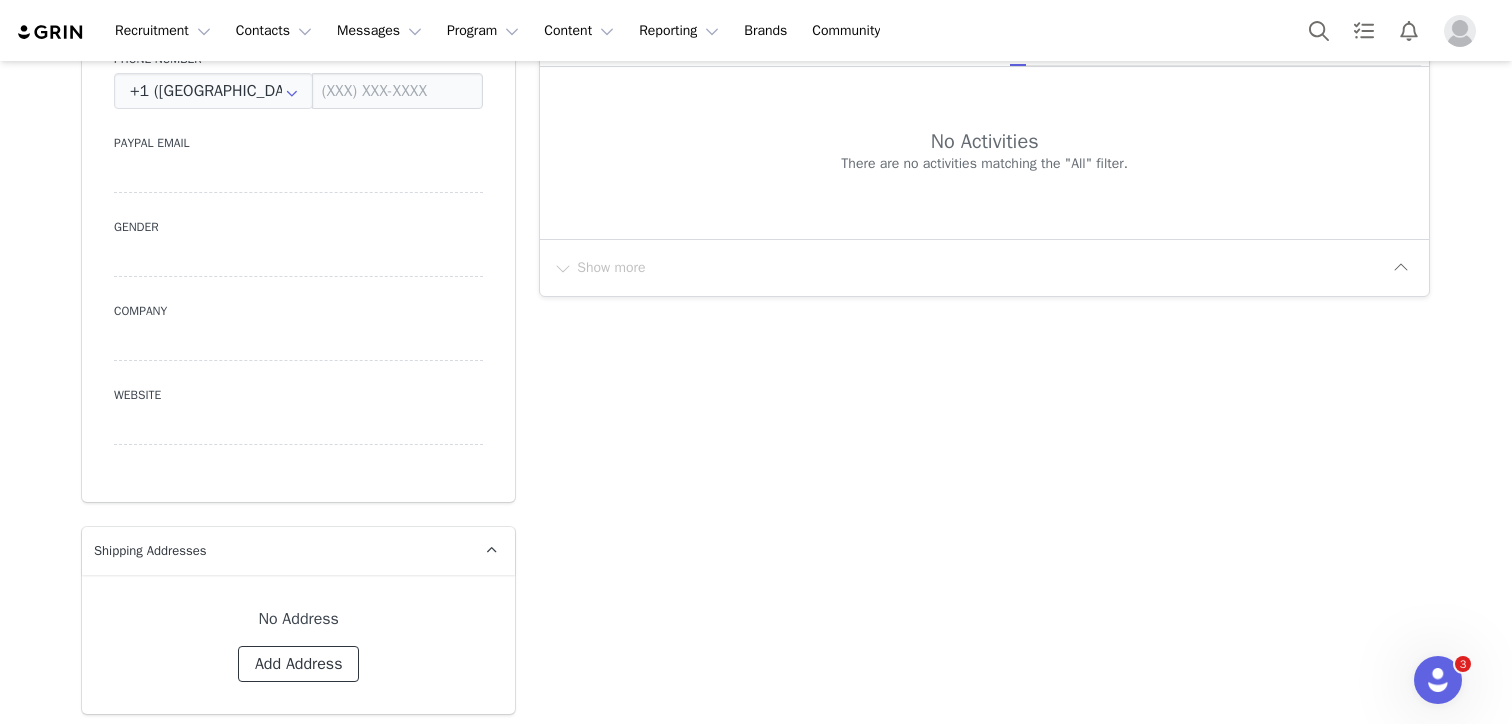 click on "Add Address" at bounding box center [299, 664] 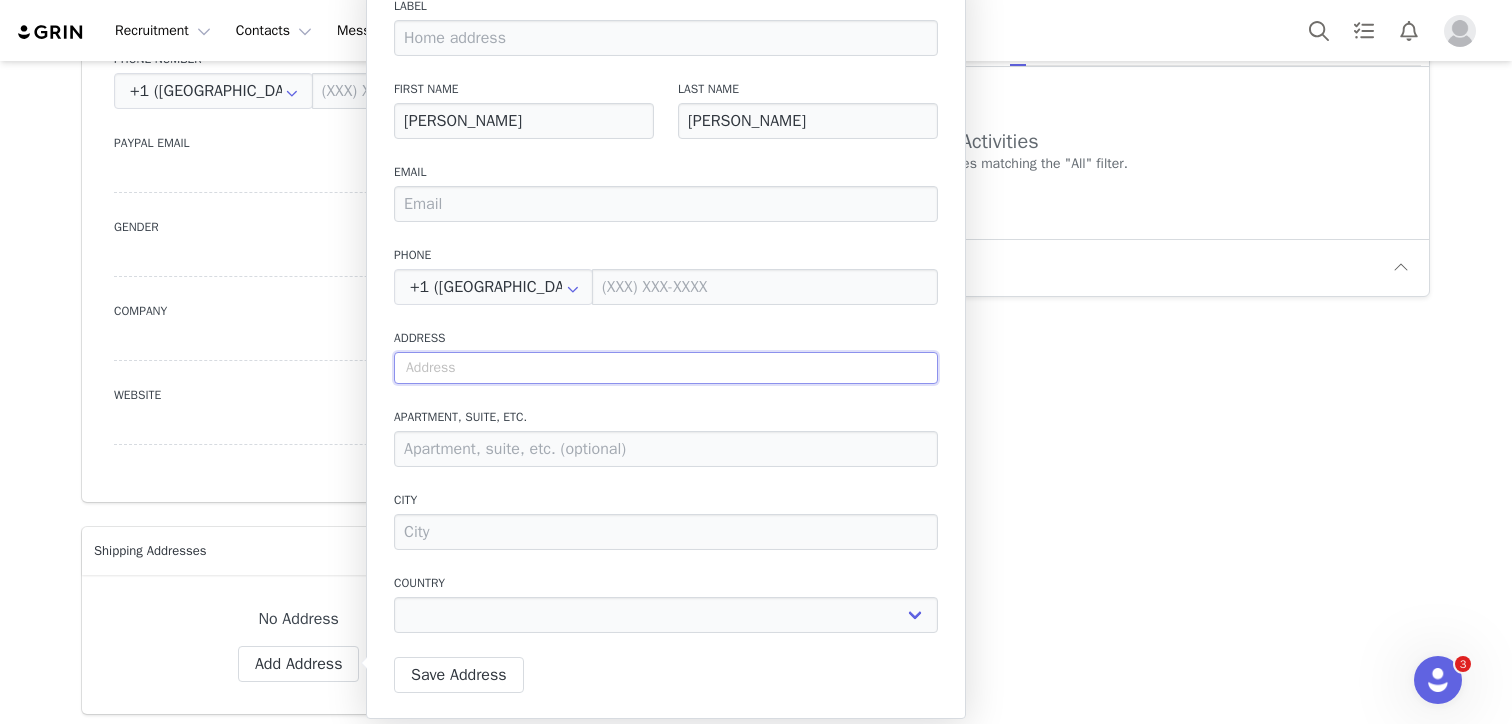 click at bounding box center [666, 368] 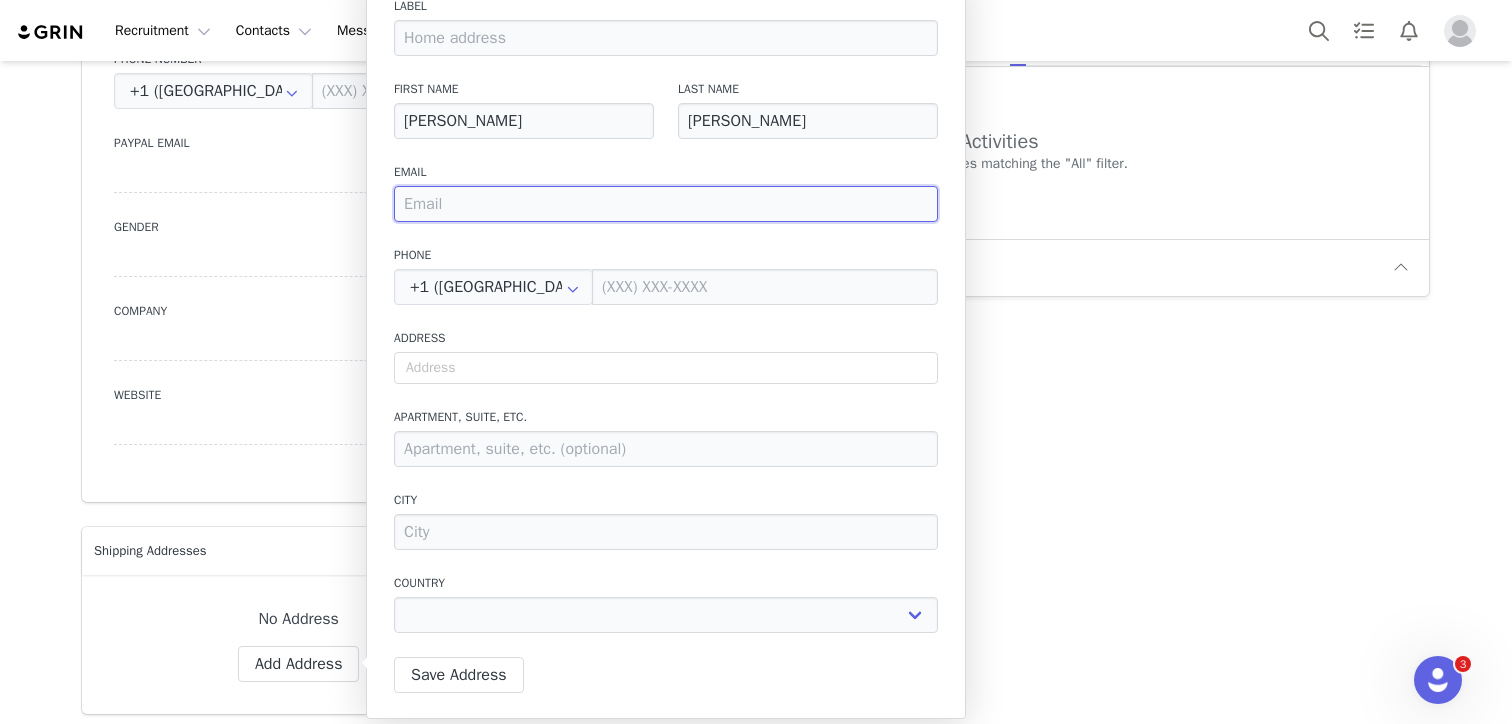 select 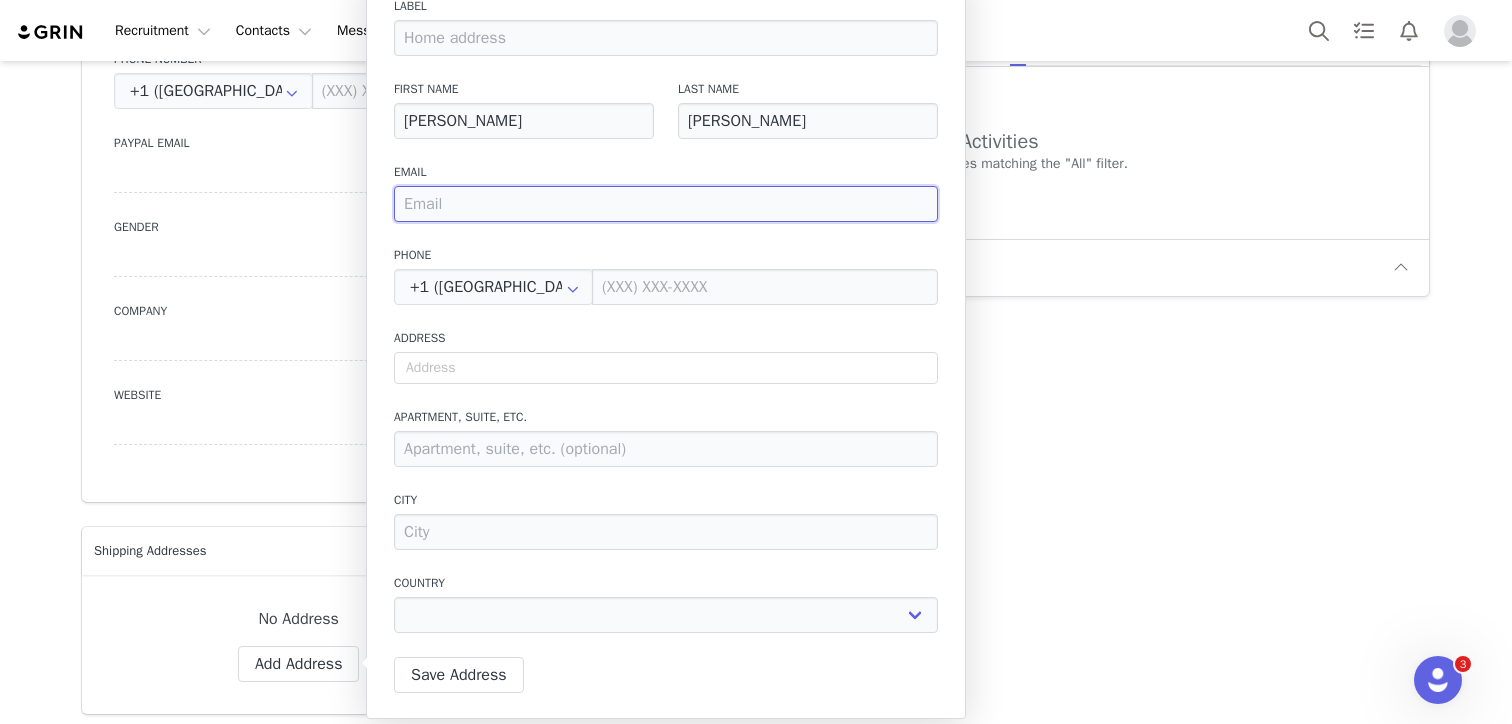 click at bounding box center [666, 204] 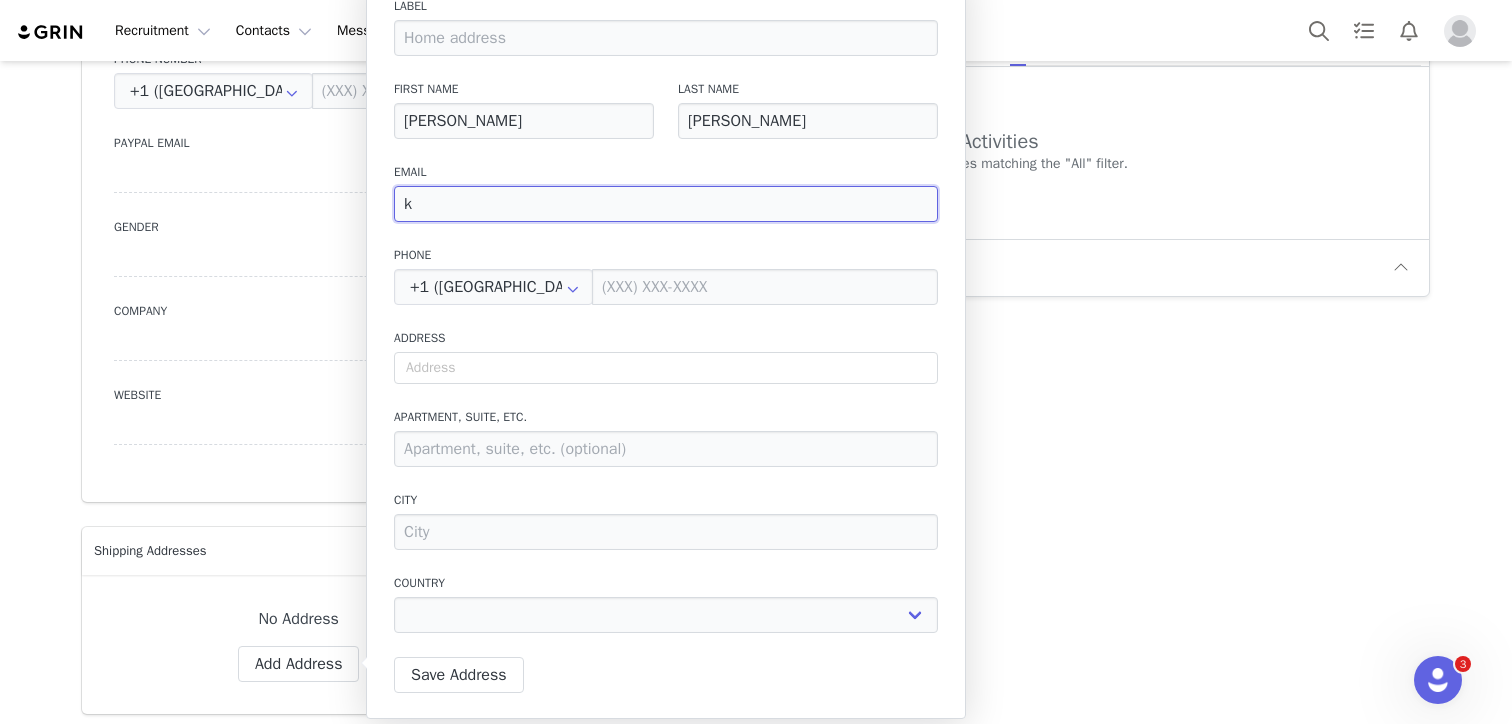 type on "kk" 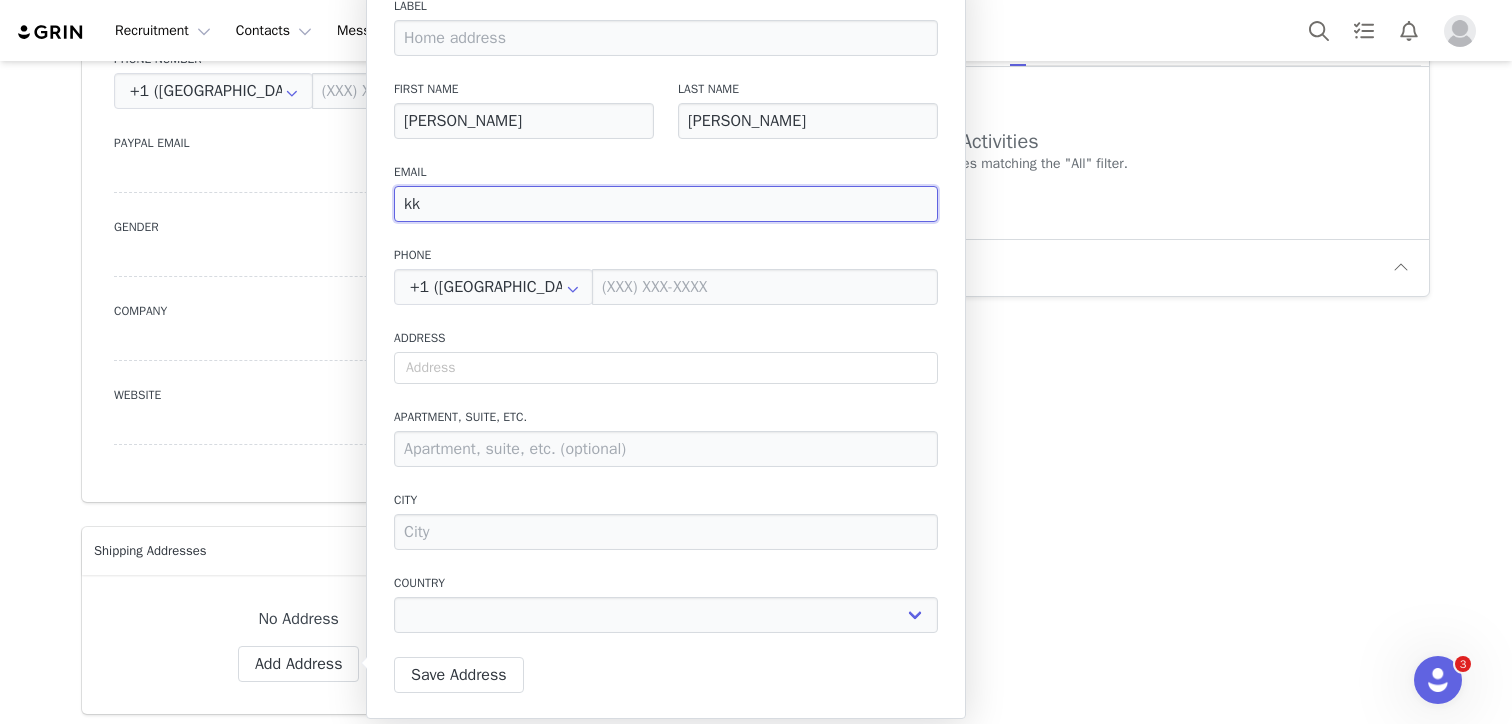 type on "kkn" 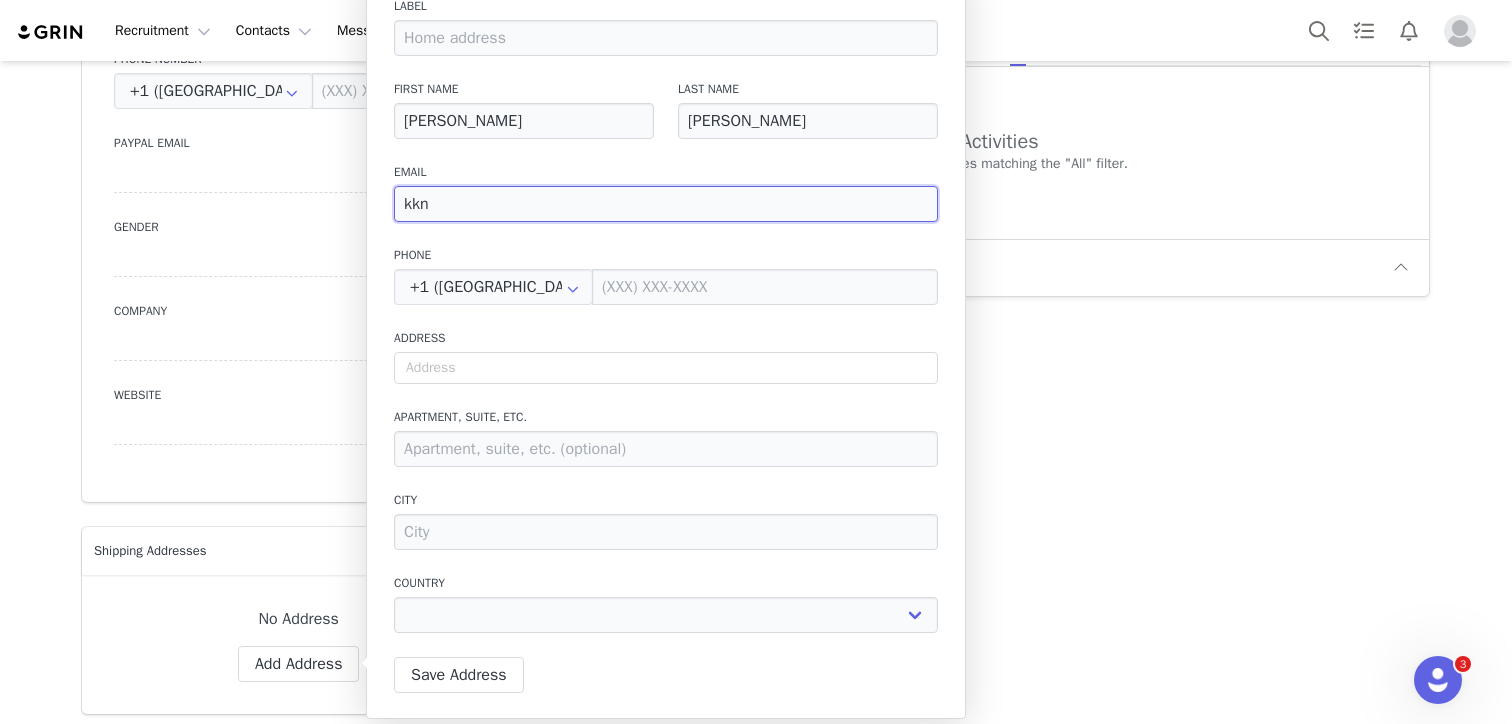 type on "kkni" 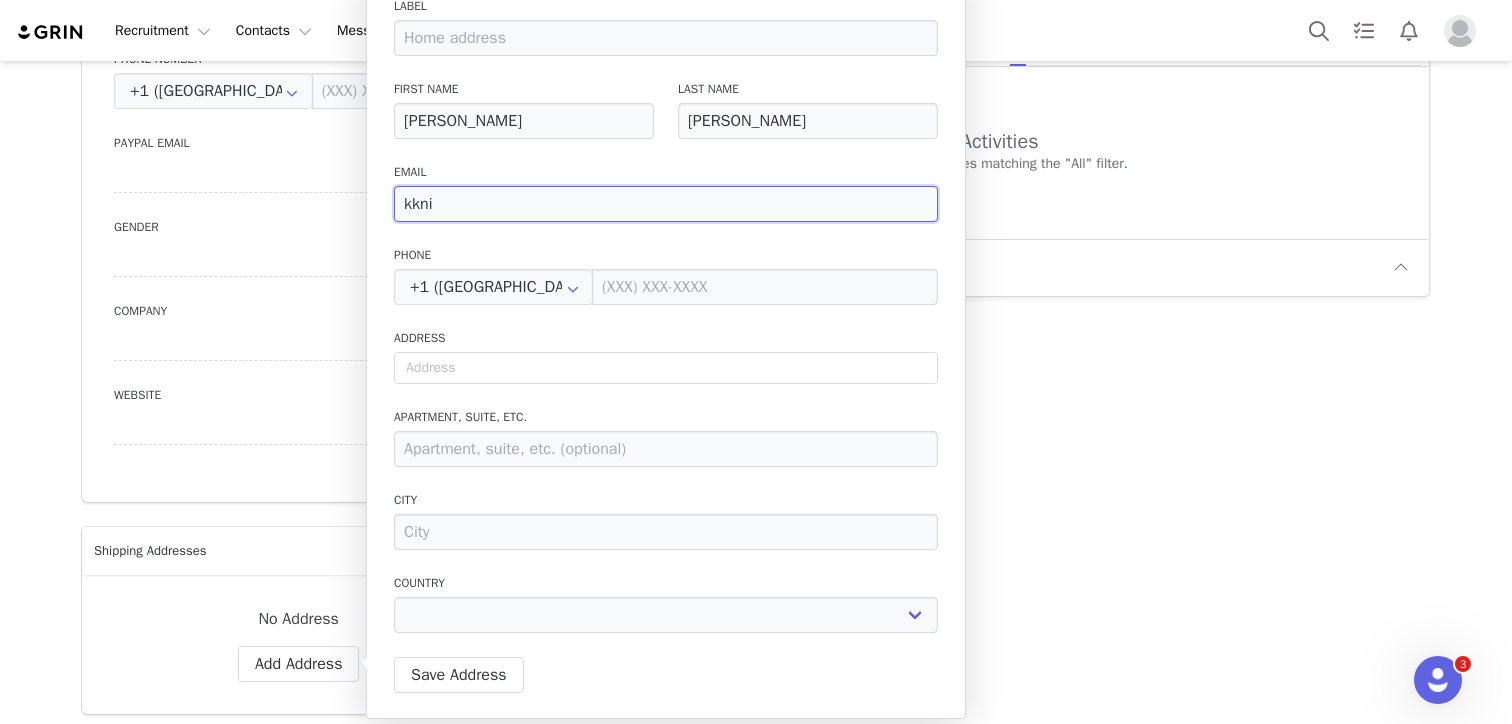 type on "kknig" 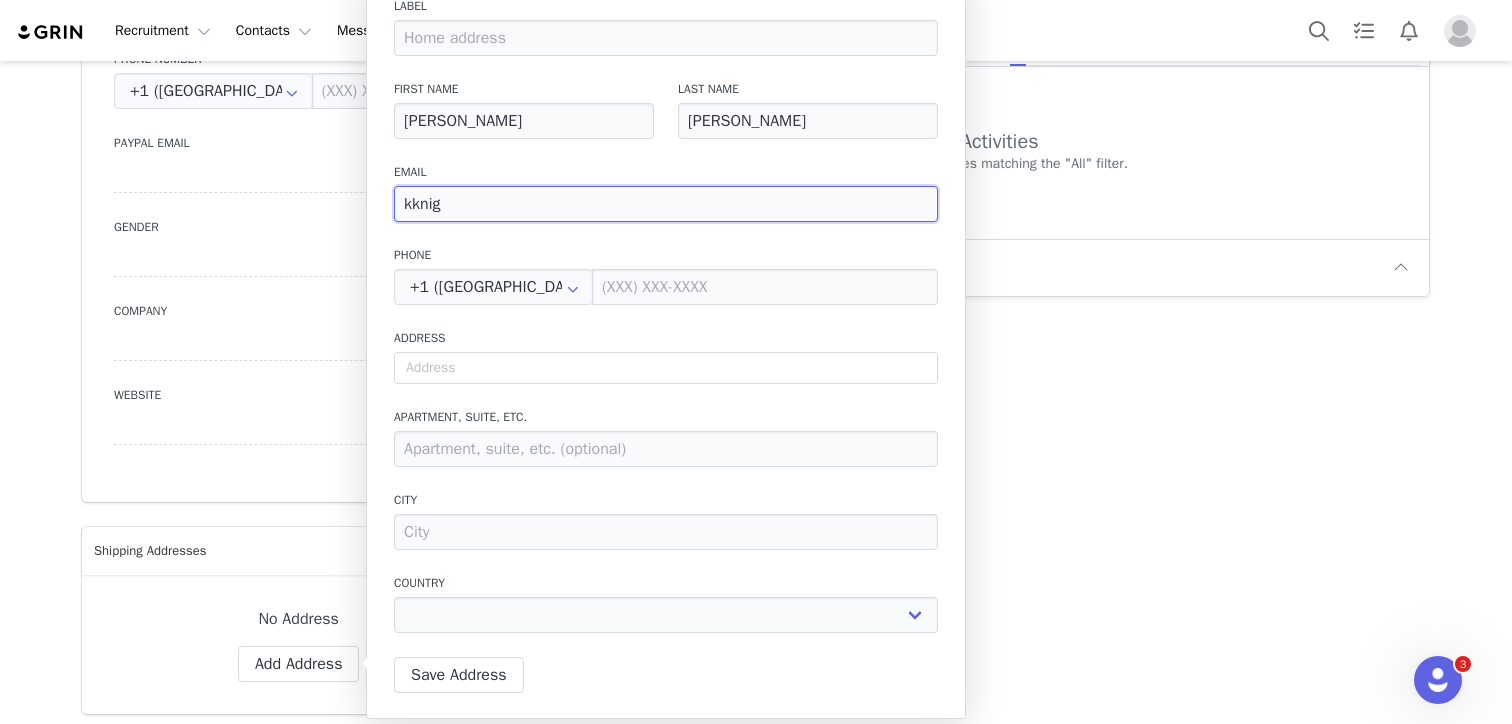 type on "kknigh" 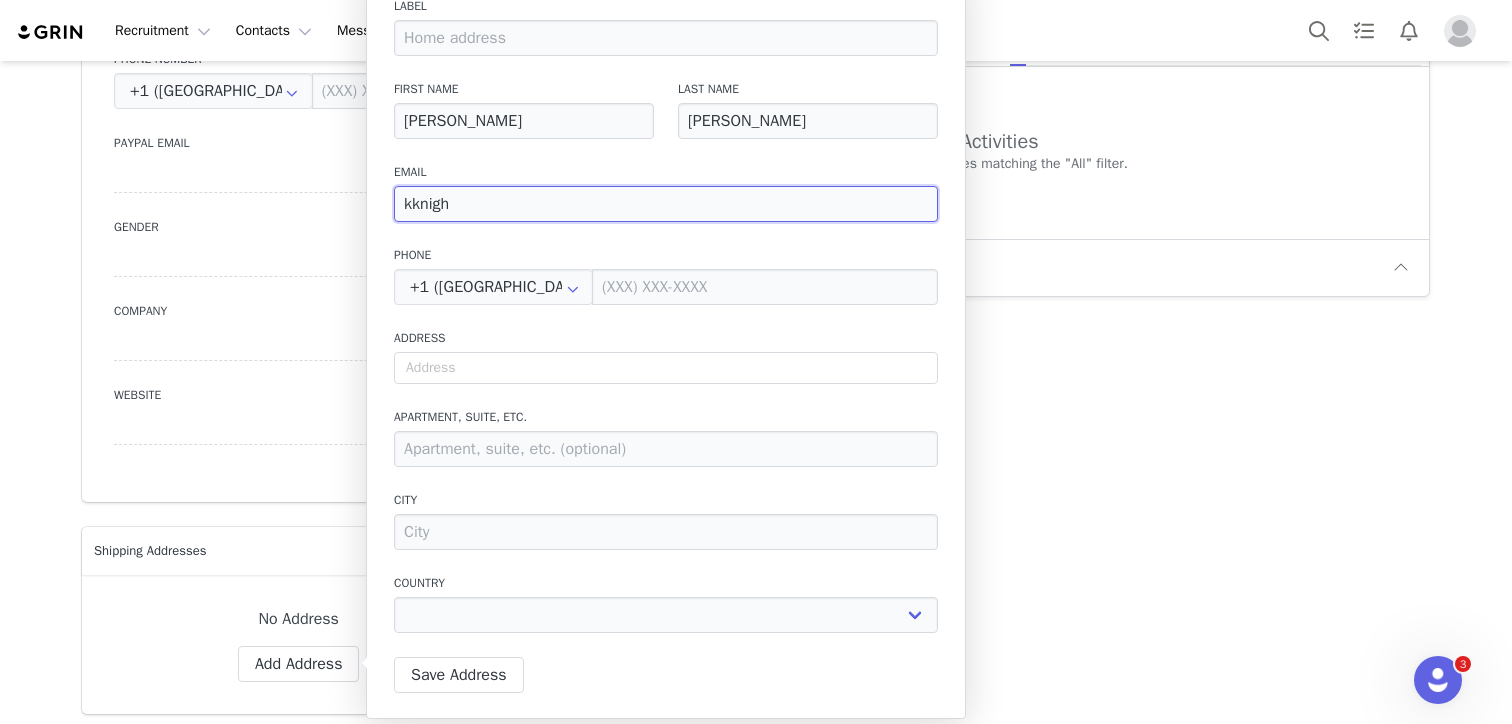 type on "kknight" 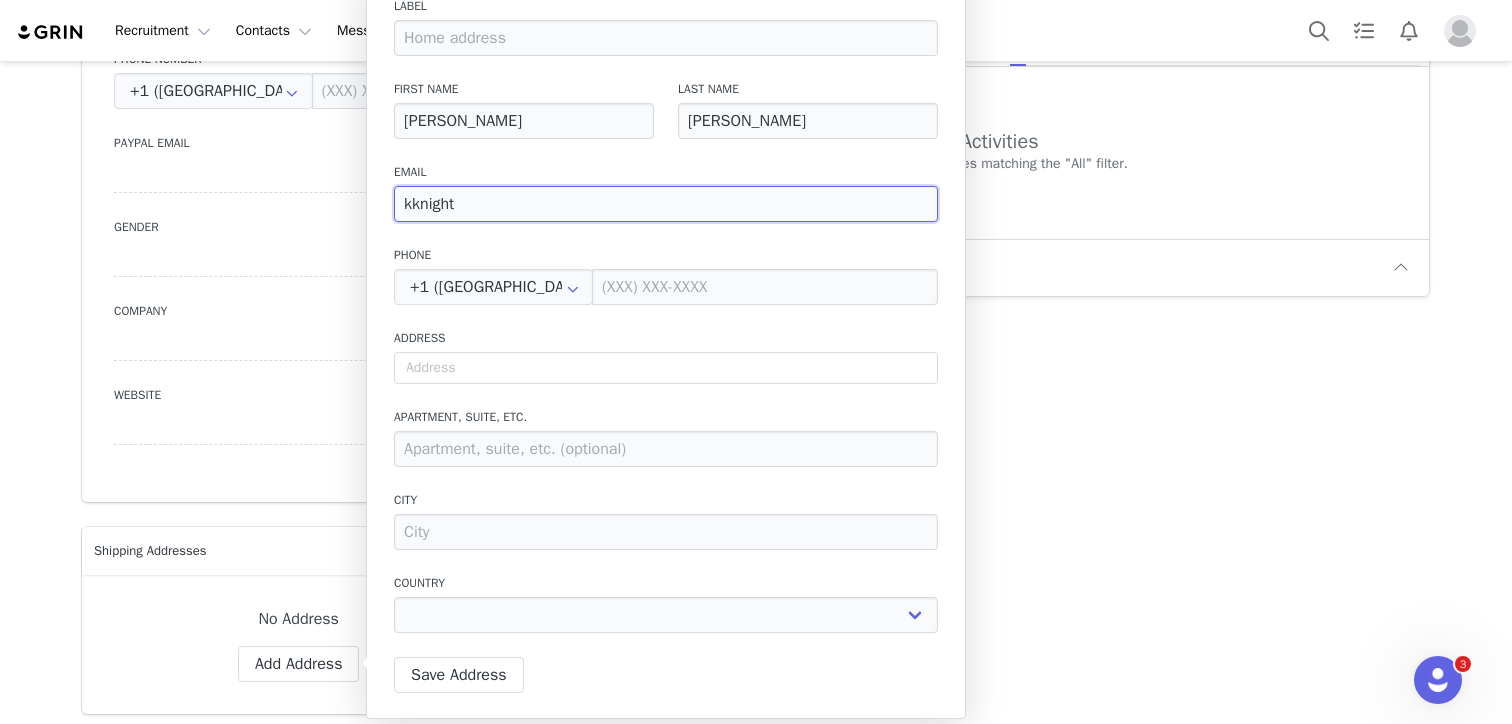 type on "kknight@" 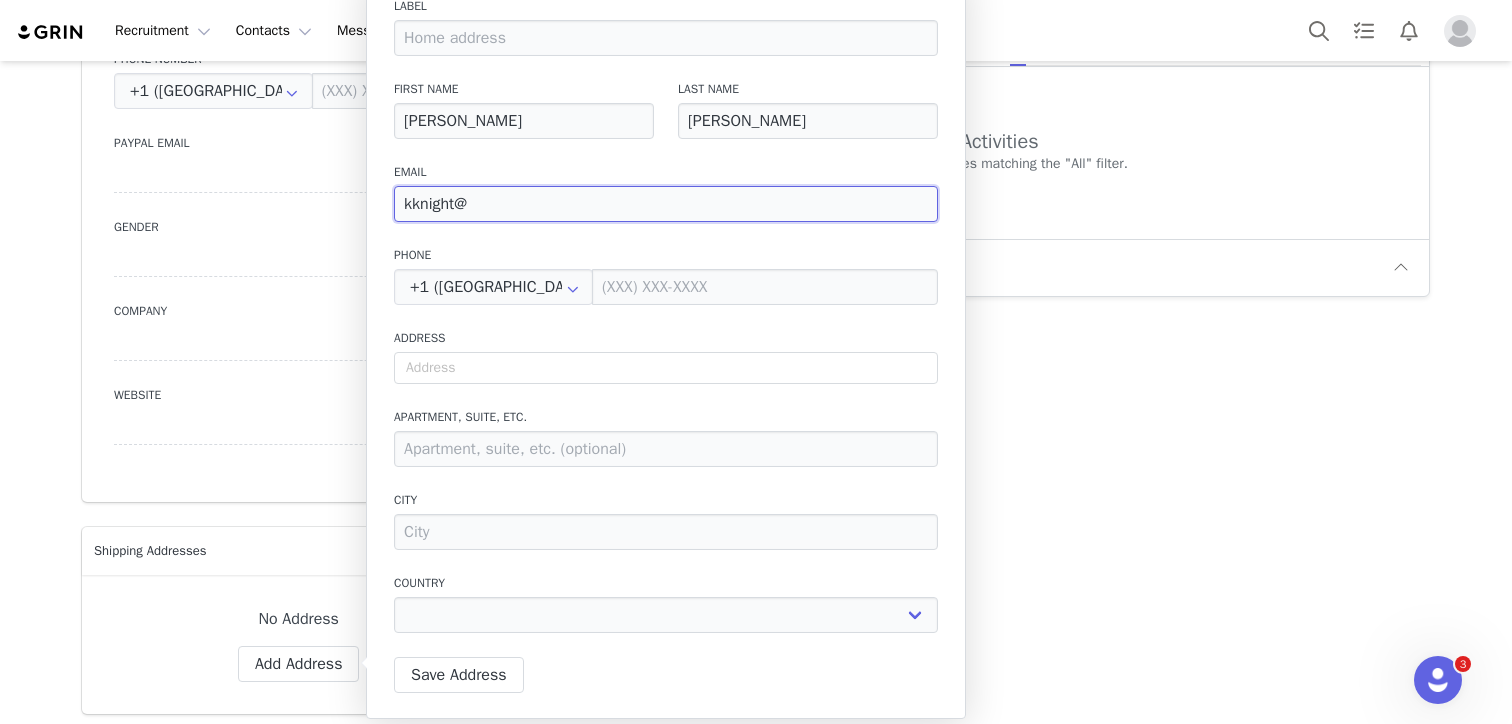 type on "kknight@m" 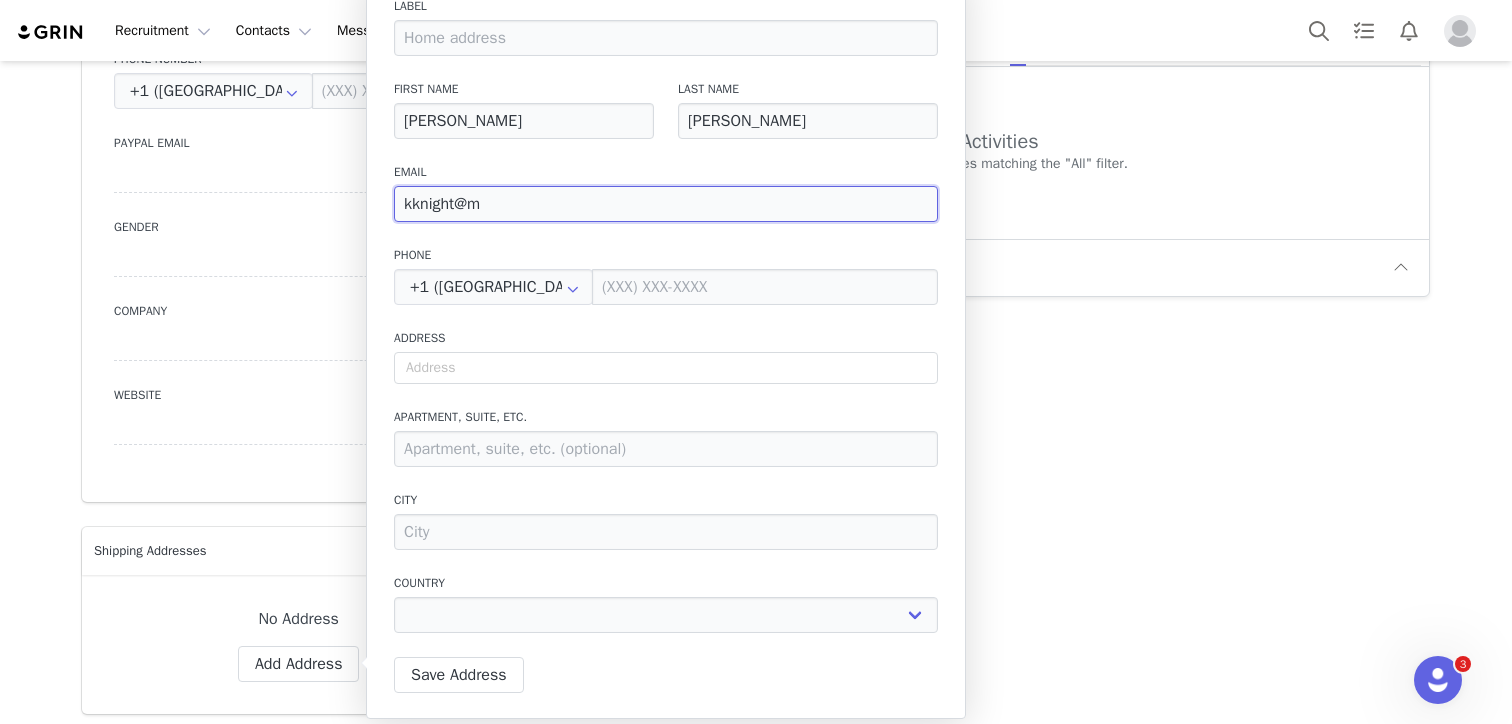 select 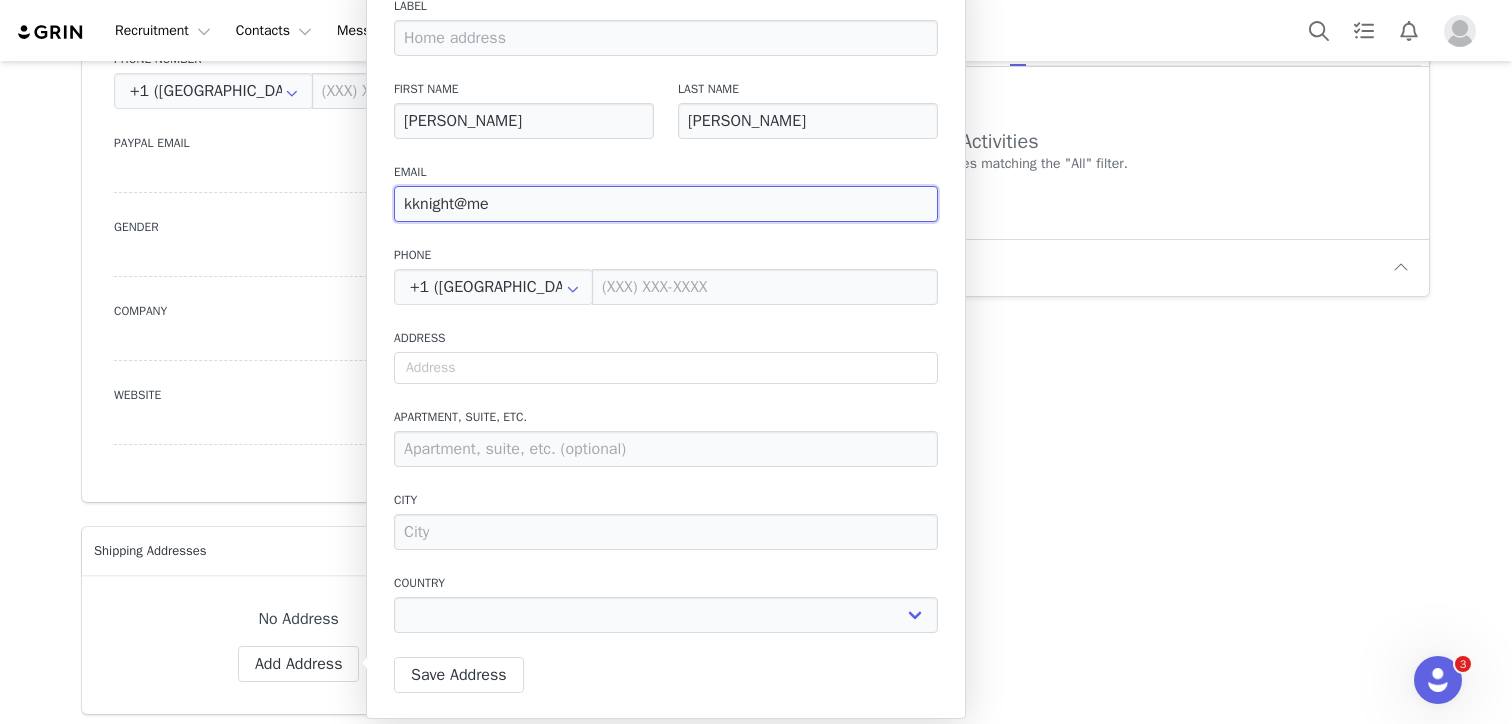 select 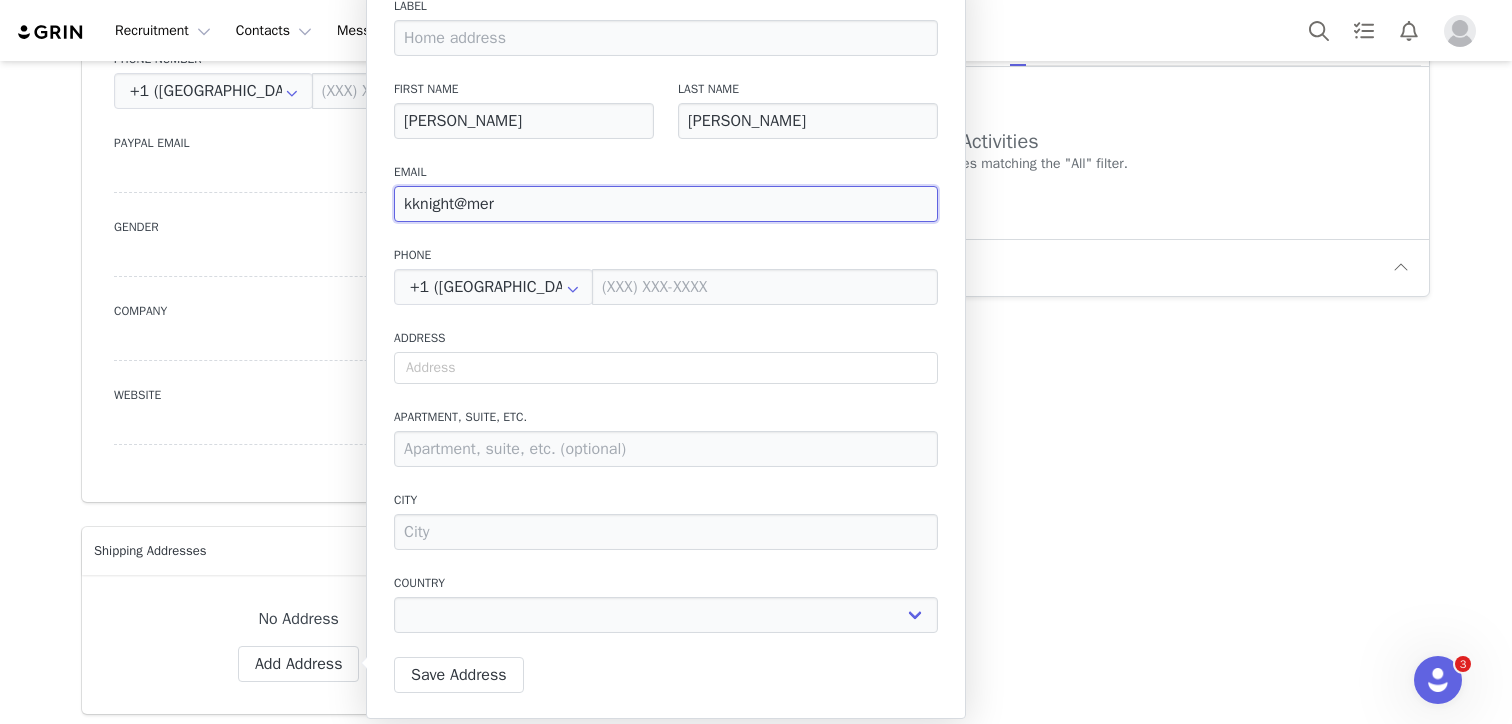 type on "kknight@meri" 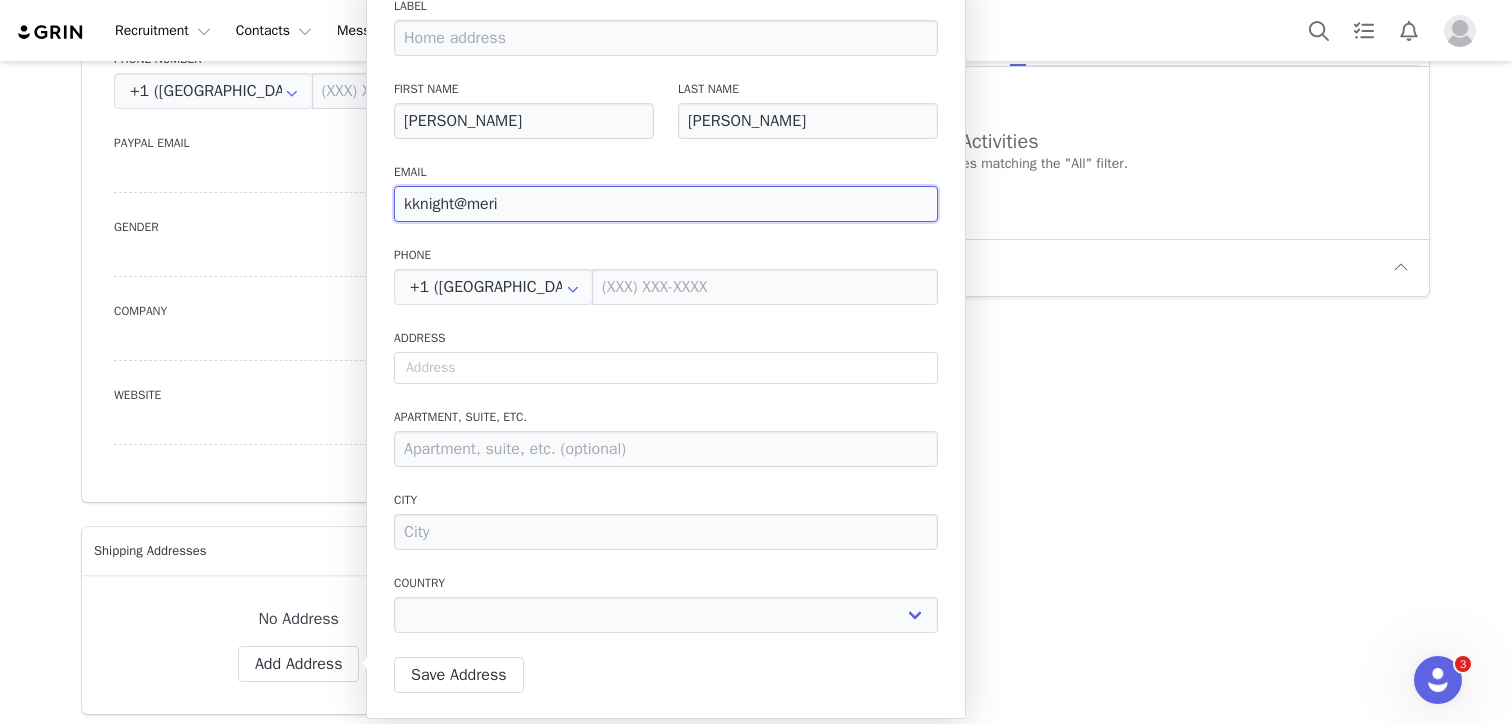type on "kknight@merit" 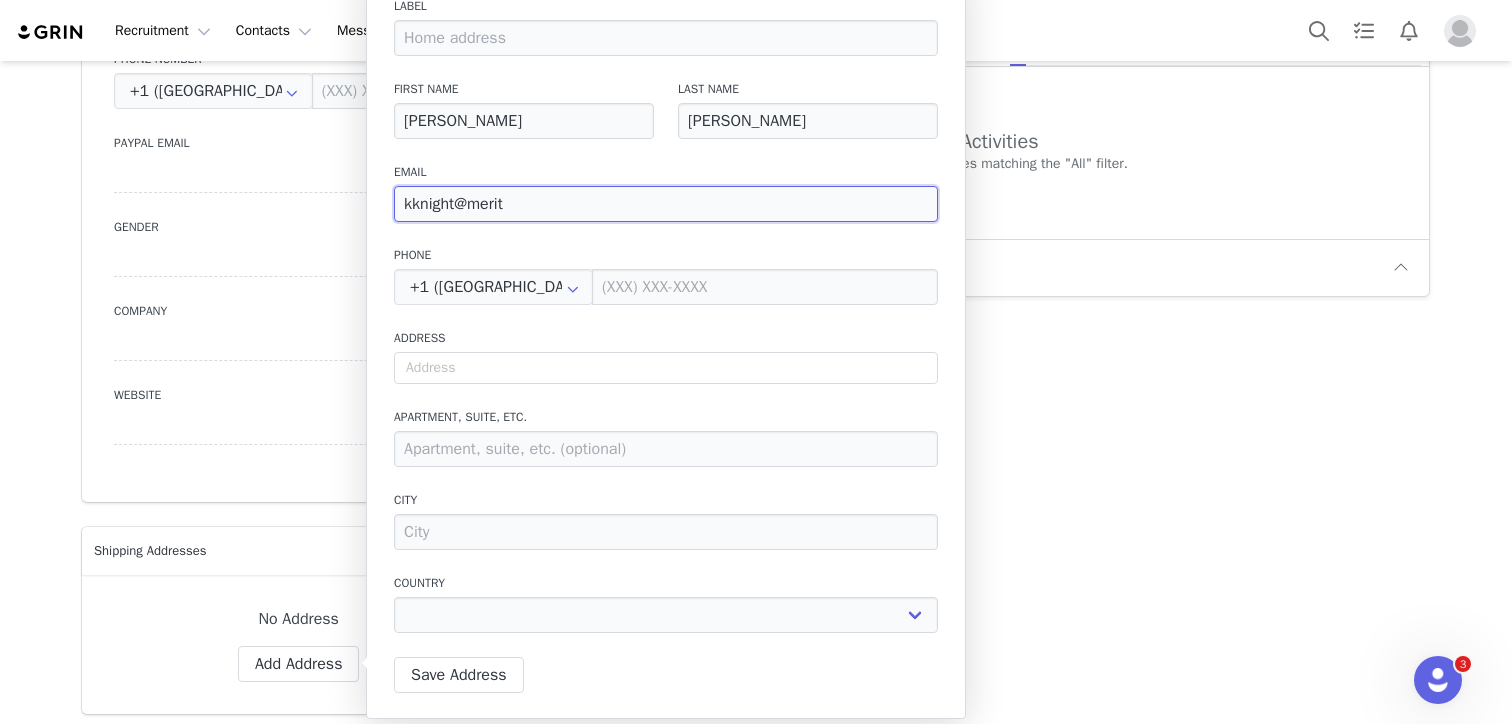 type on "kknight@meritb" 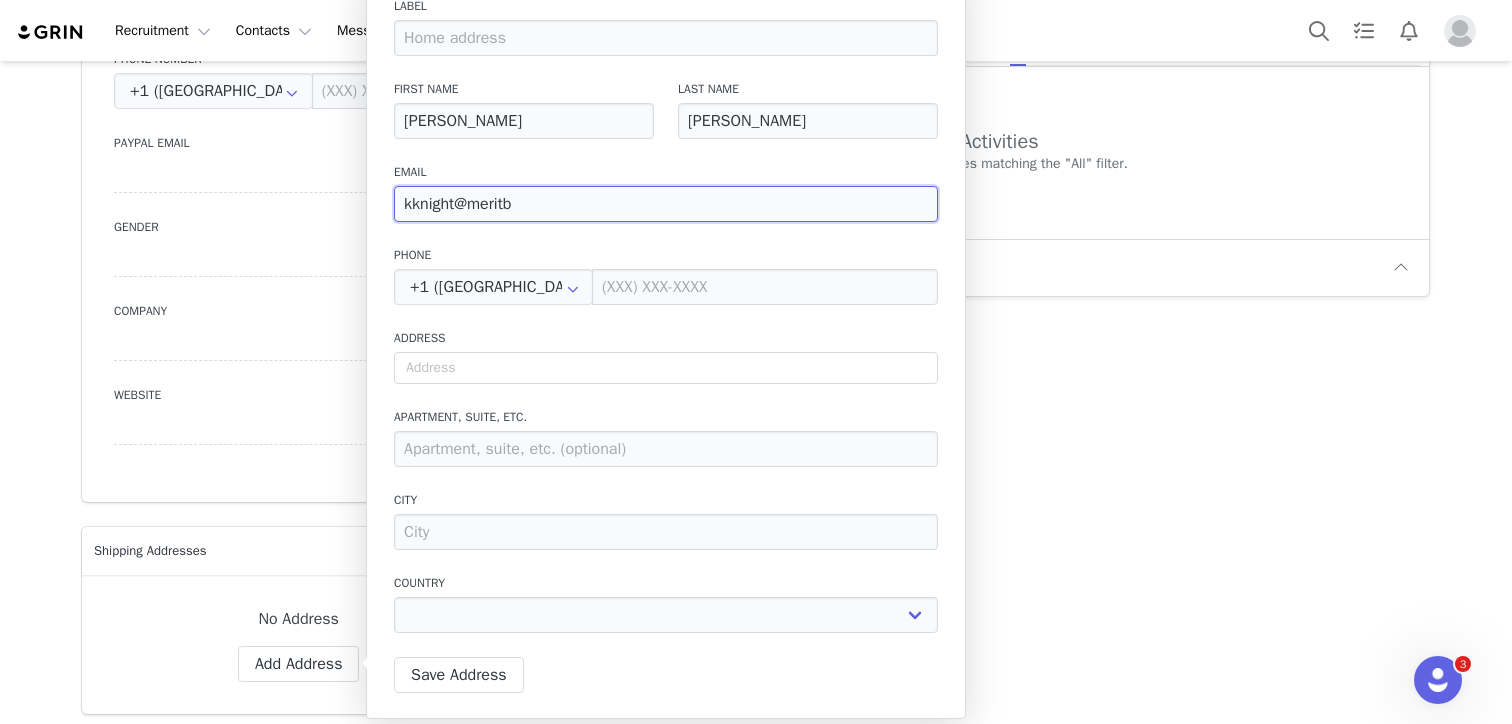 type on "kknight@meritbe" 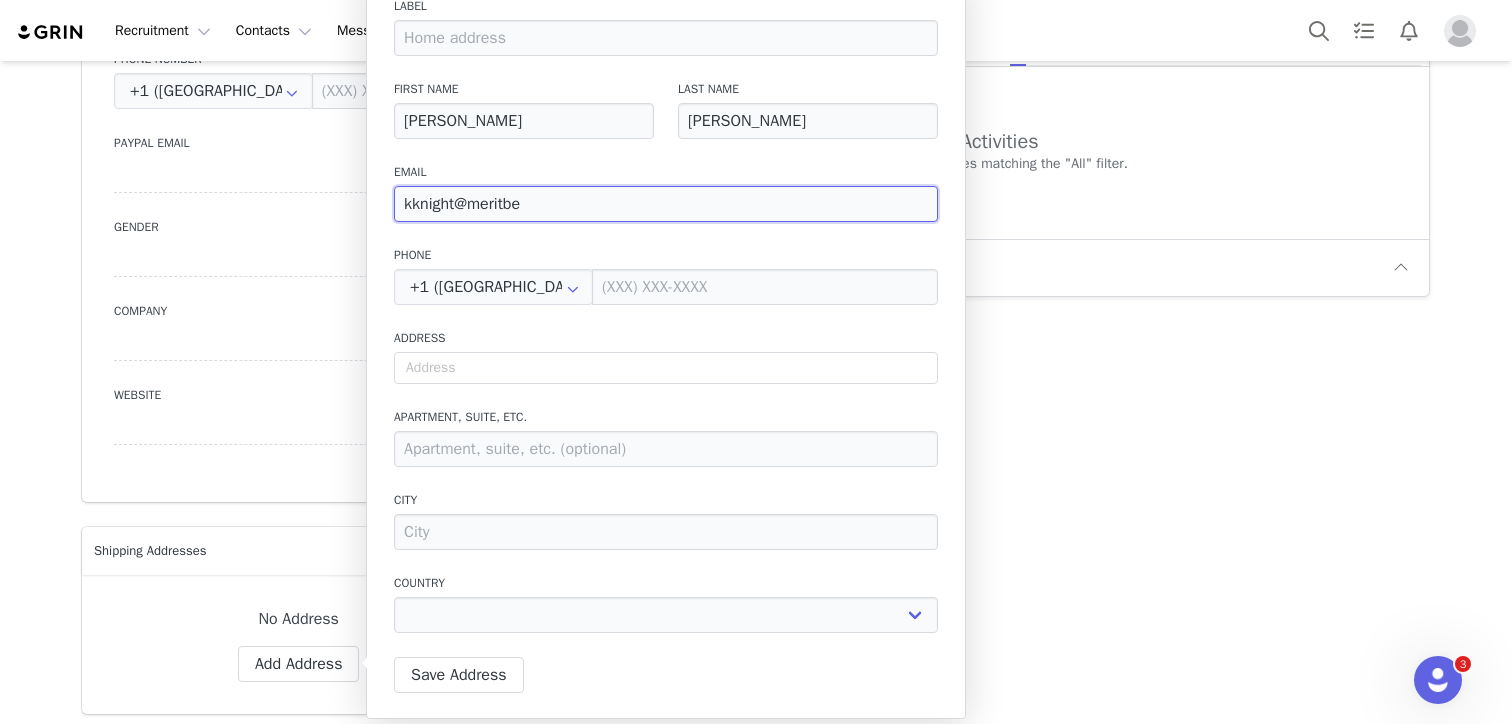 type on "kknight@meritbea" 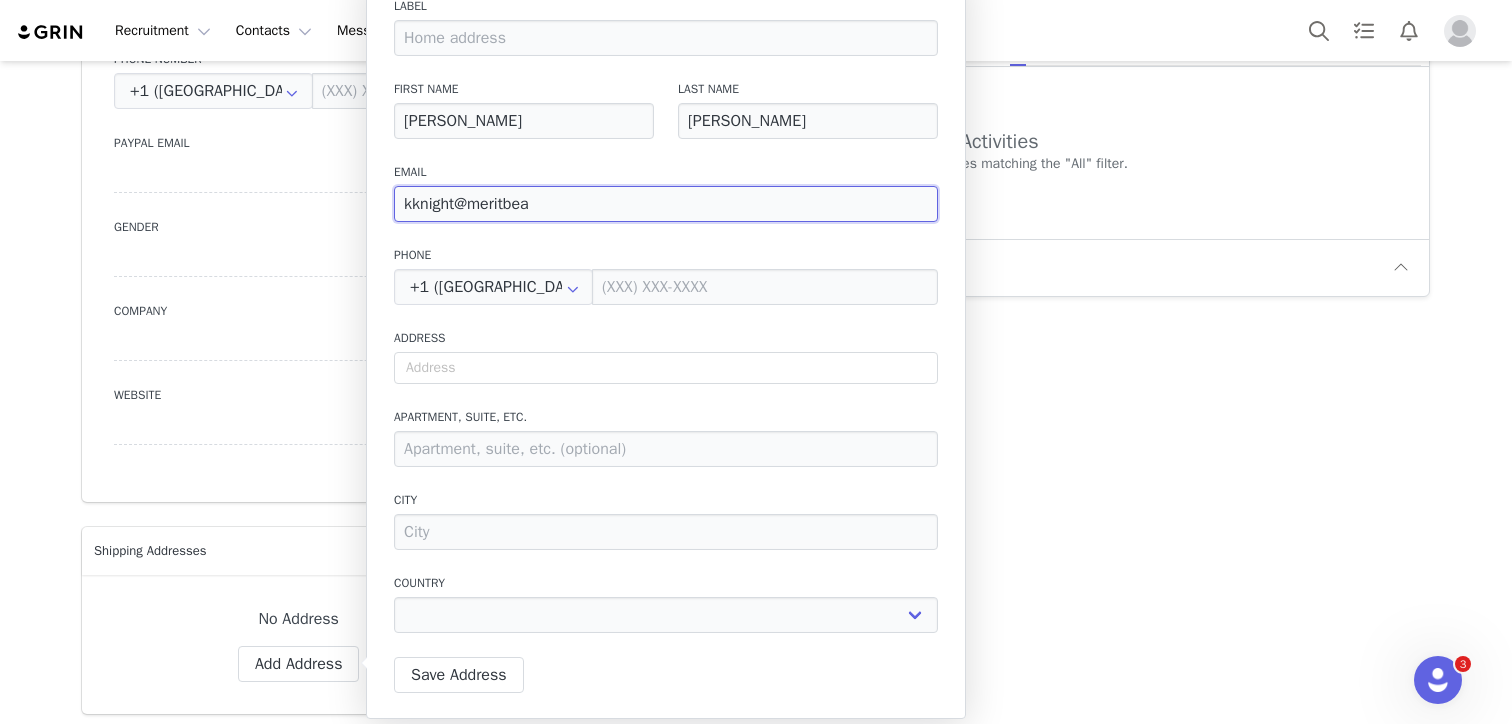 type on "kknight@meritbeau" 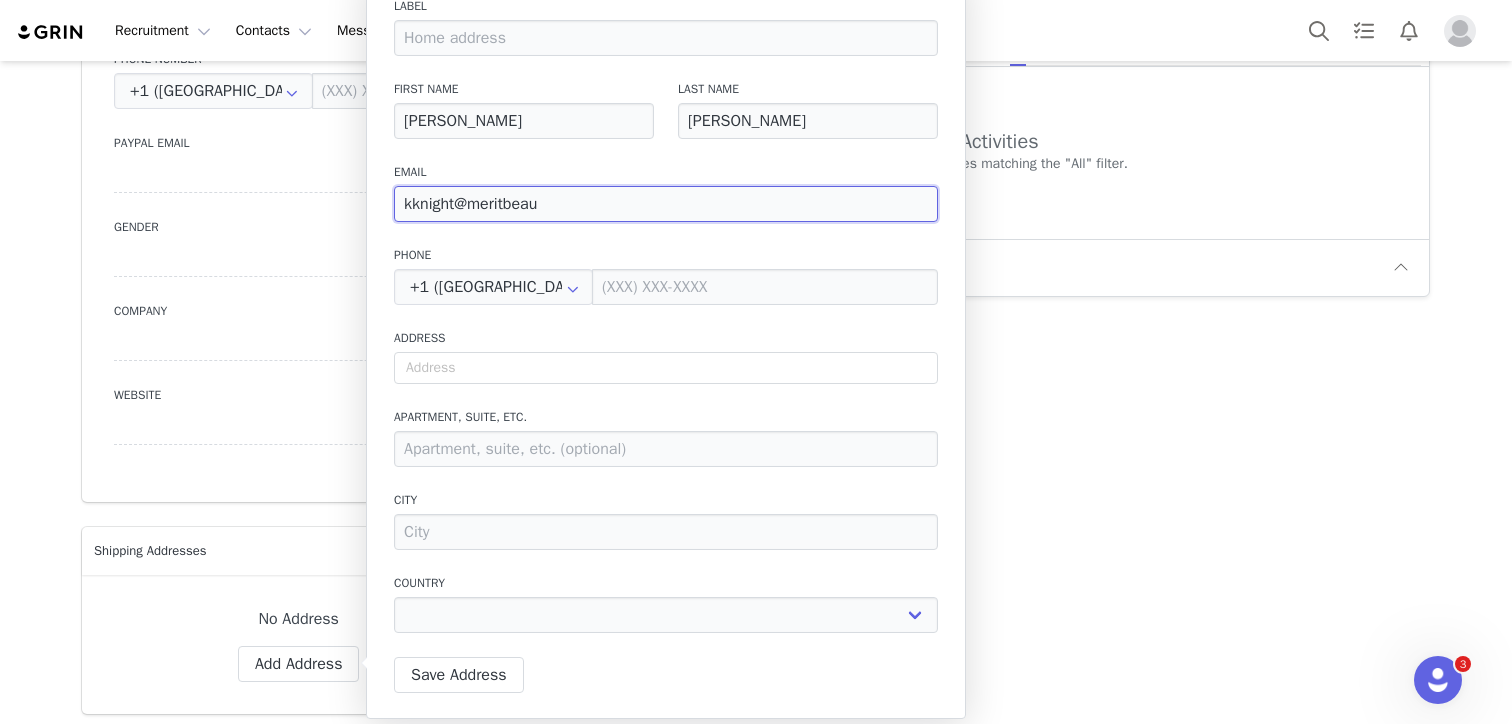 type on "kknight@meritbeaut" 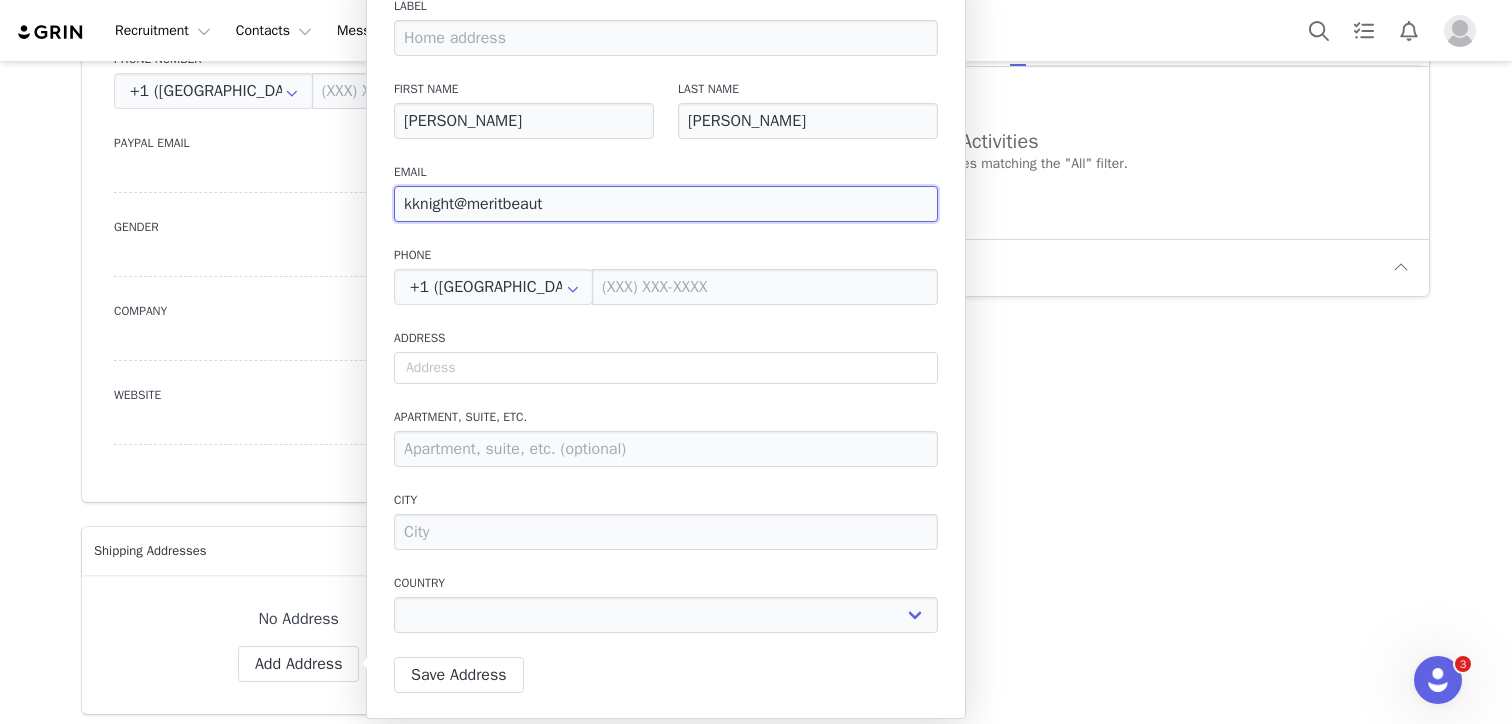 type on "kknight@meritbeauty" 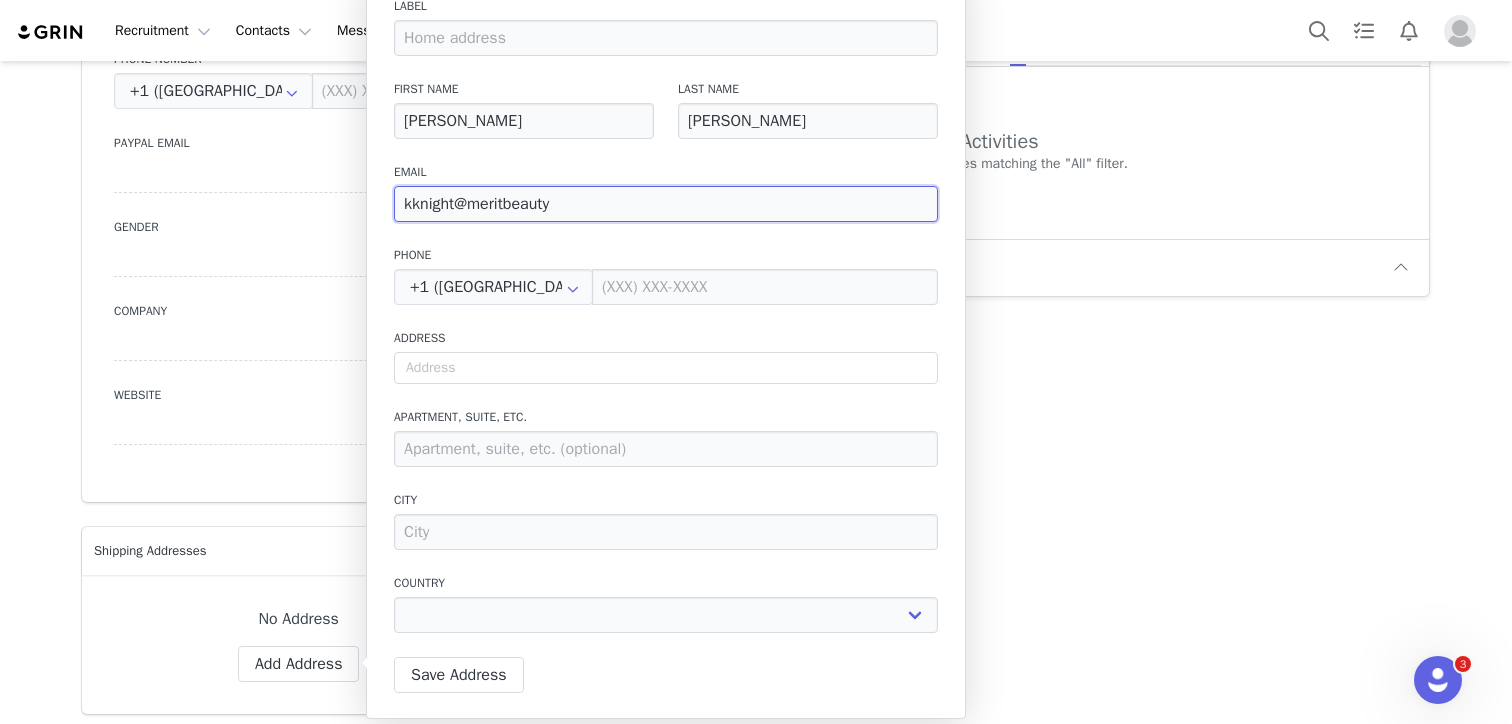 type on "kknight@meritbeauty." 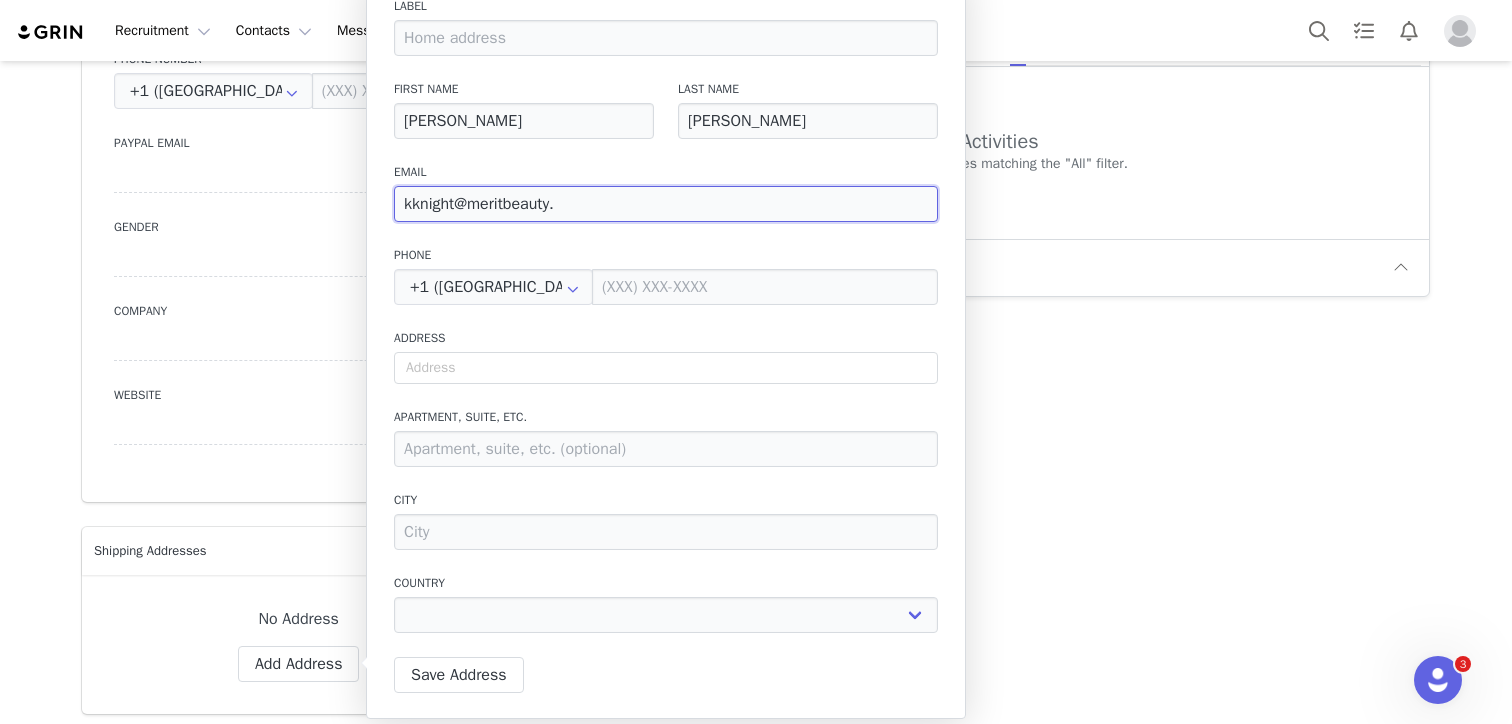 type on "kknight@meritbeauty.c" 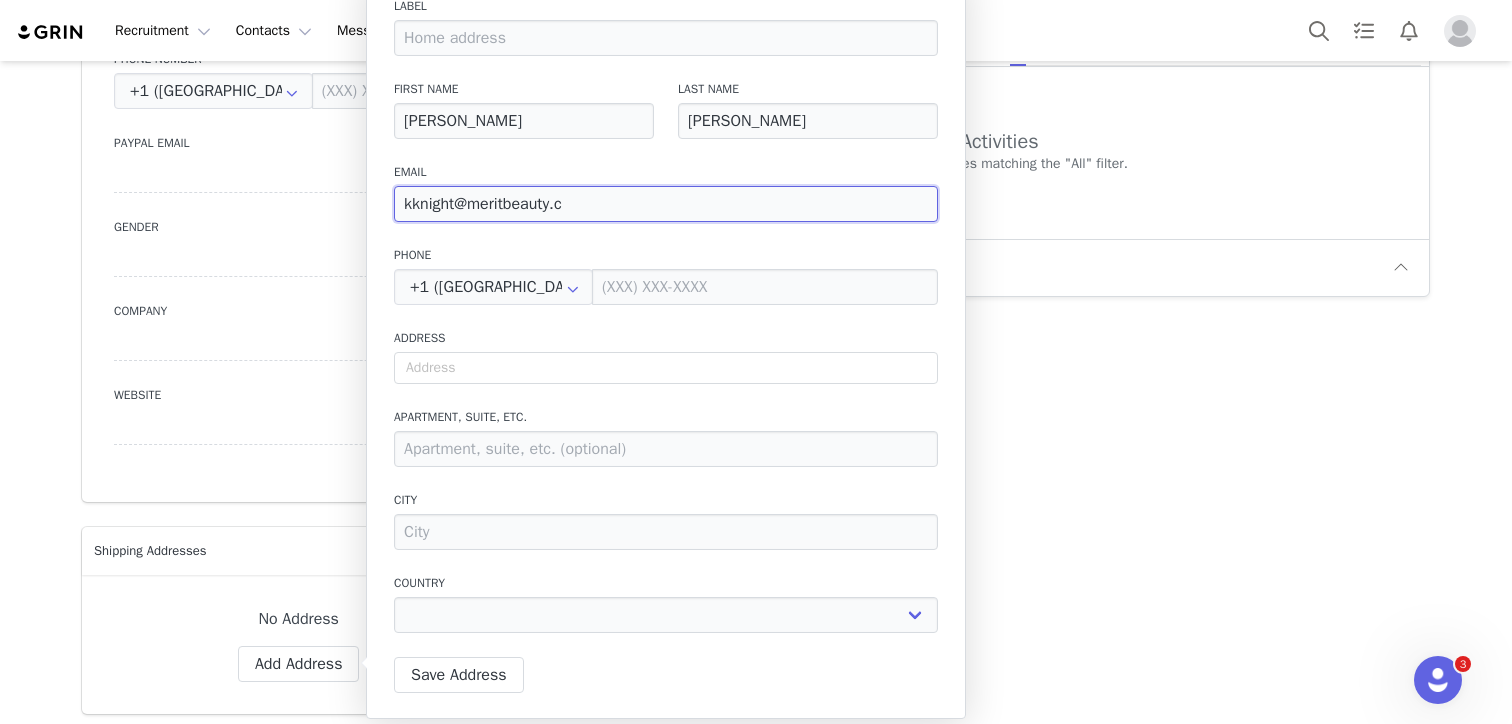 type on "[EMAIL_ADDRESS][DOMAIN_NAME]" 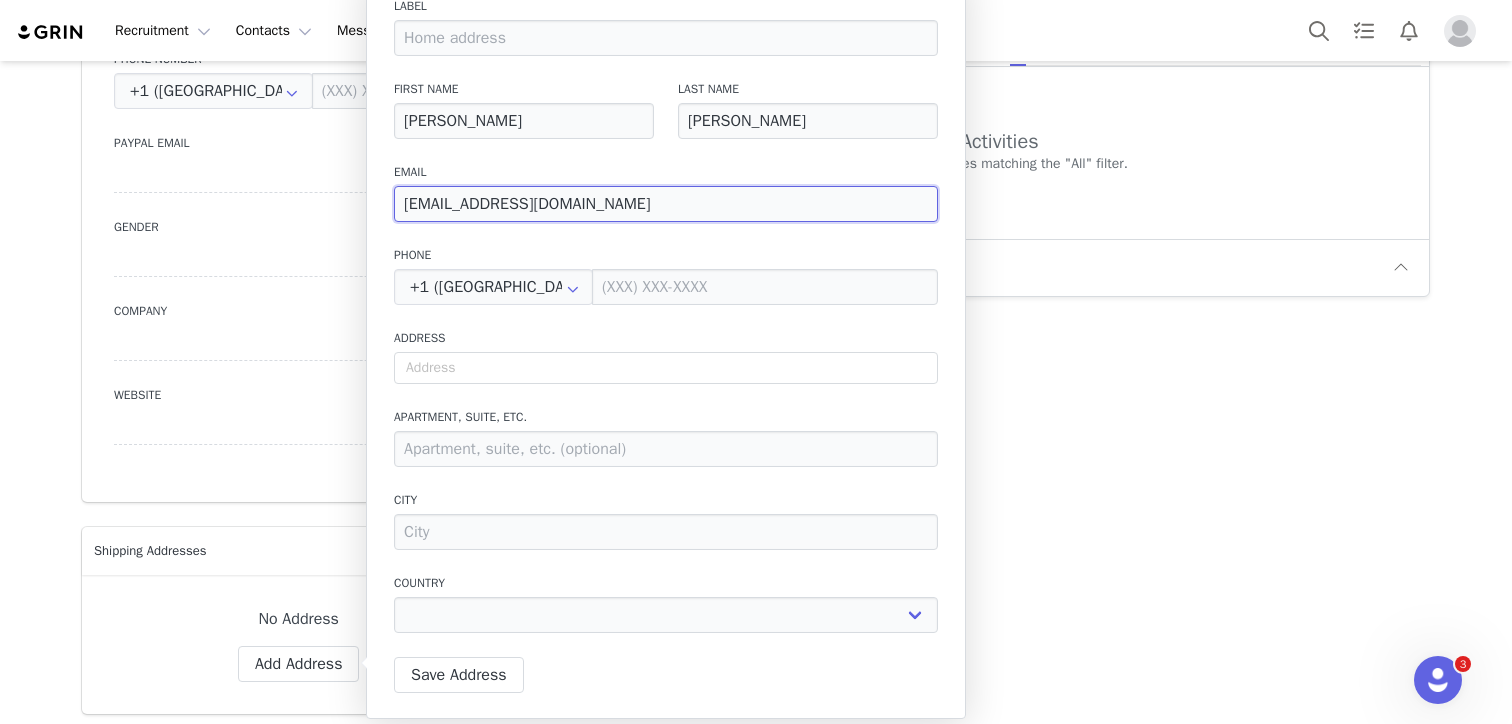 select 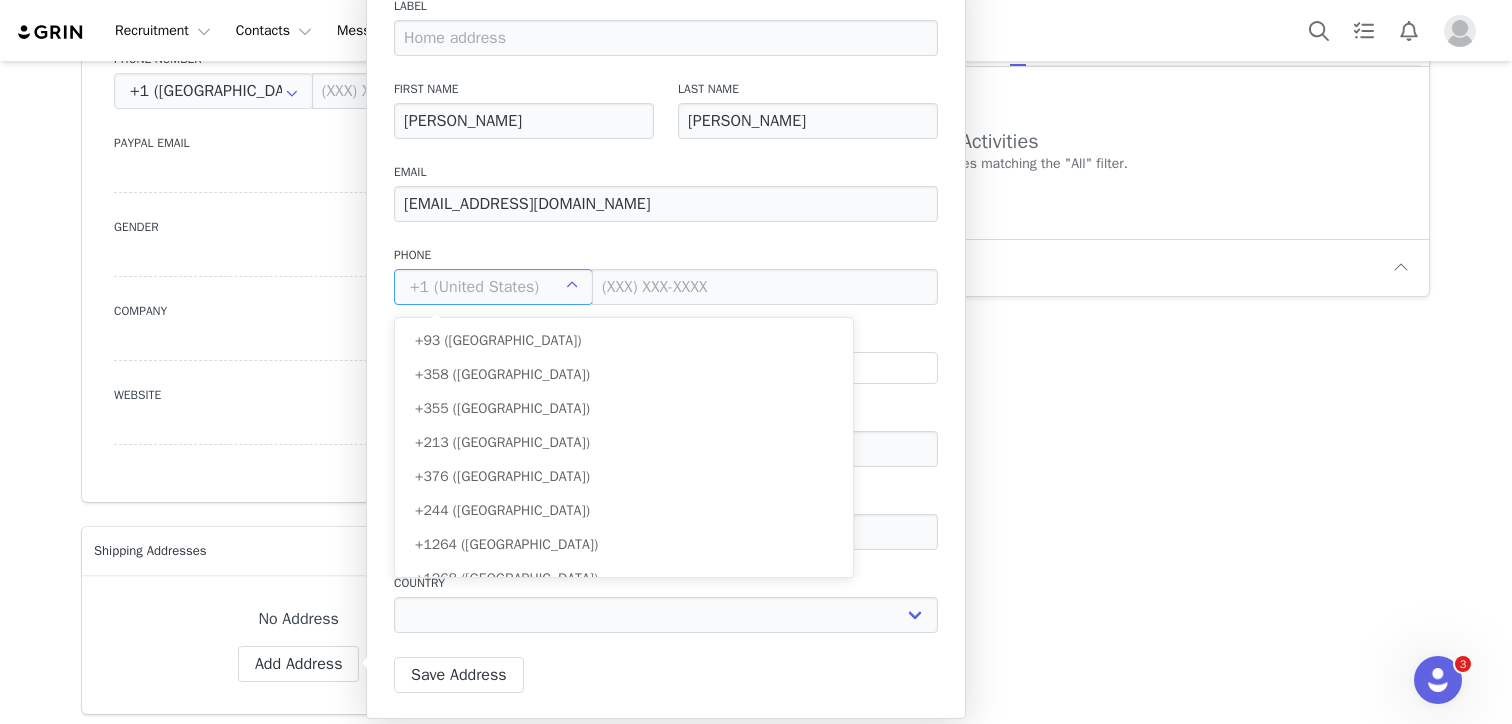 scroll, scrollTop: 7465, scrollLeft: 0, axis: vertical 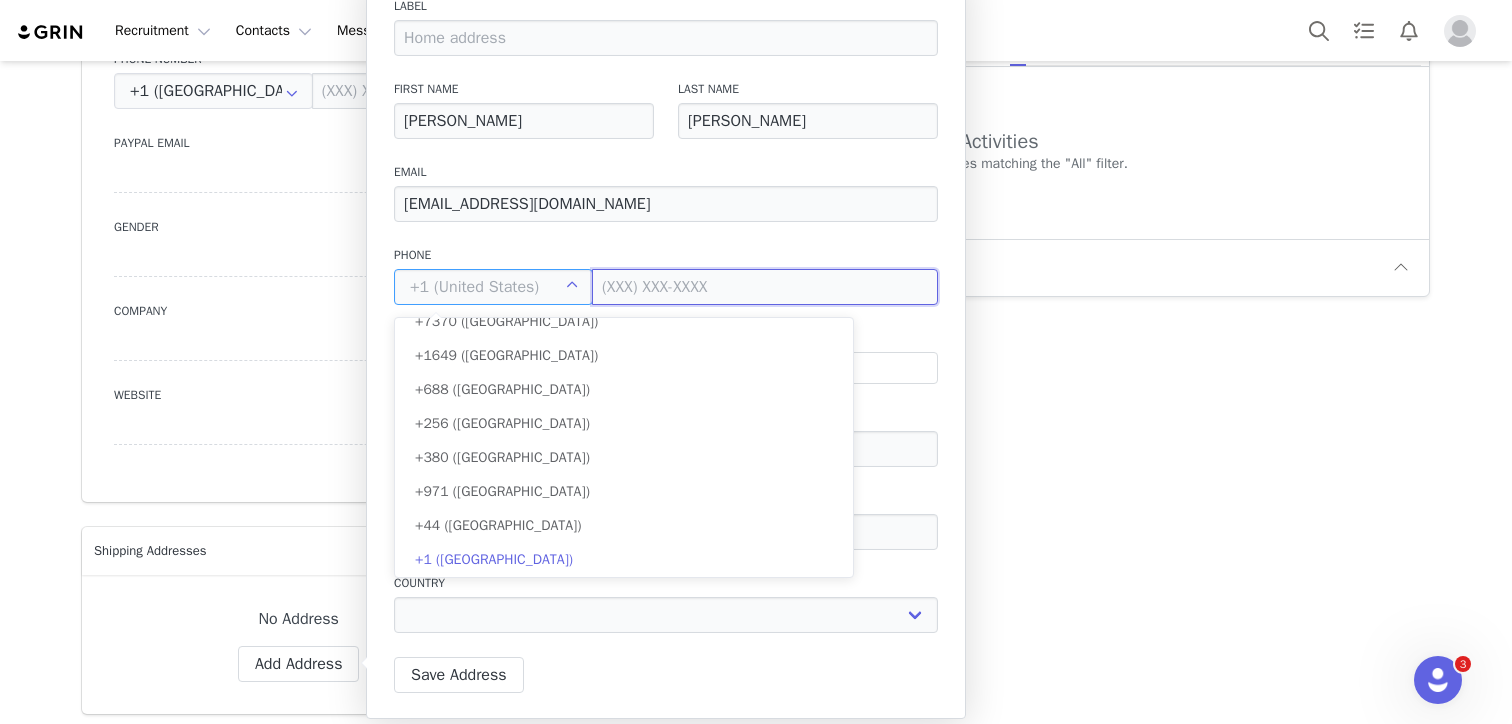 type on "+1 ([GEOGRAPHIC_DATA])" 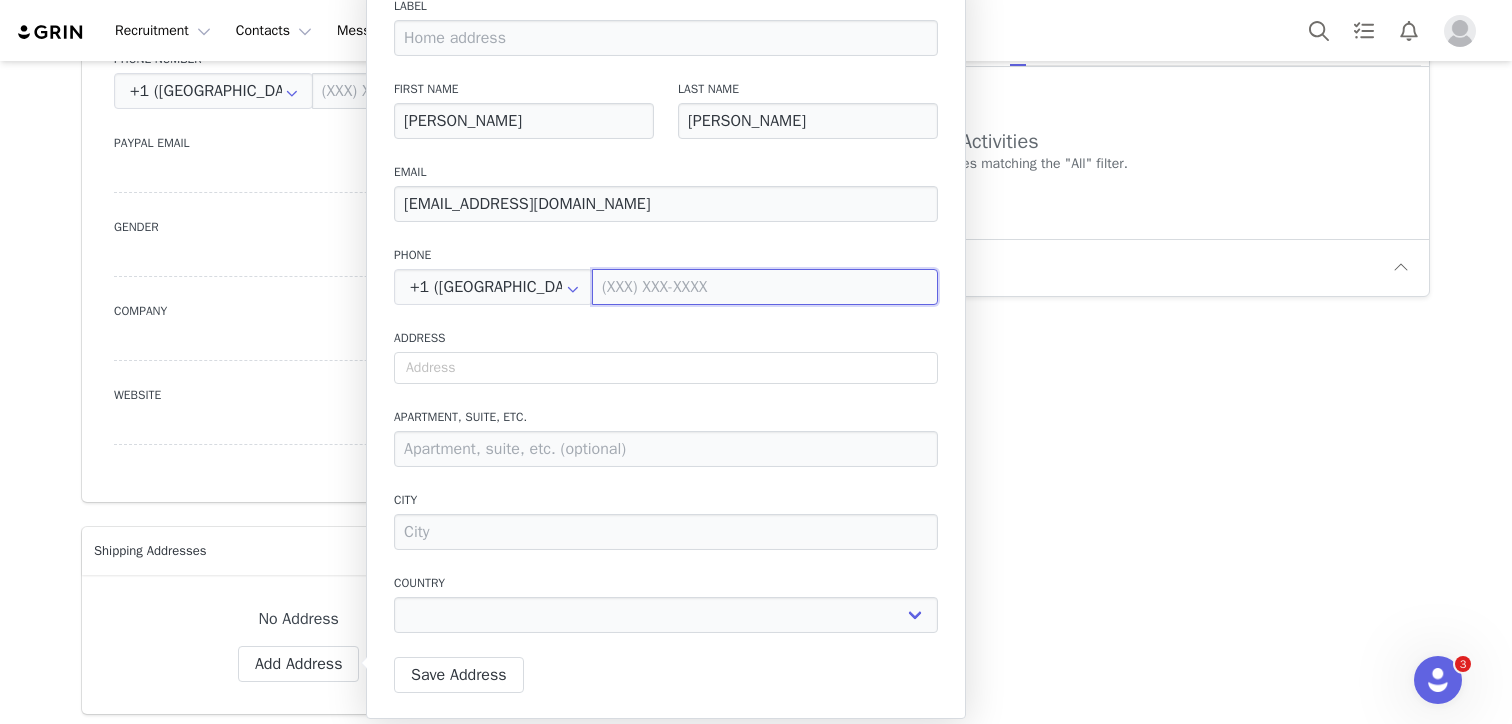 select 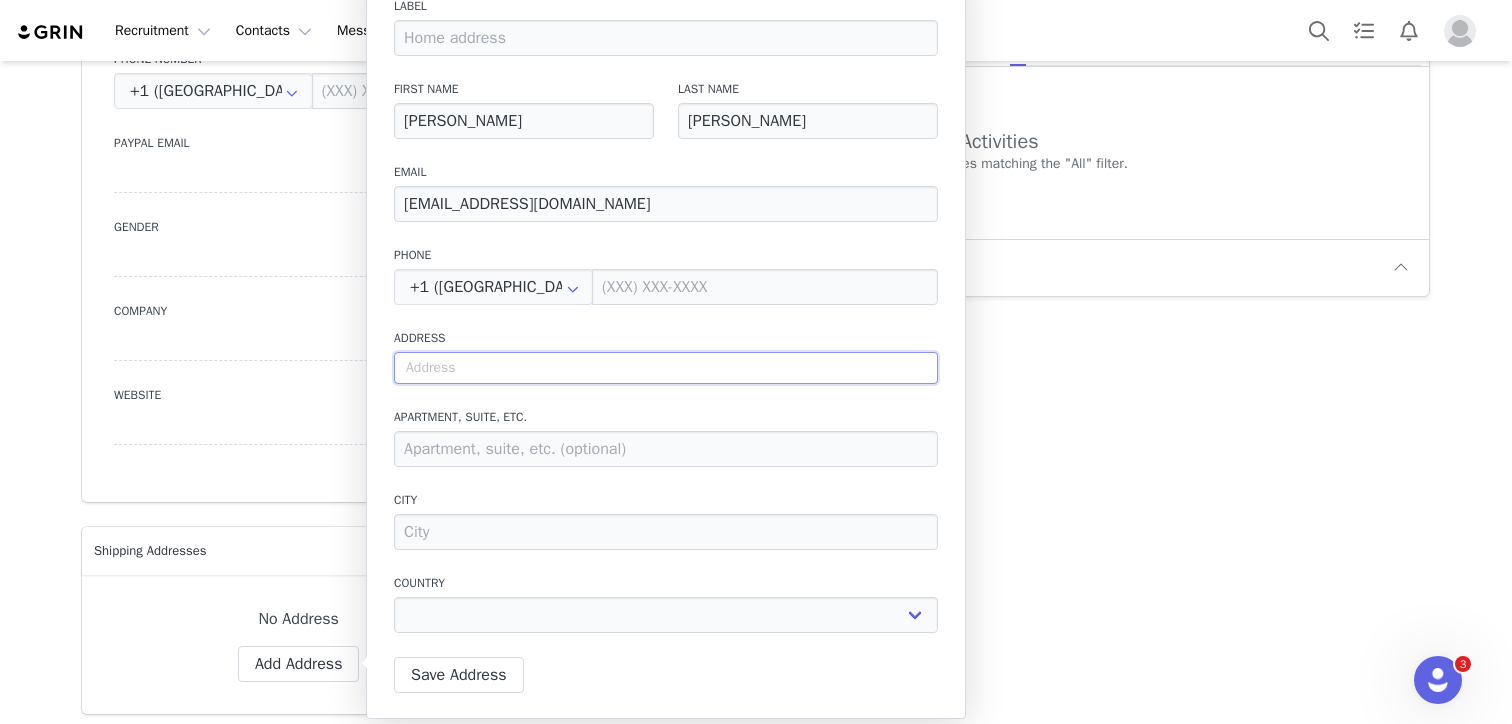 type on "1" 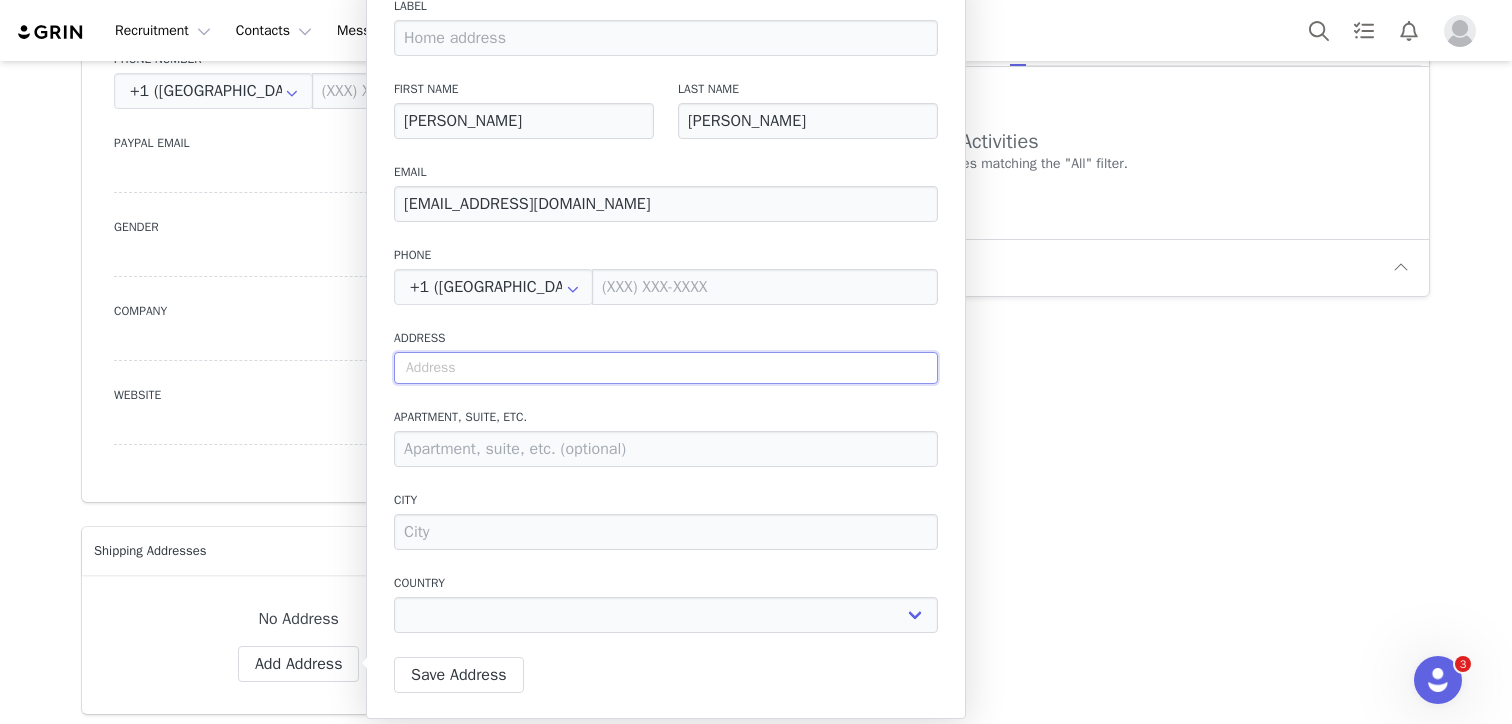 select 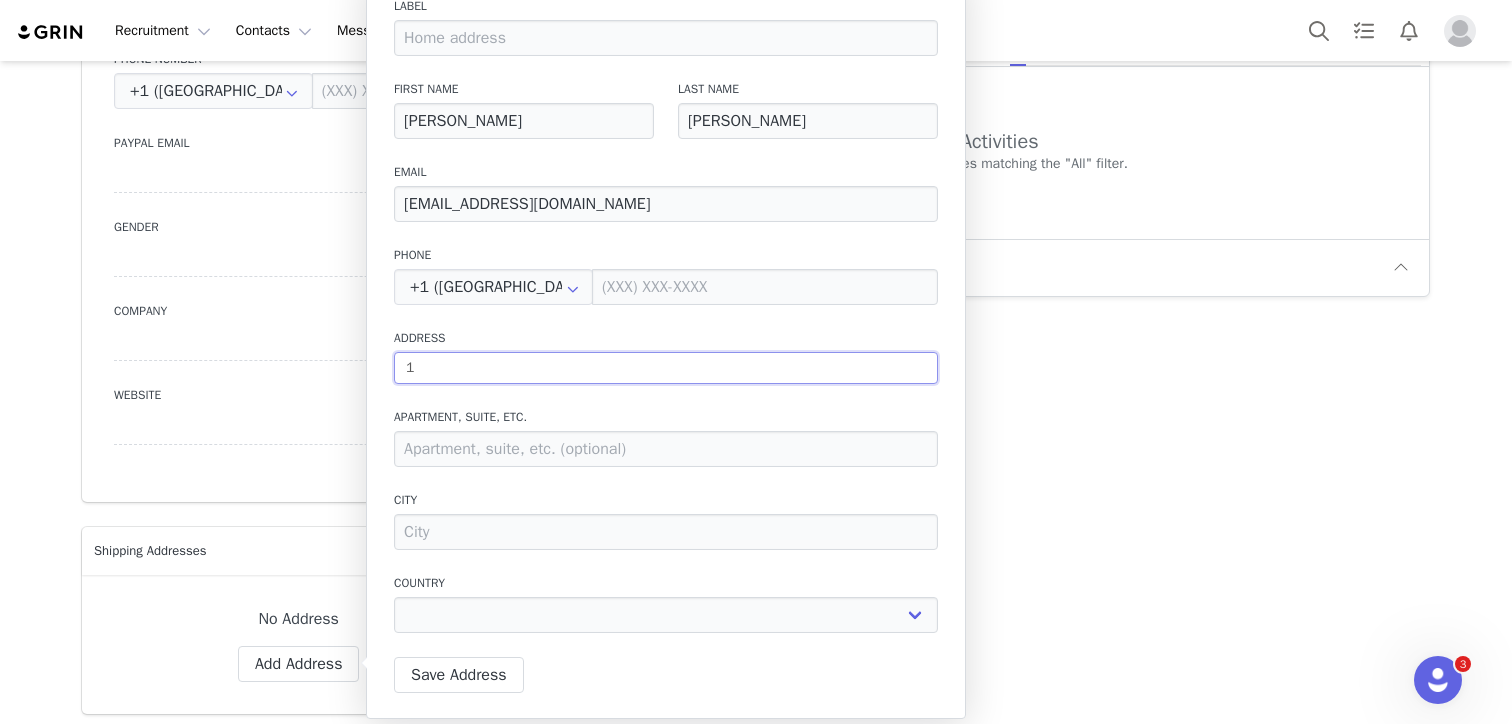 type on "15" 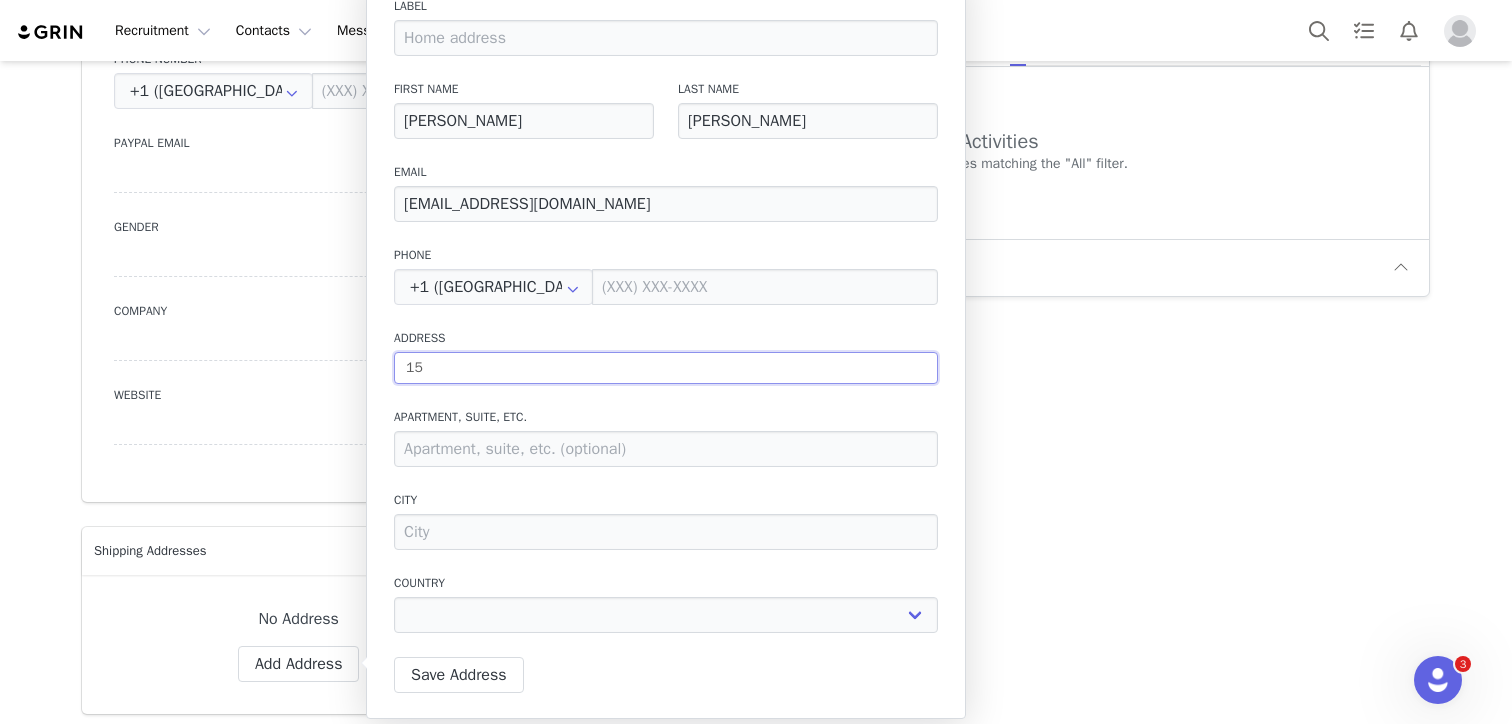 type on "155" 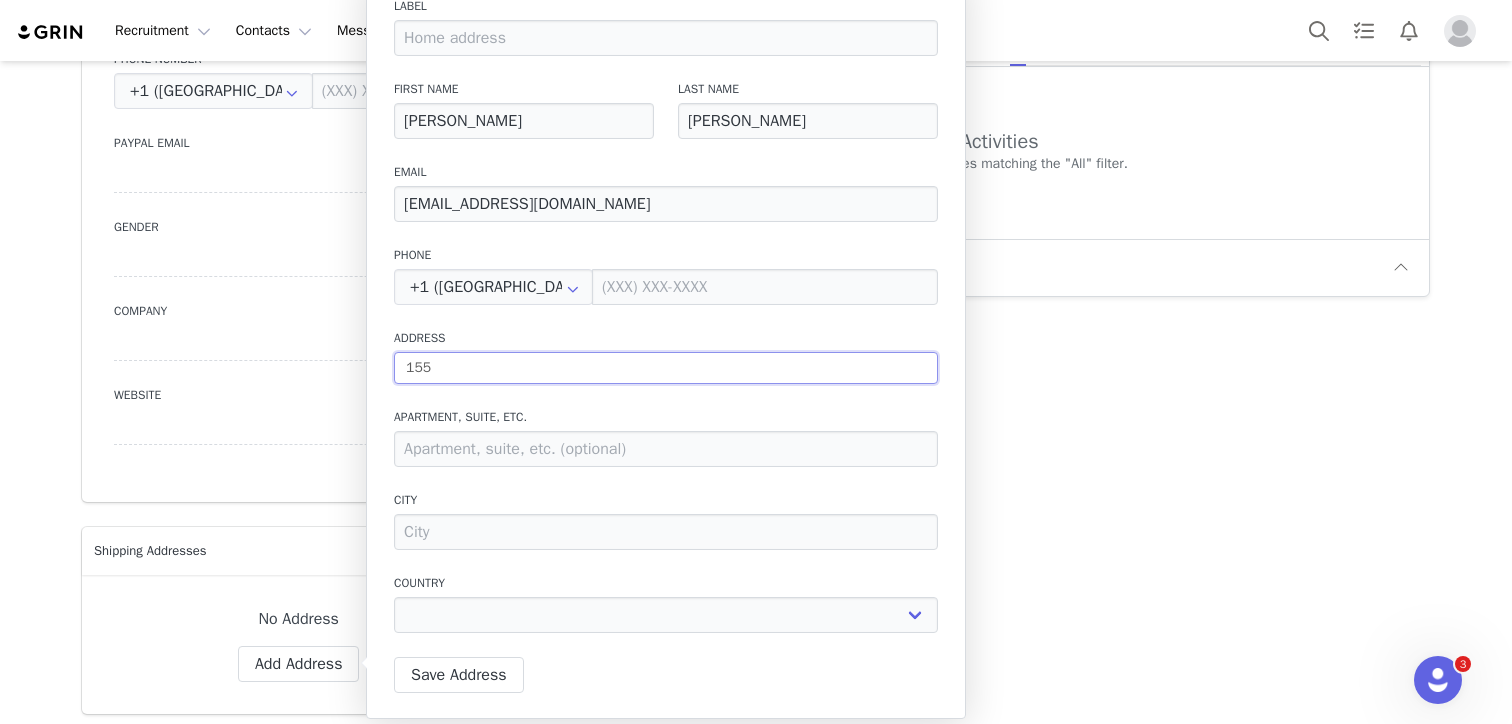 type on "155" 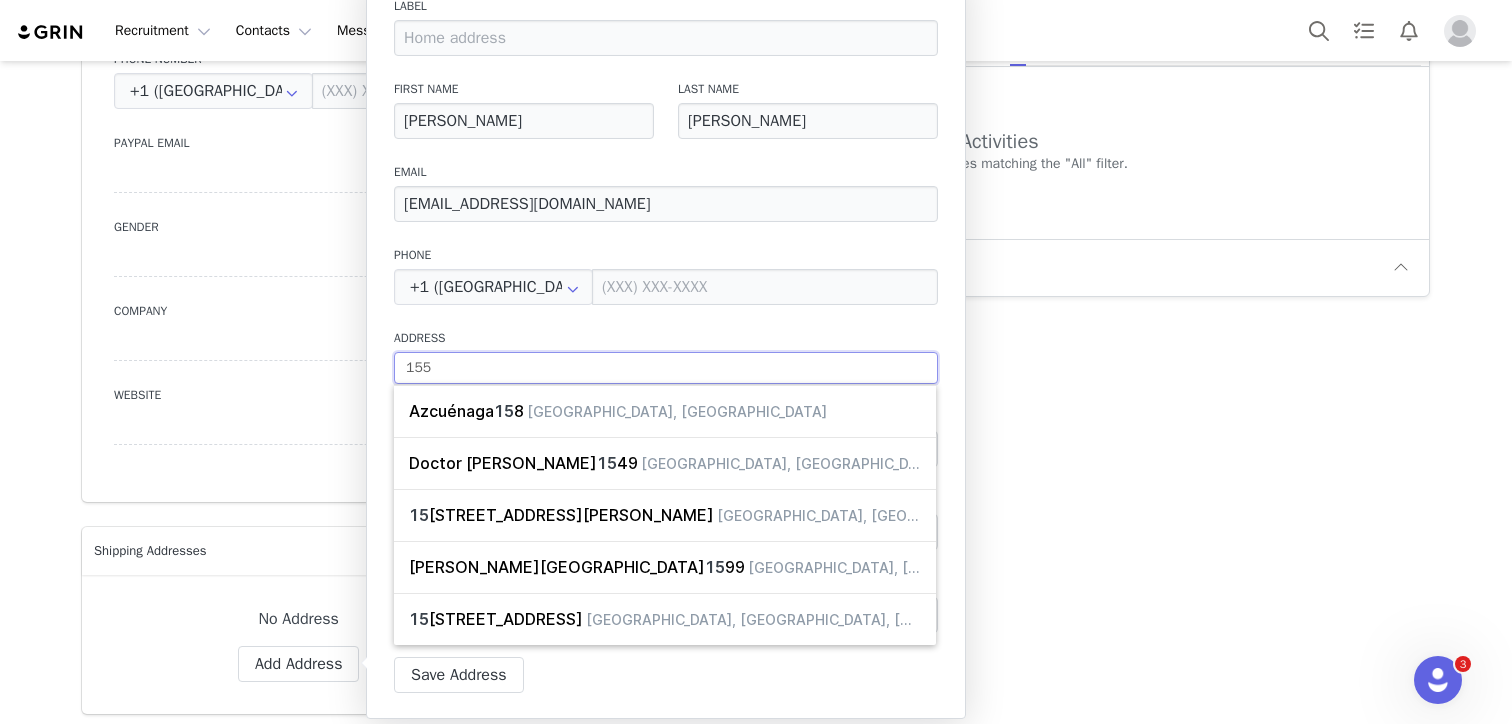 type on "155 E" 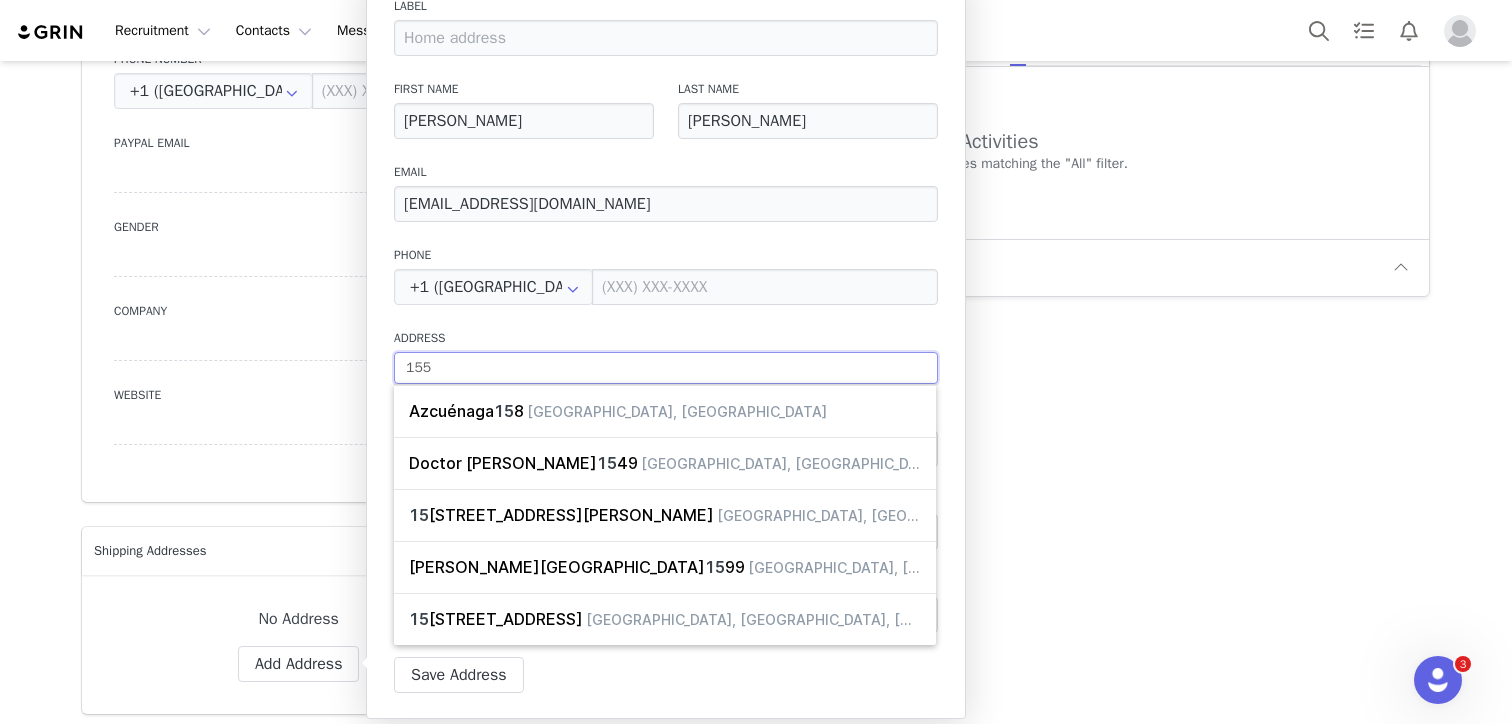 select 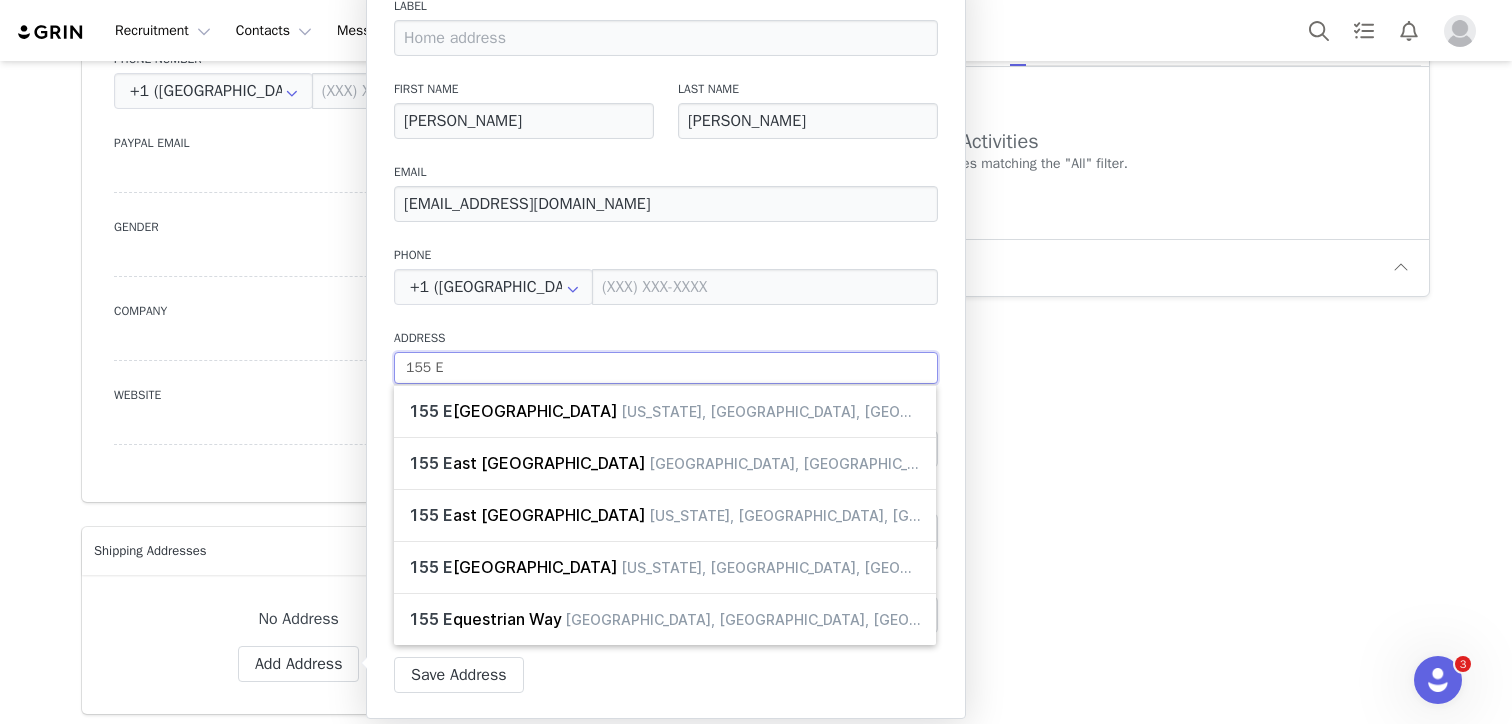 type on "155 Ea" 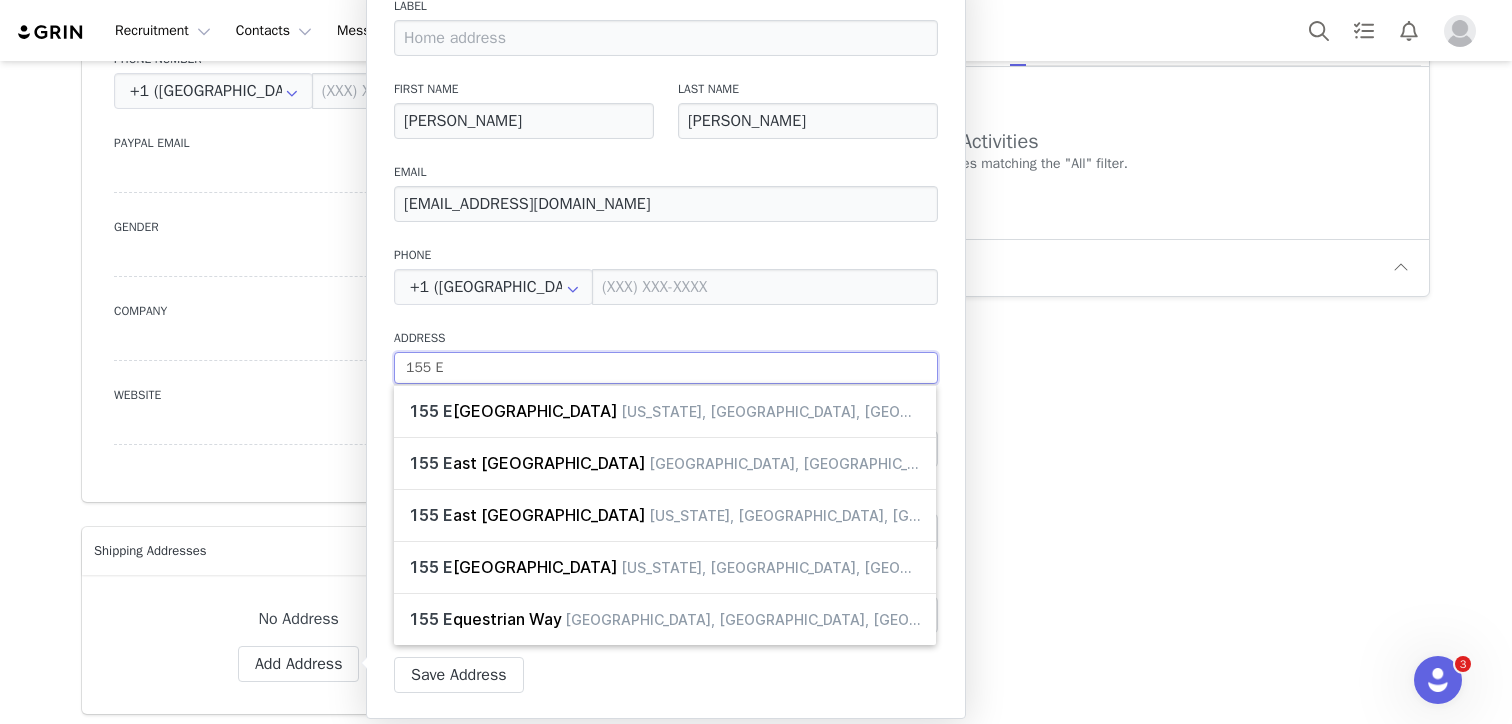 select 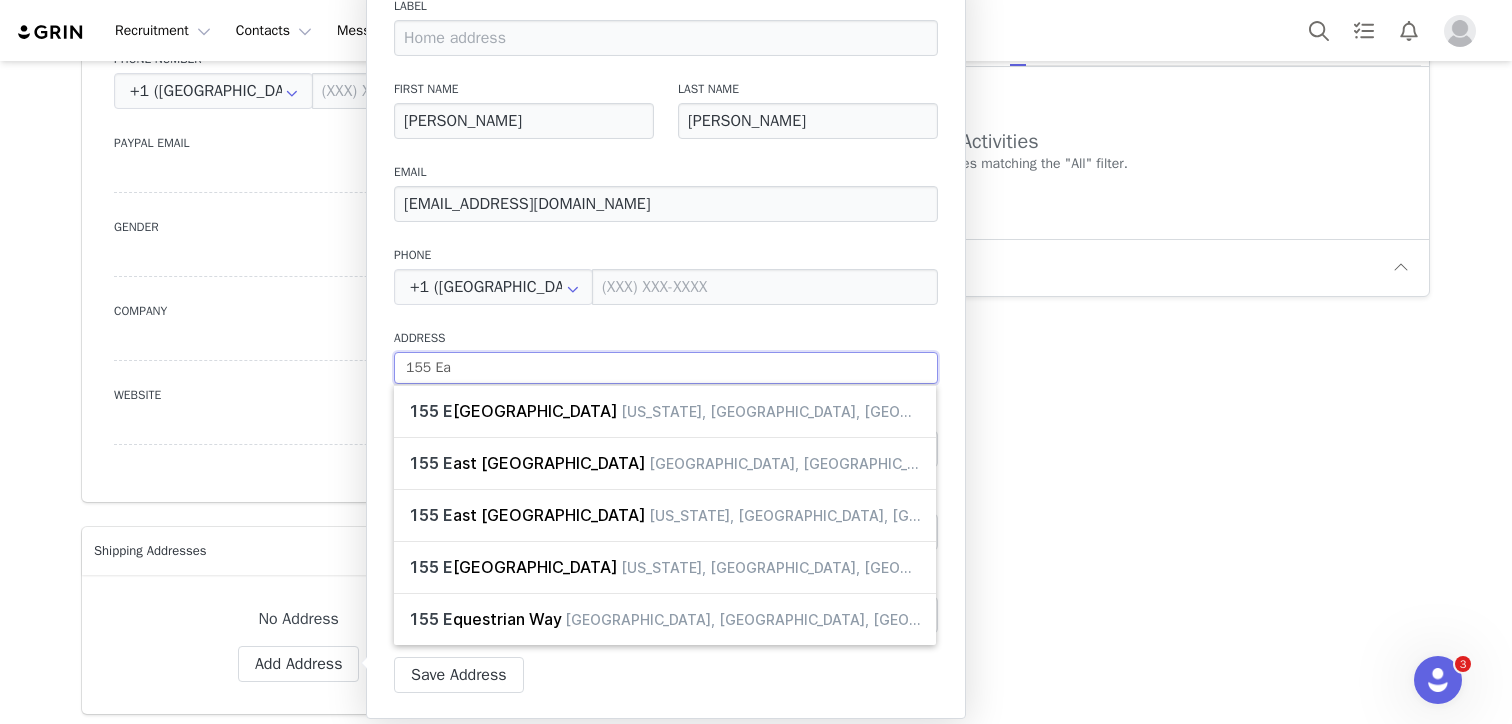 type on "155 Eas" 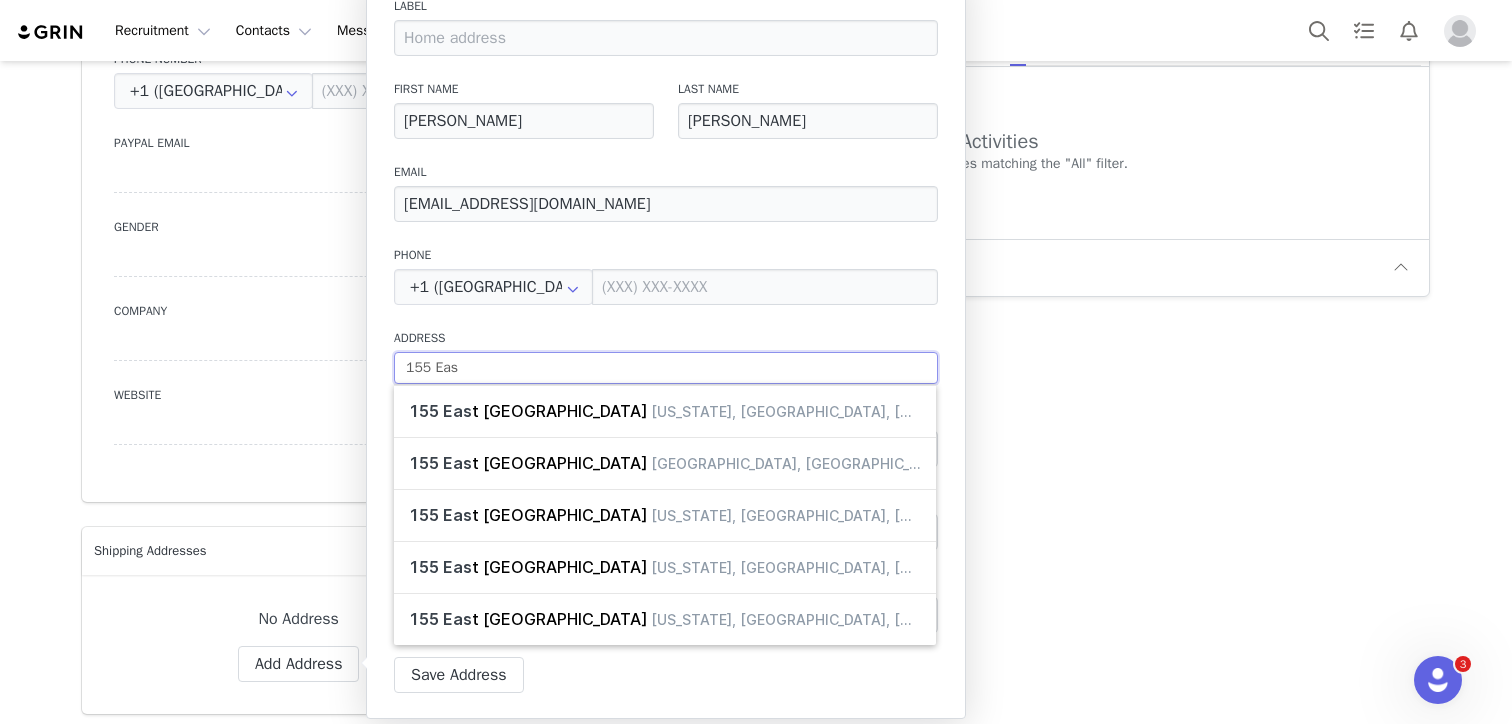 type on "155 Easy" 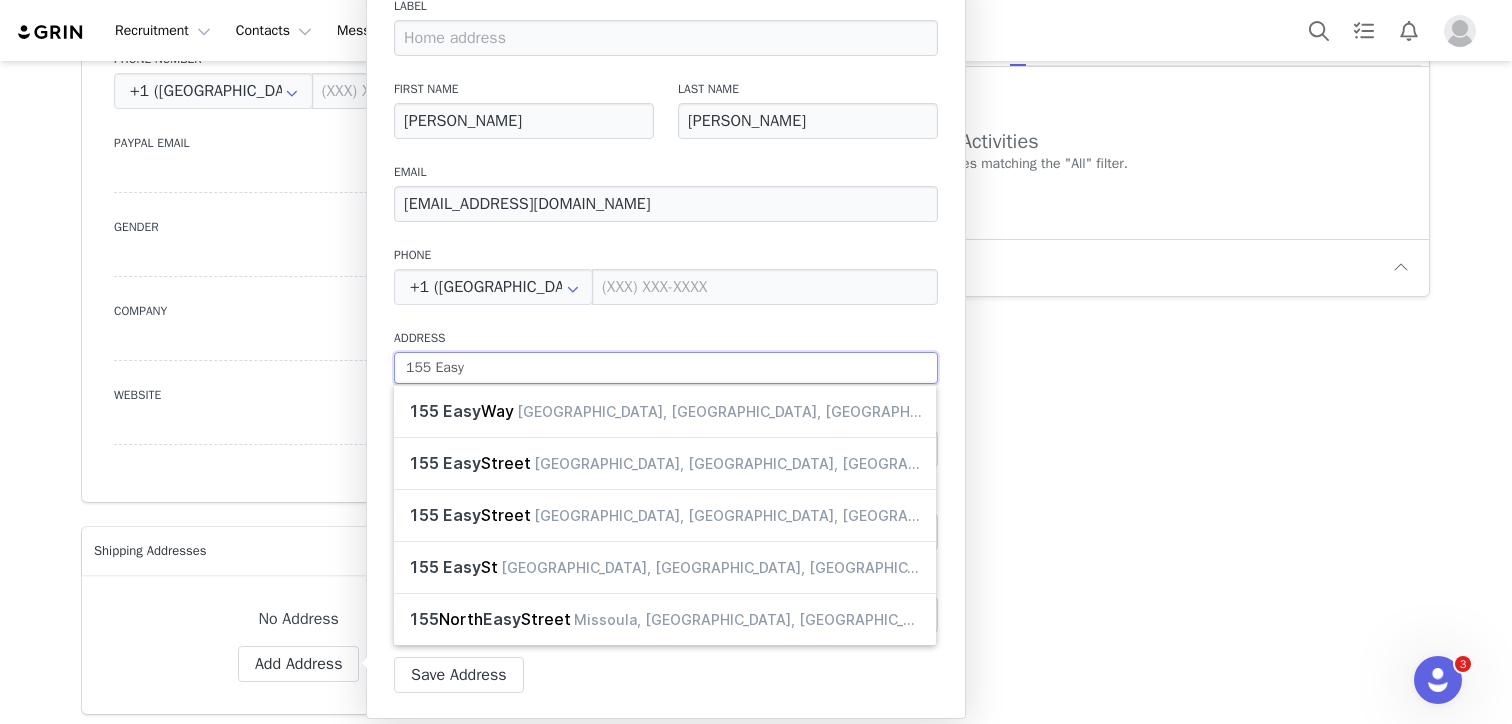 type on "155 Eas" 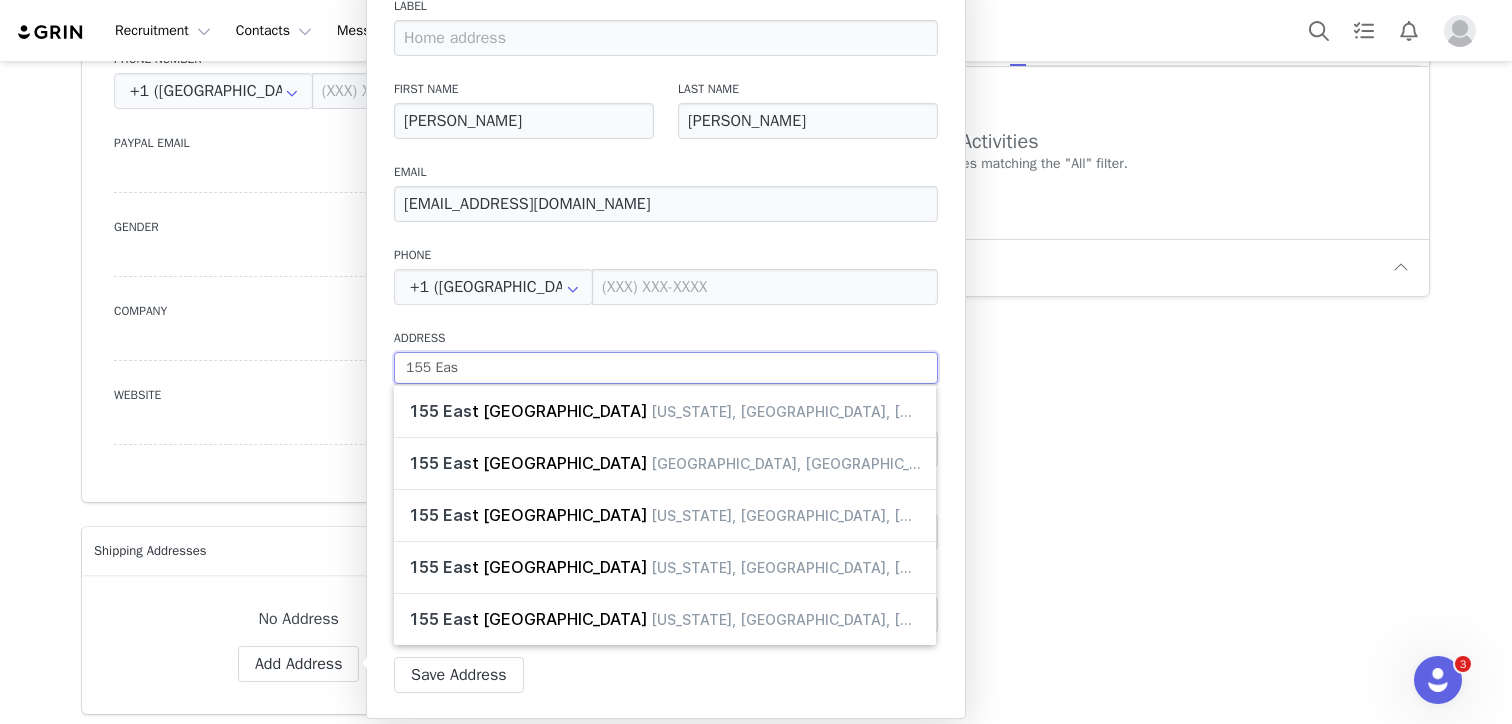 type on "155 East" 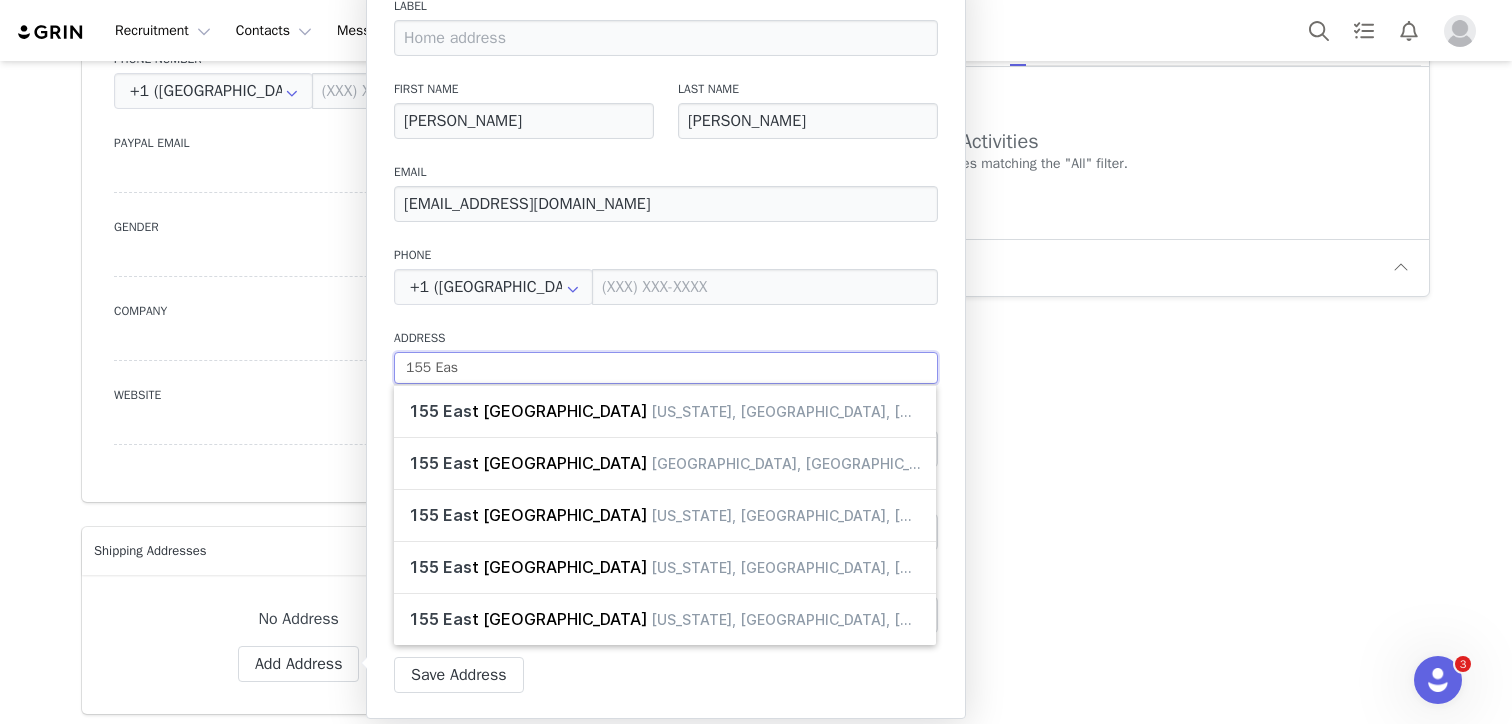 select 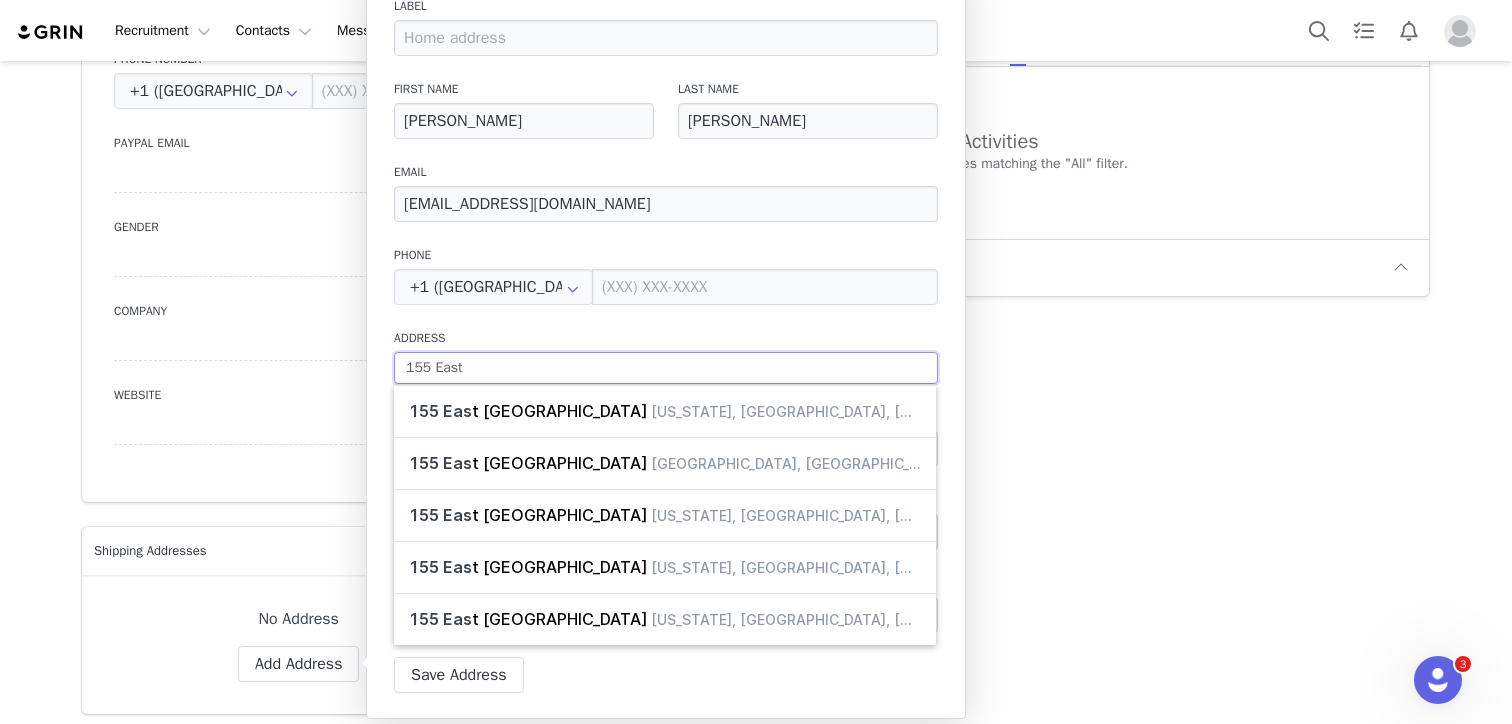 type on "155 East" 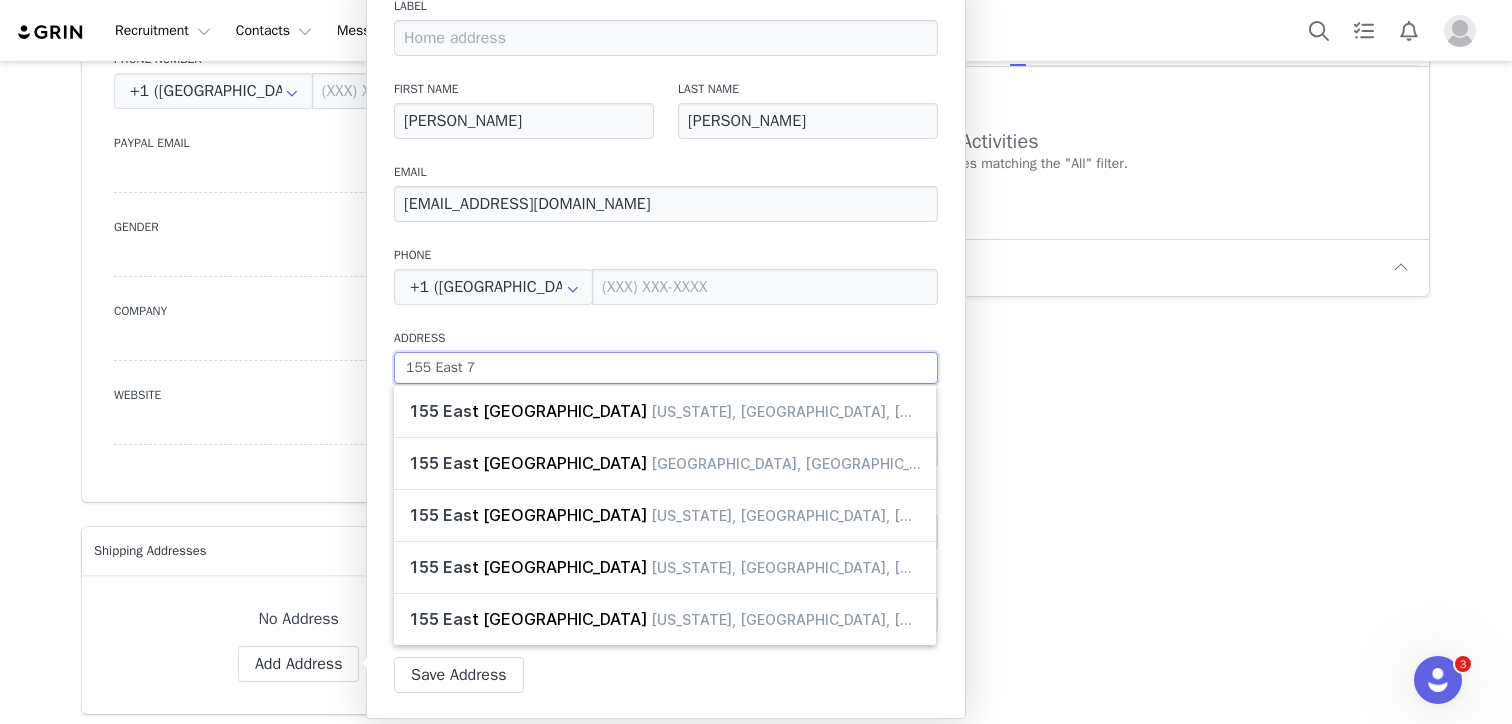 select 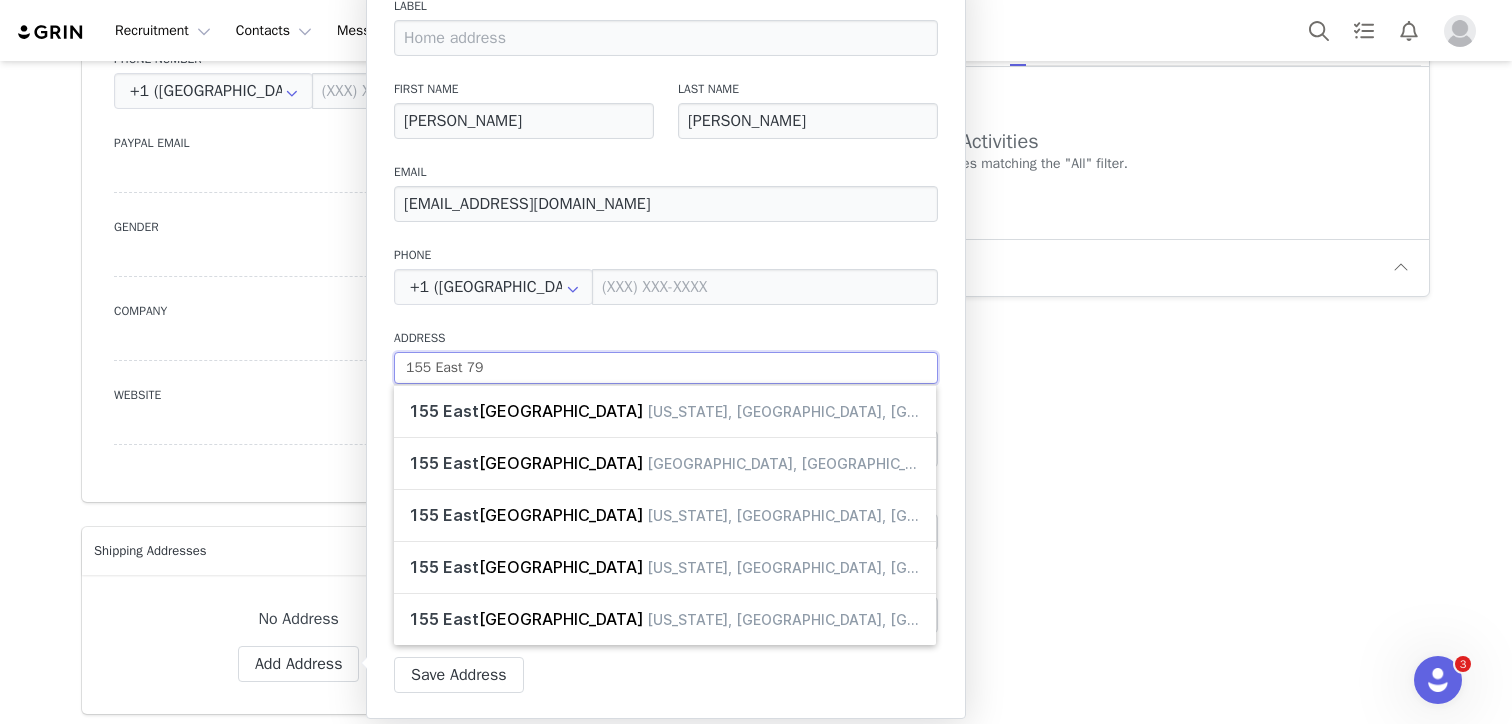 type on "[STREET_ADDRESS]" 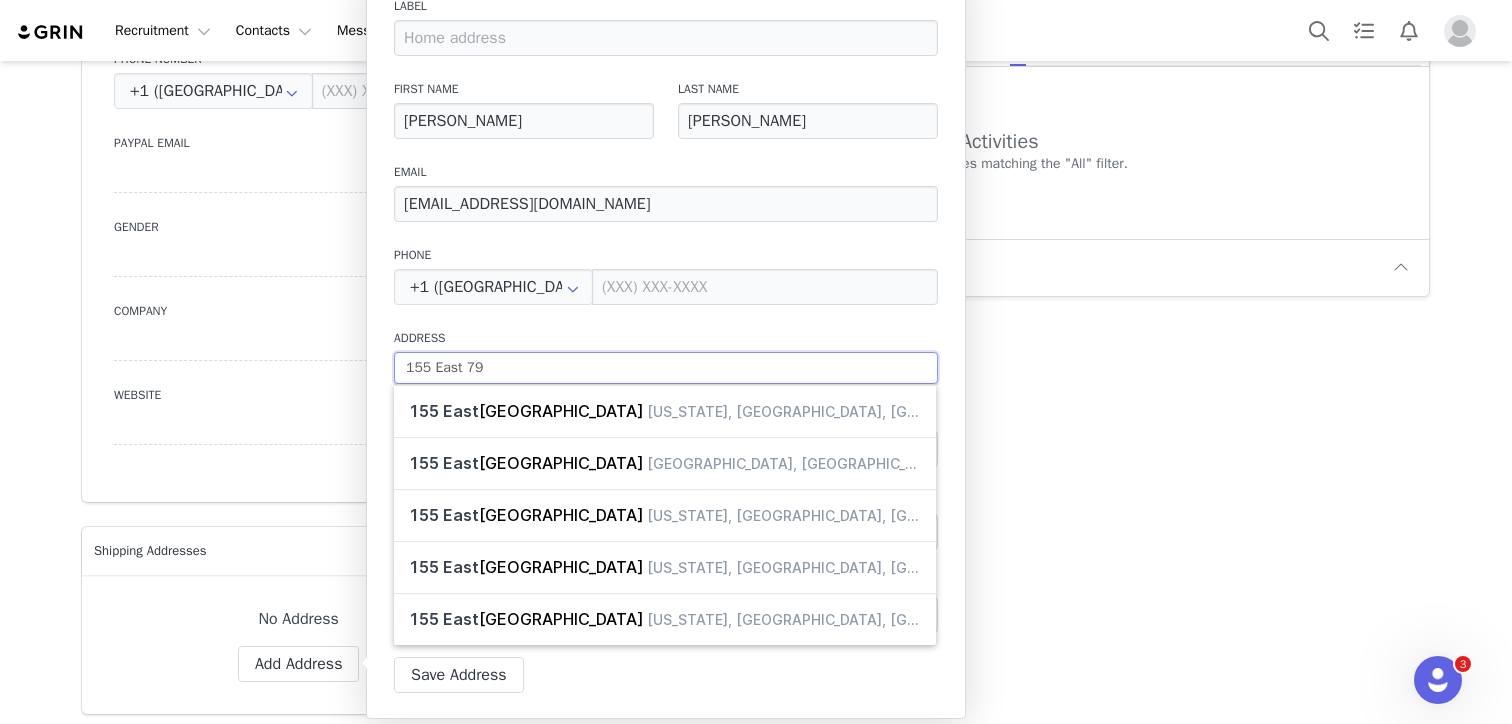 select 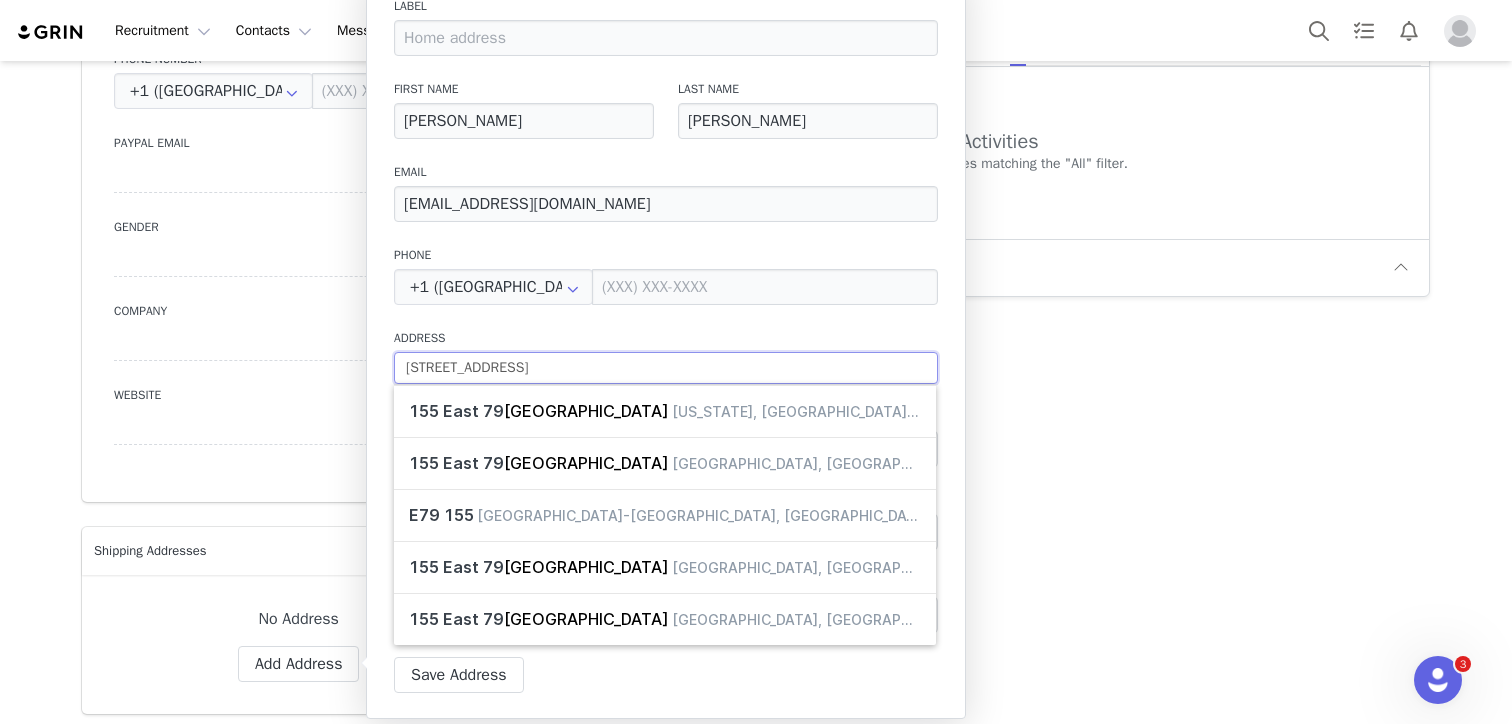 type on "[STREET_ADDRESS]" 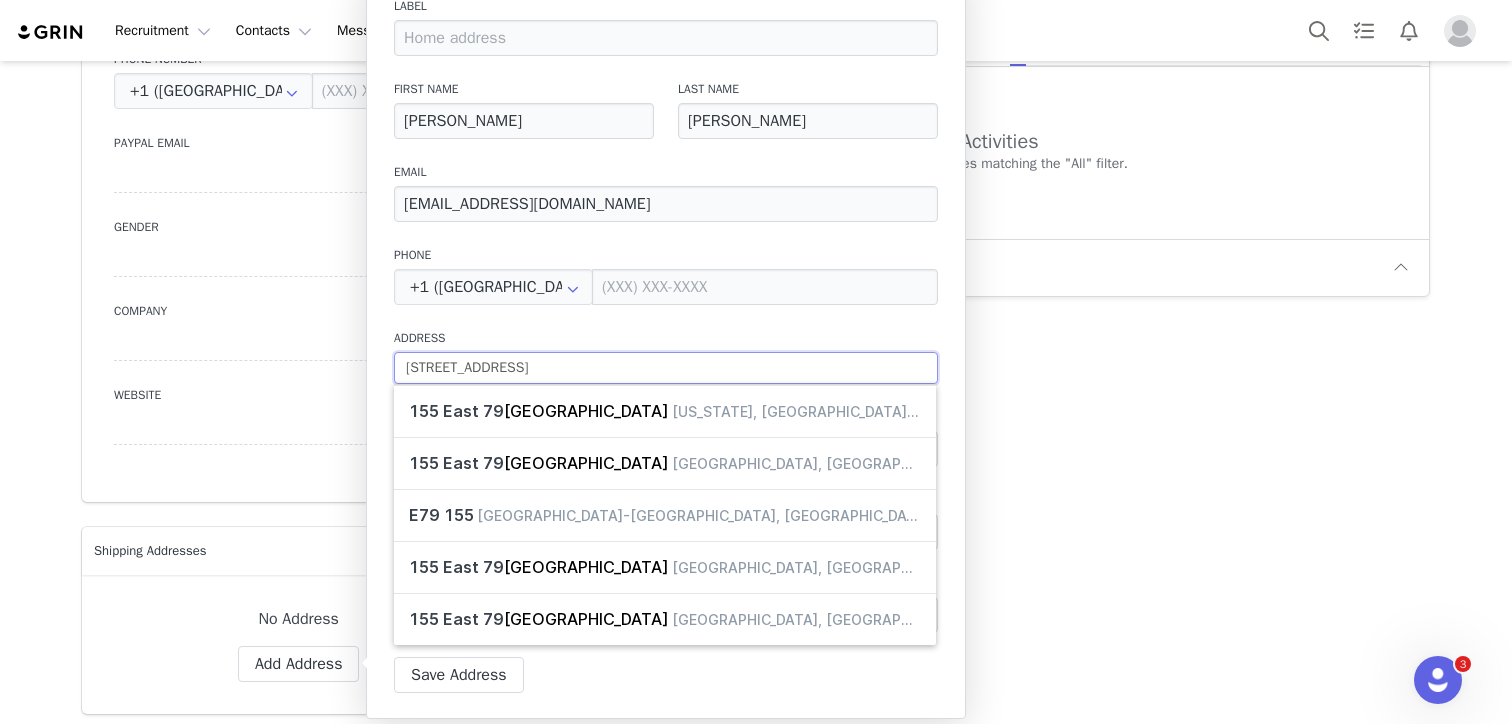 select 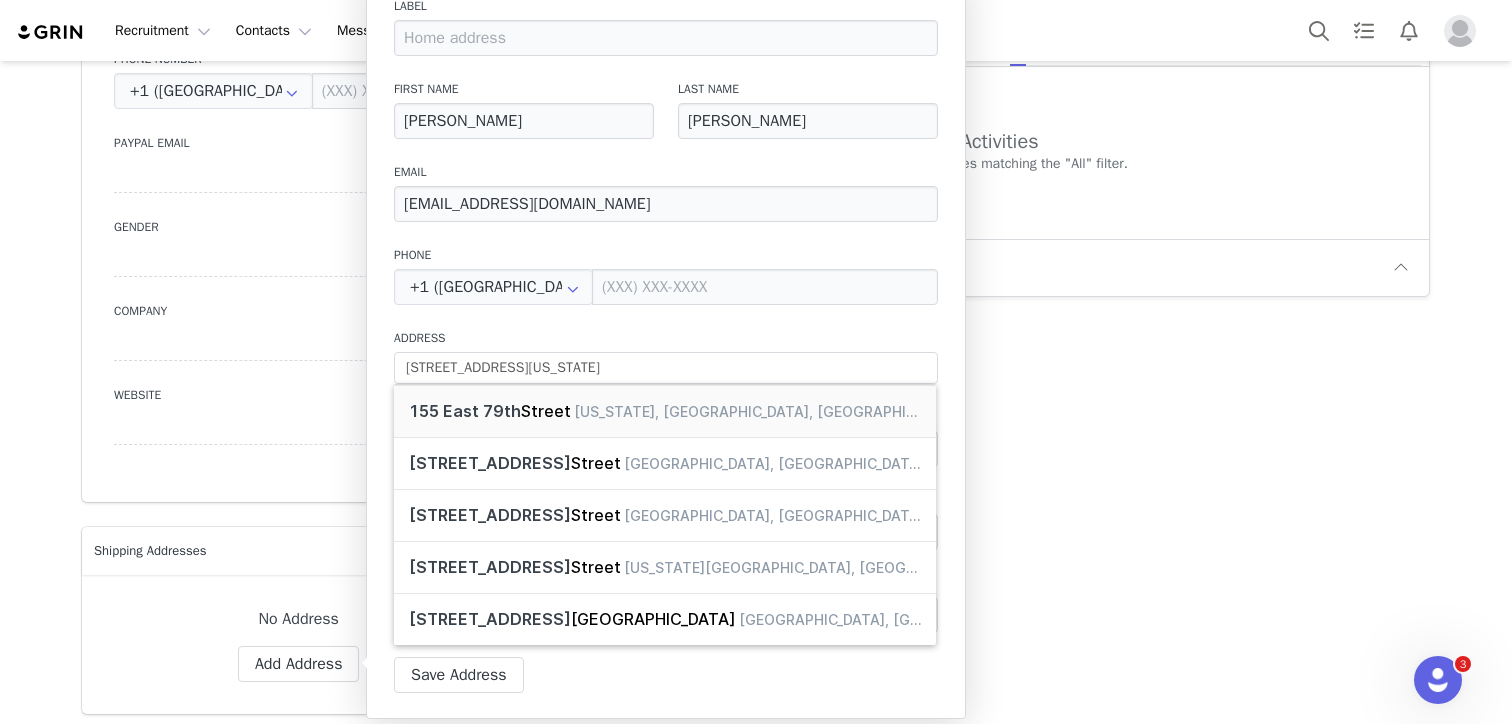 type on "[STREET_ADDRESS]" 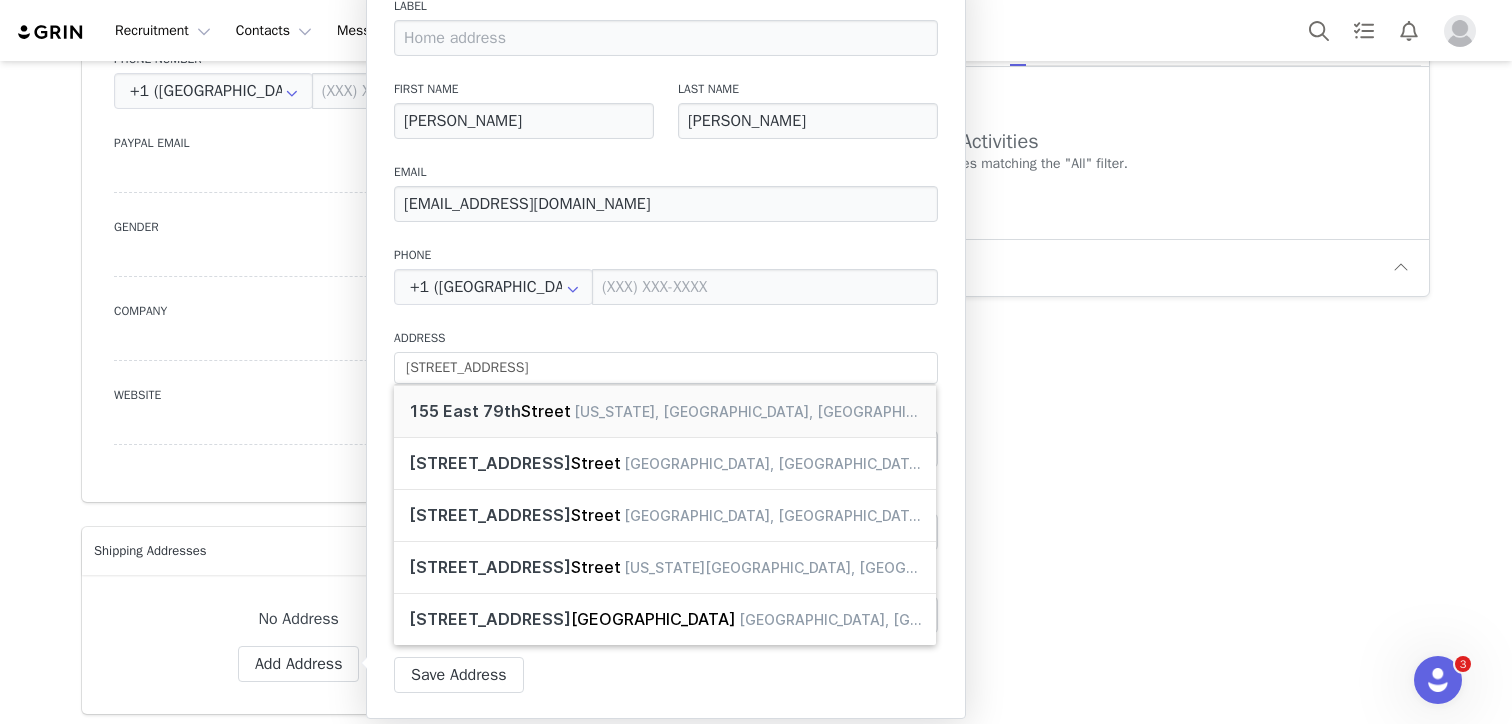 select on "[object Object]" 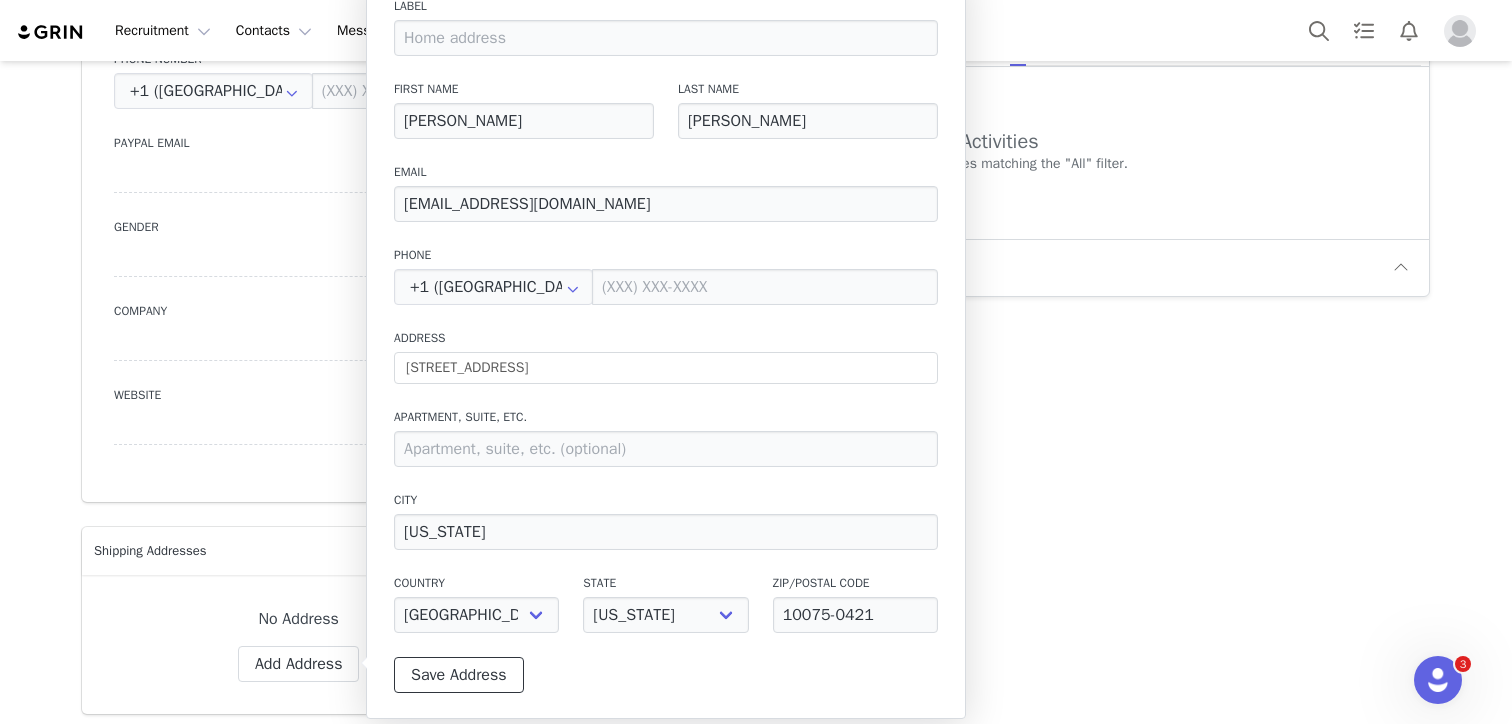 click on "Save Address" at bounding box center [459, 675] 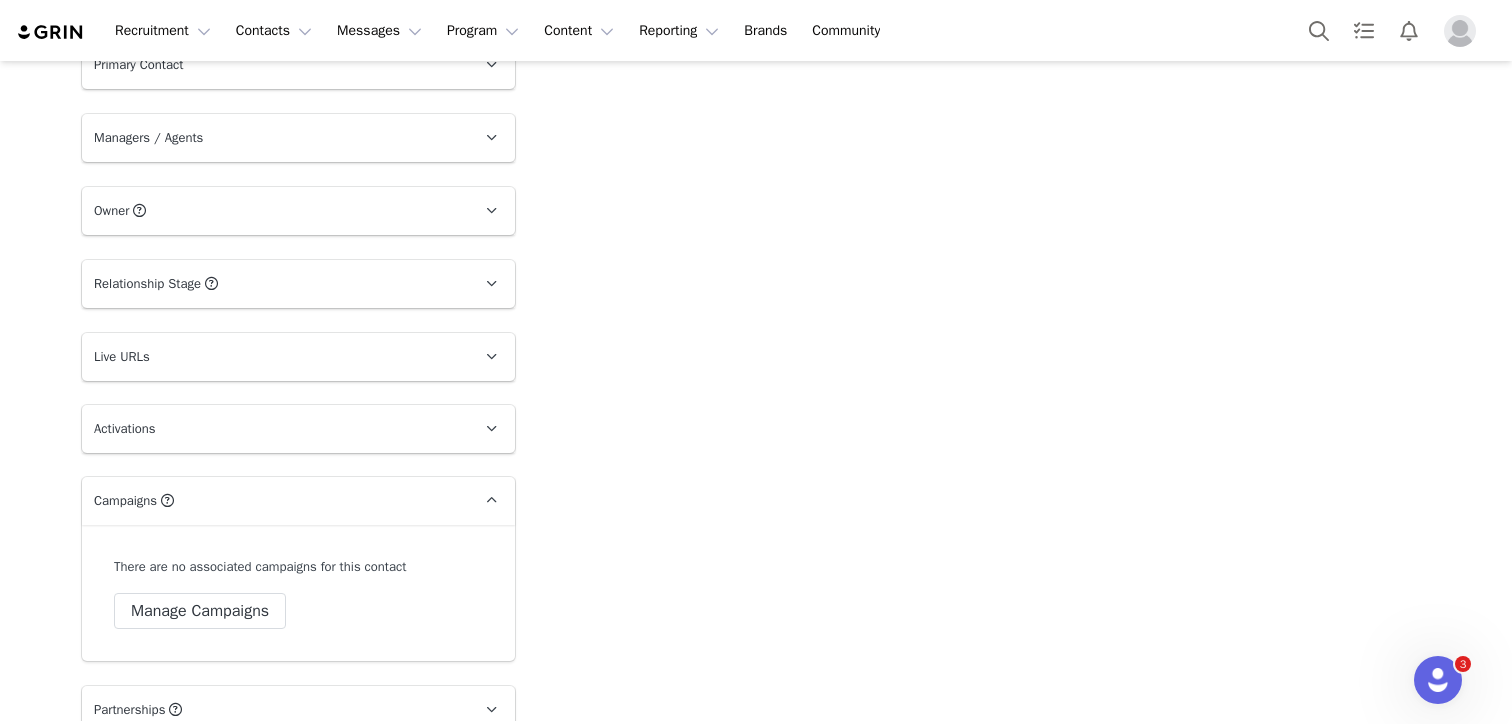 scroll, scrollTop: 1558, scrollLeft: 0, axis: vertical 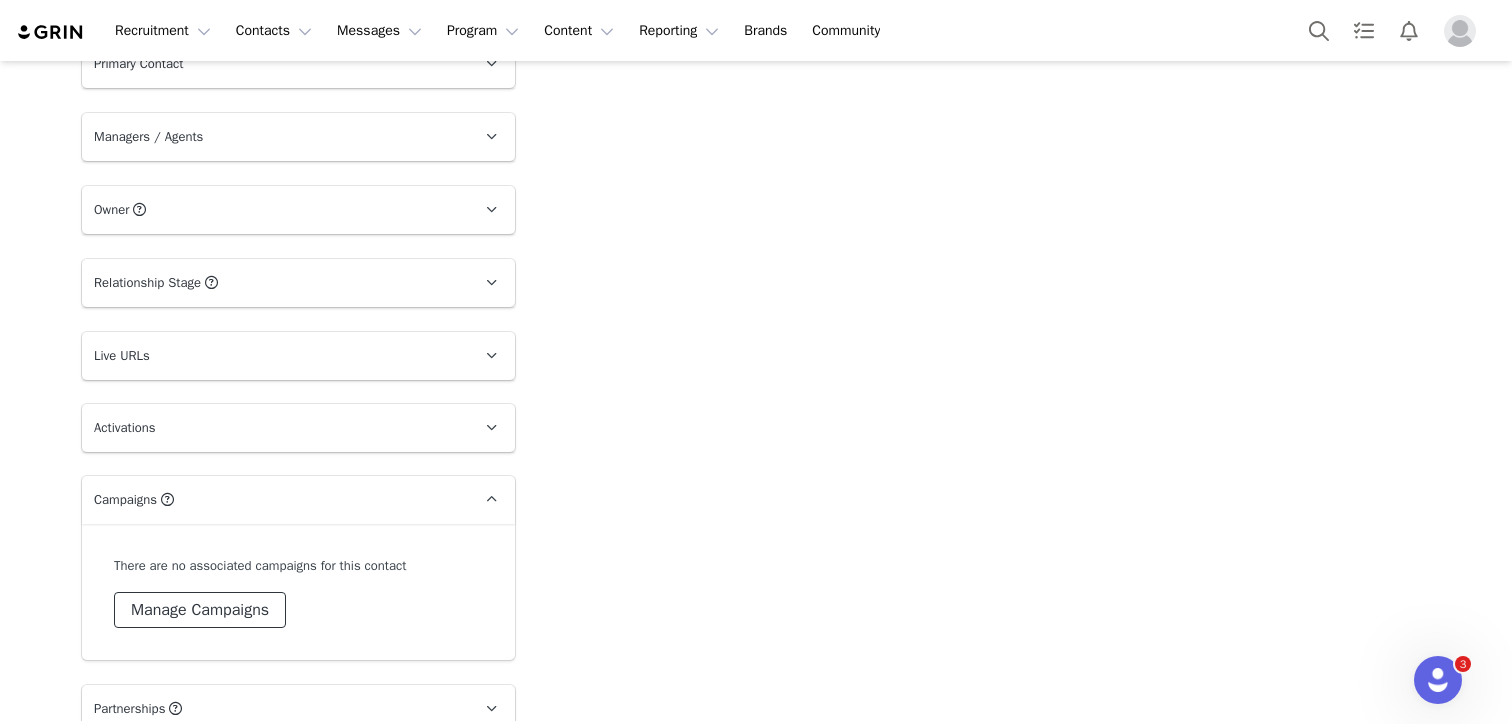 click on "Manage Campaigns" at bounding box center [200, 610] 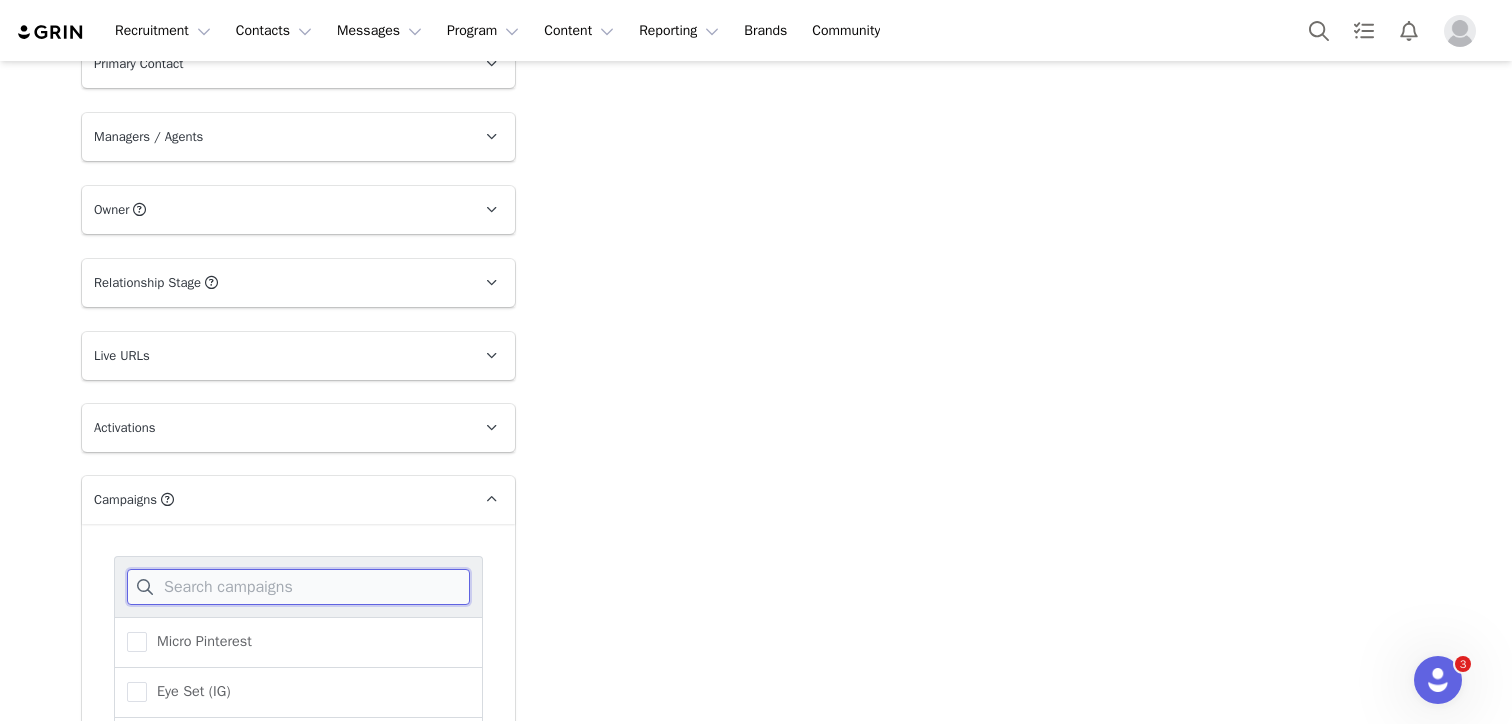 click at bounding box center [298, 587] 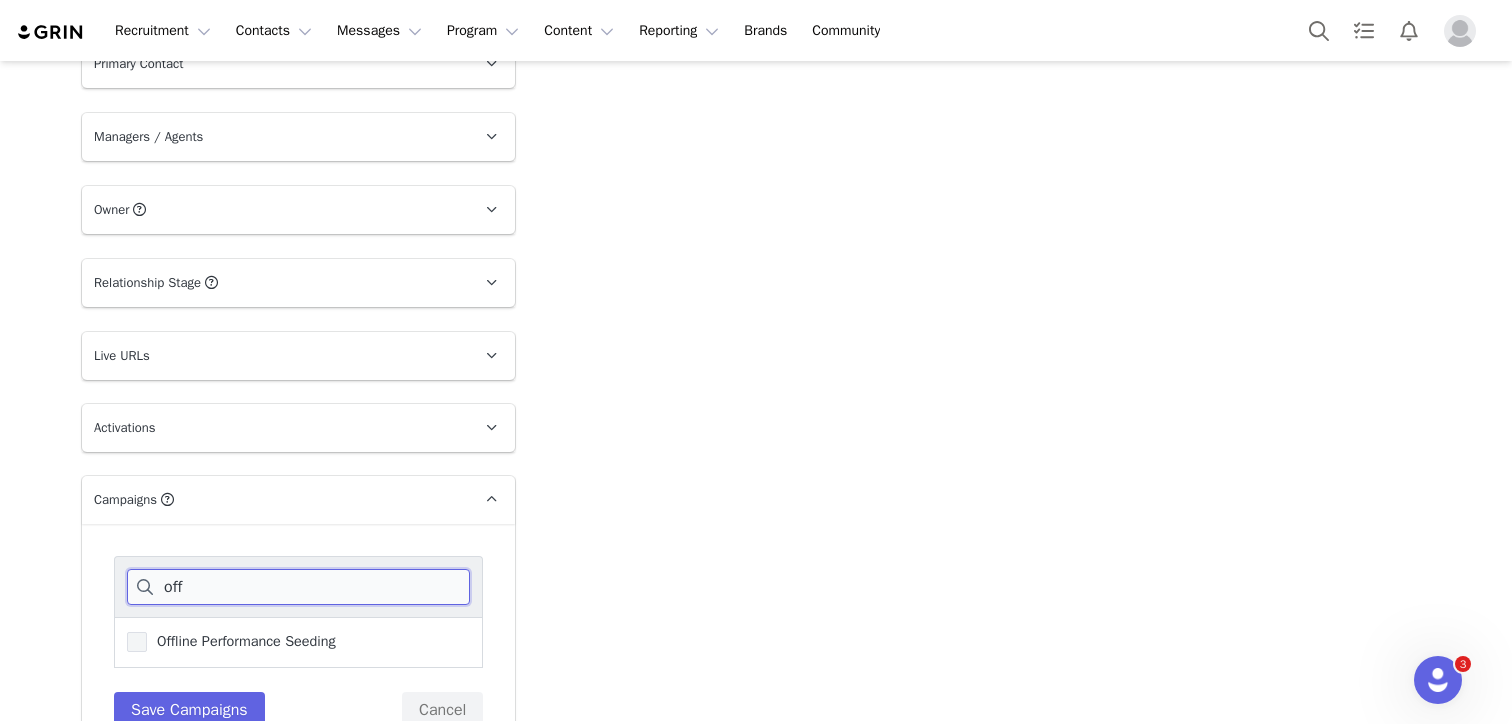 type on "off" 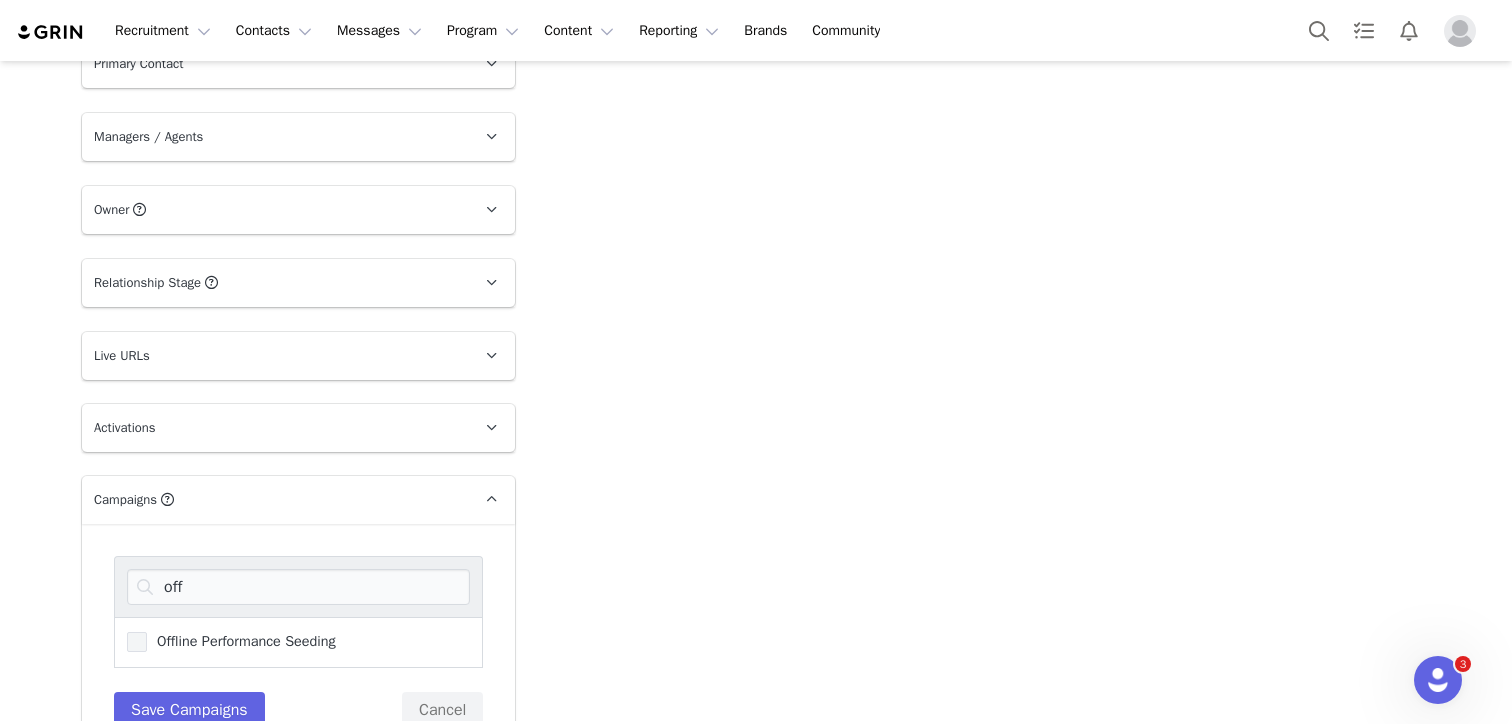 click on "Offline Performance Seeding" at bounding box center (241, 641) 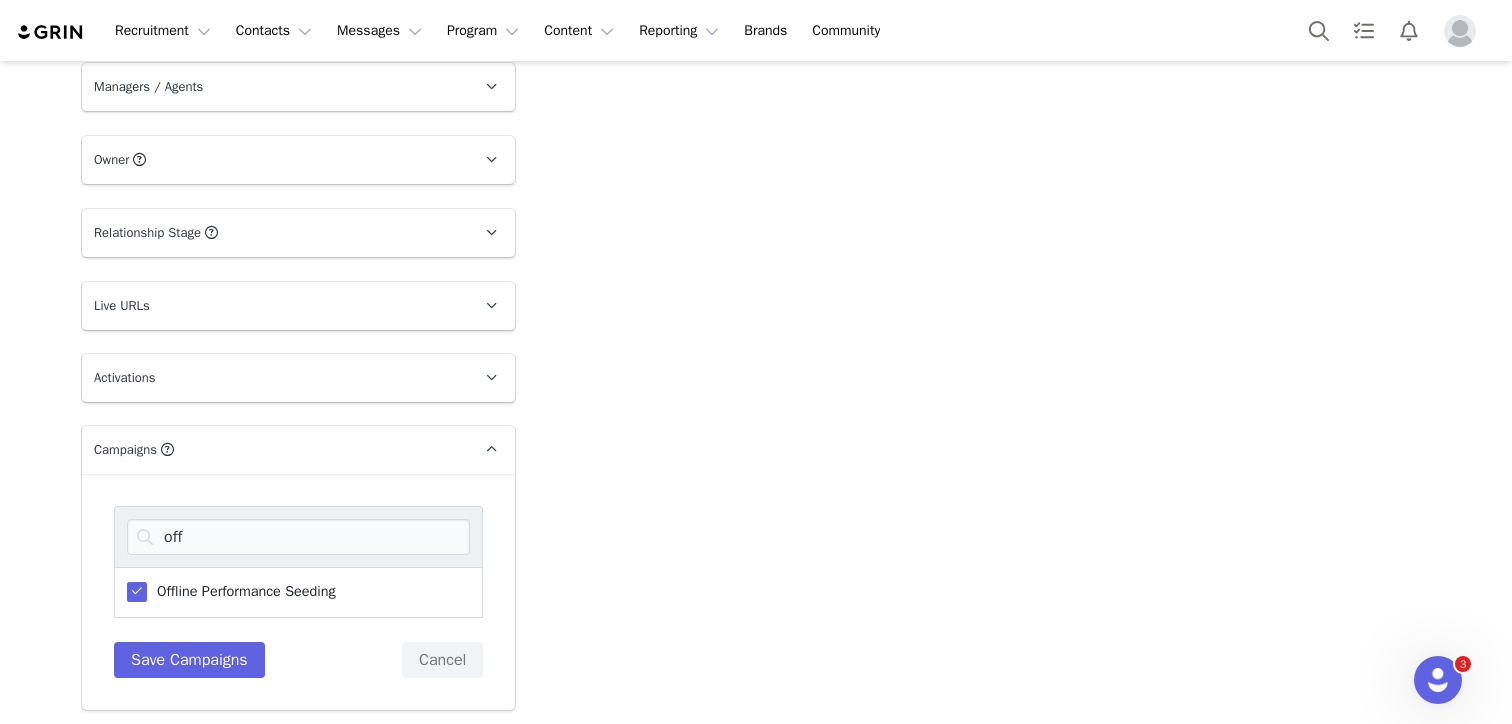 scroll, scrollTop: 1738, scrollLeft: 0, axis: vertical 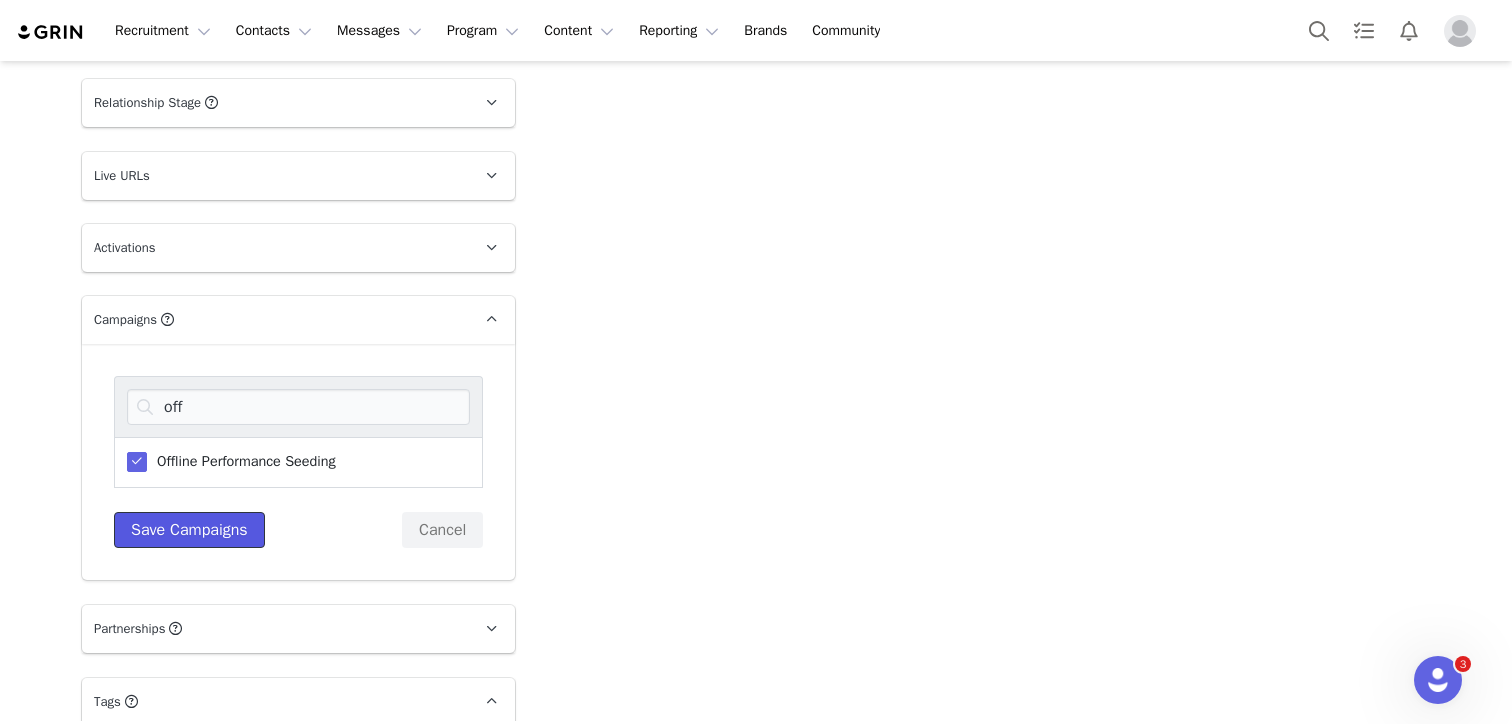 click on "Save Campaigns" at bounding box center (189, 530) 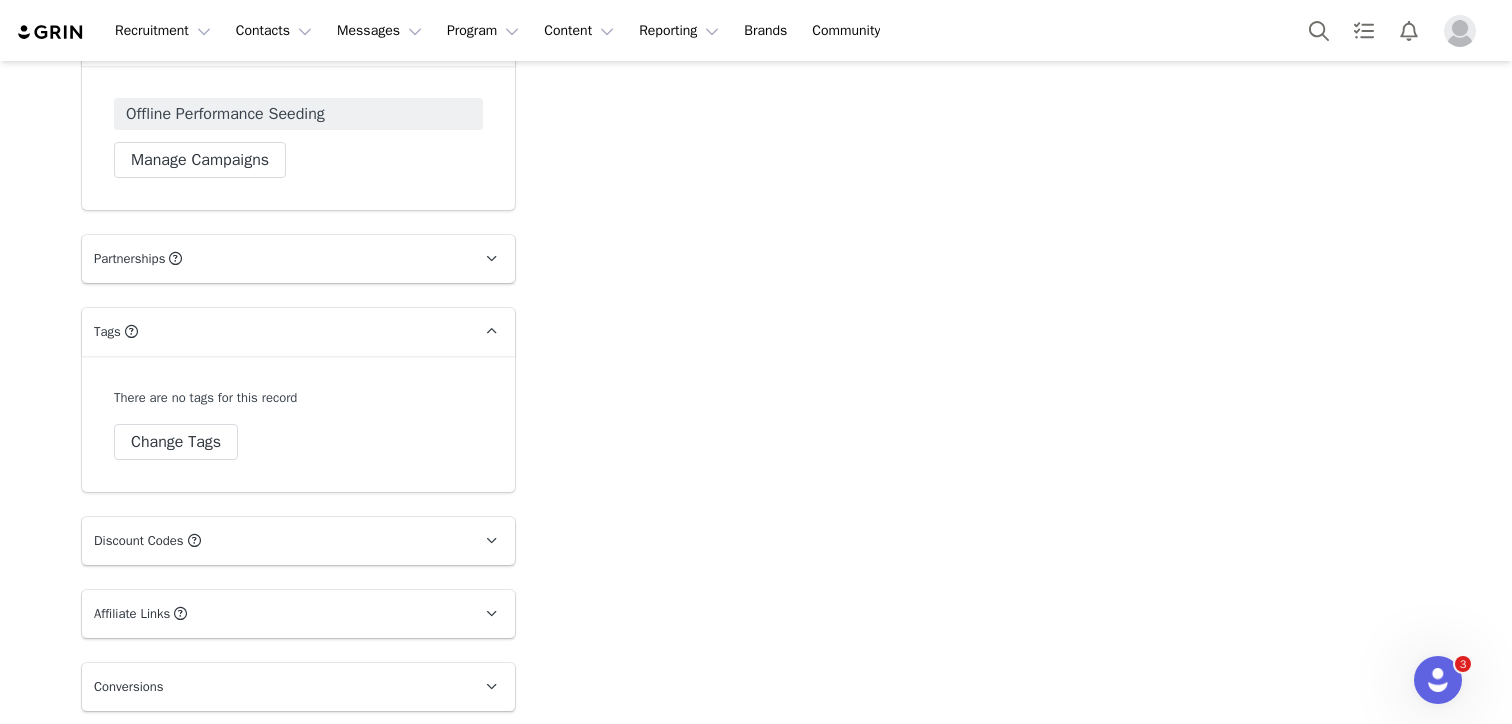 scroll, scrollTop: 2093, scrollLeft: 0, axis: vertical 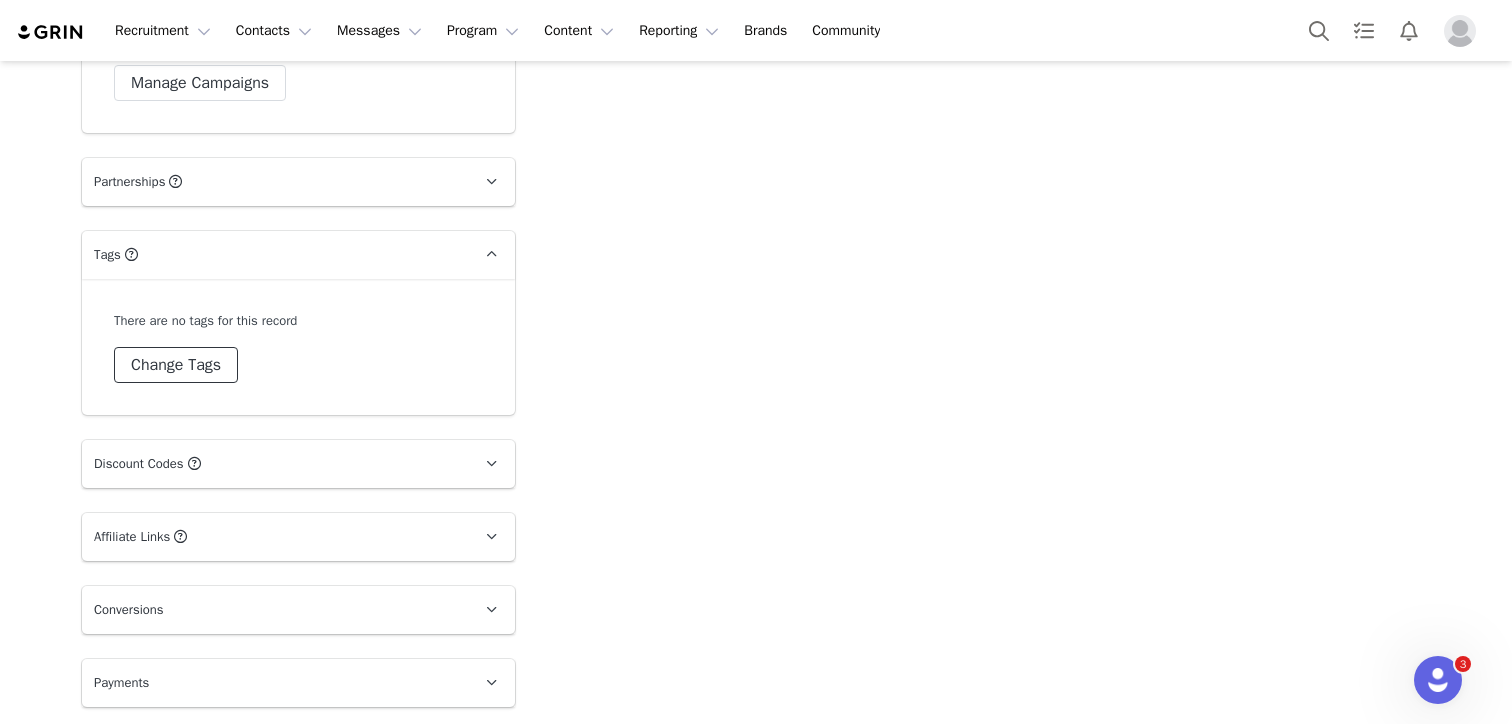 click on "Change Tags" at bounding box center (176, 365) 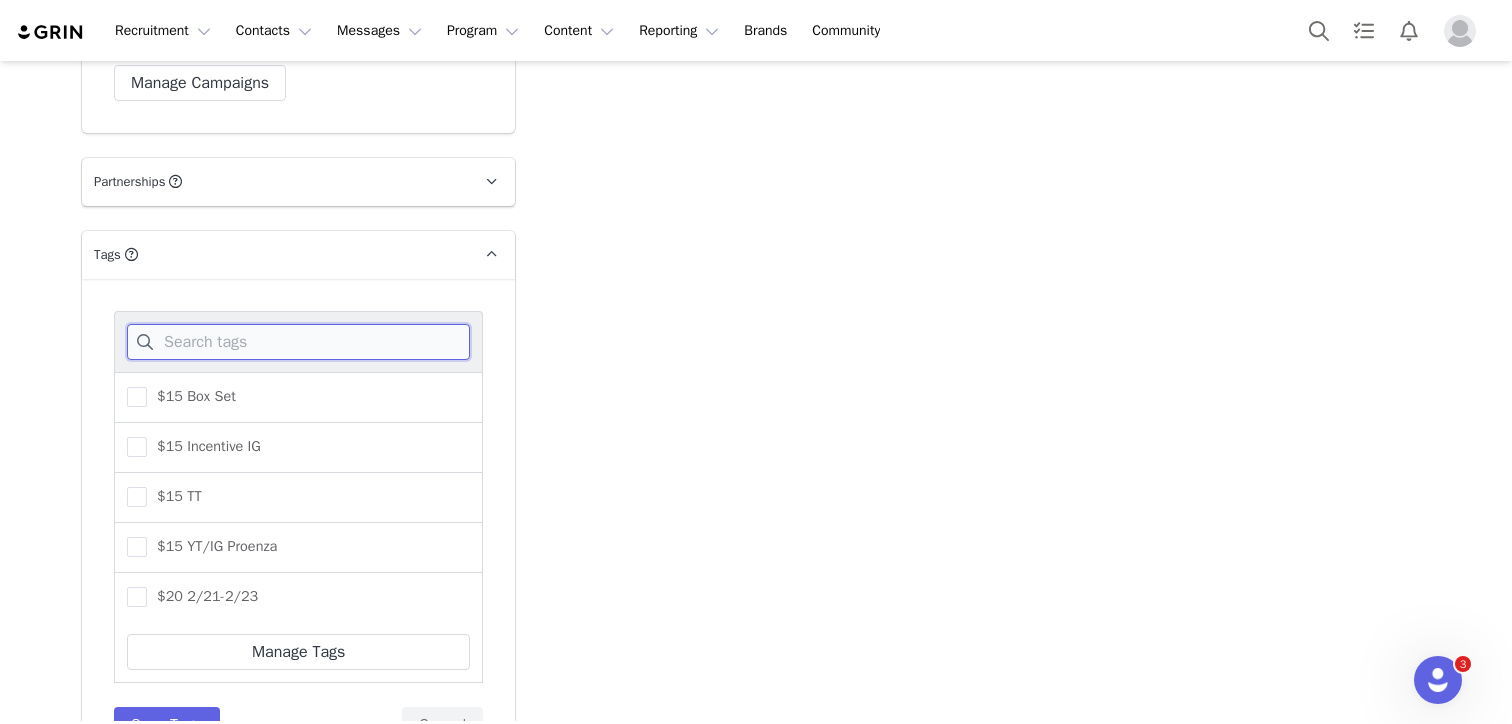 click at bounding box center [298, 342] 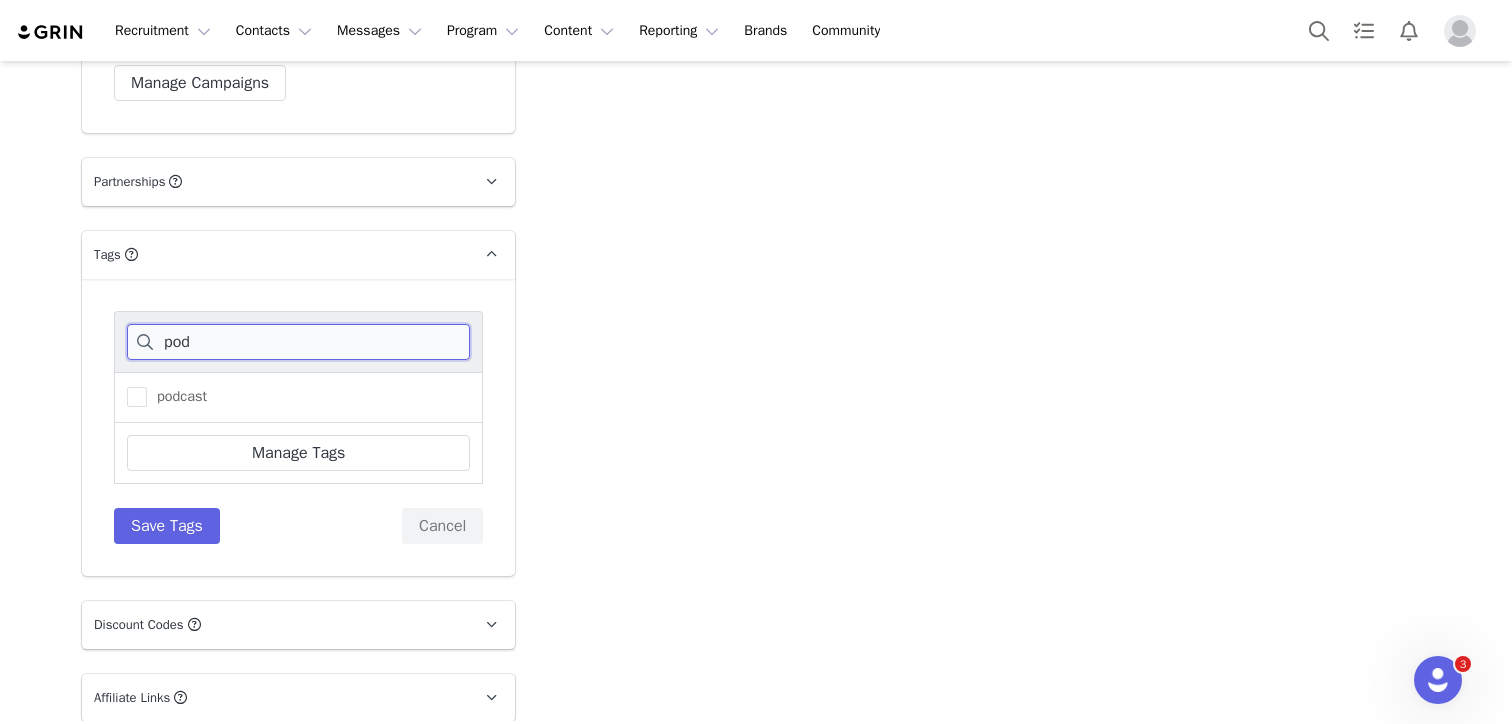type on "pod" 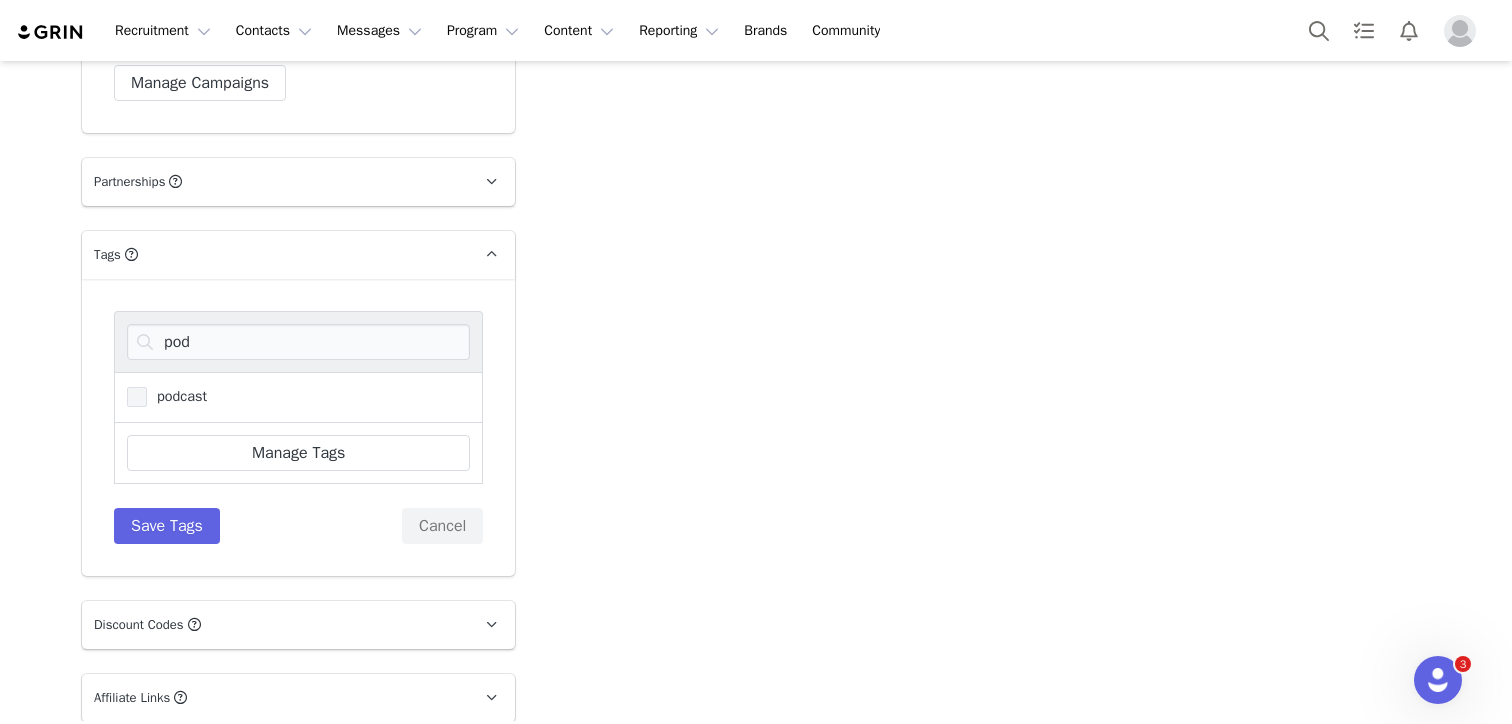 click on "podcast" at bounding box center [298, 397] 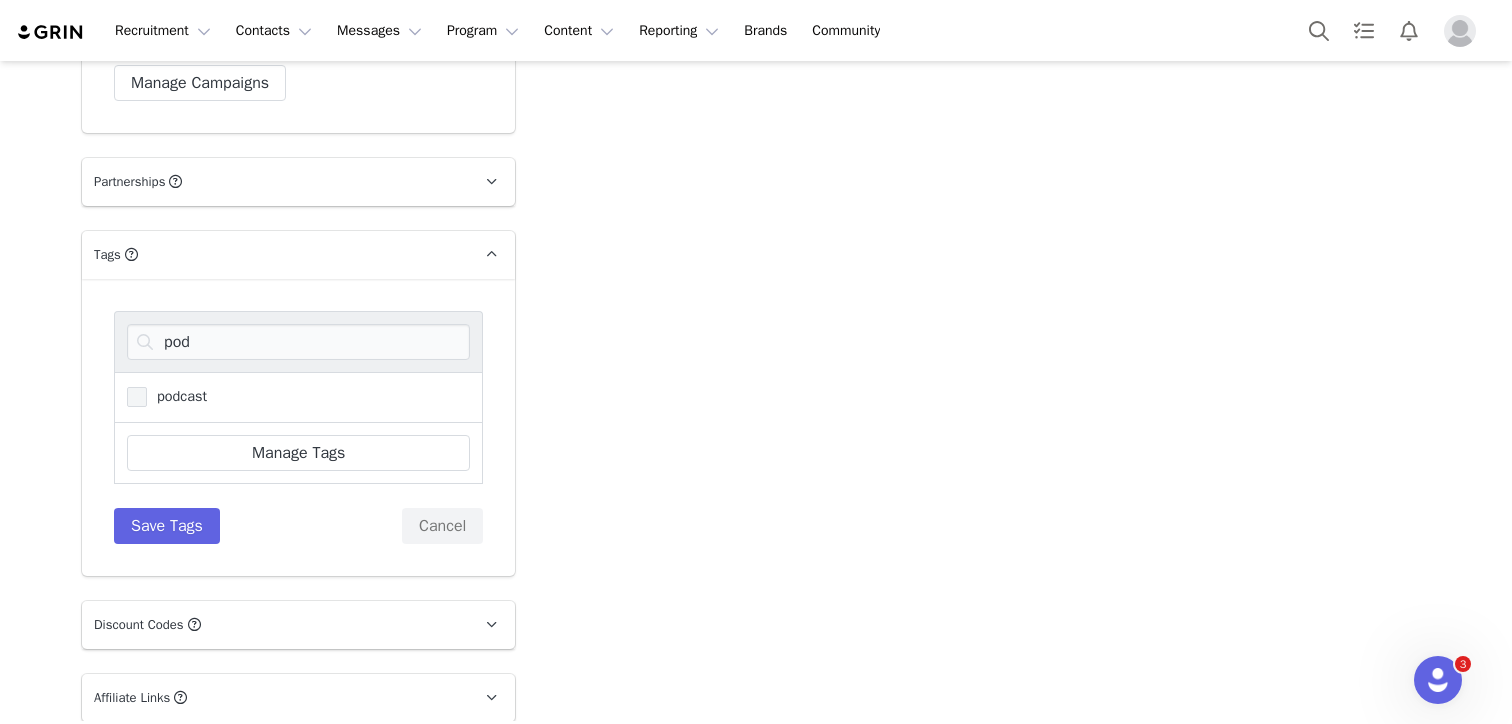 click at bounding box center (137, 397) 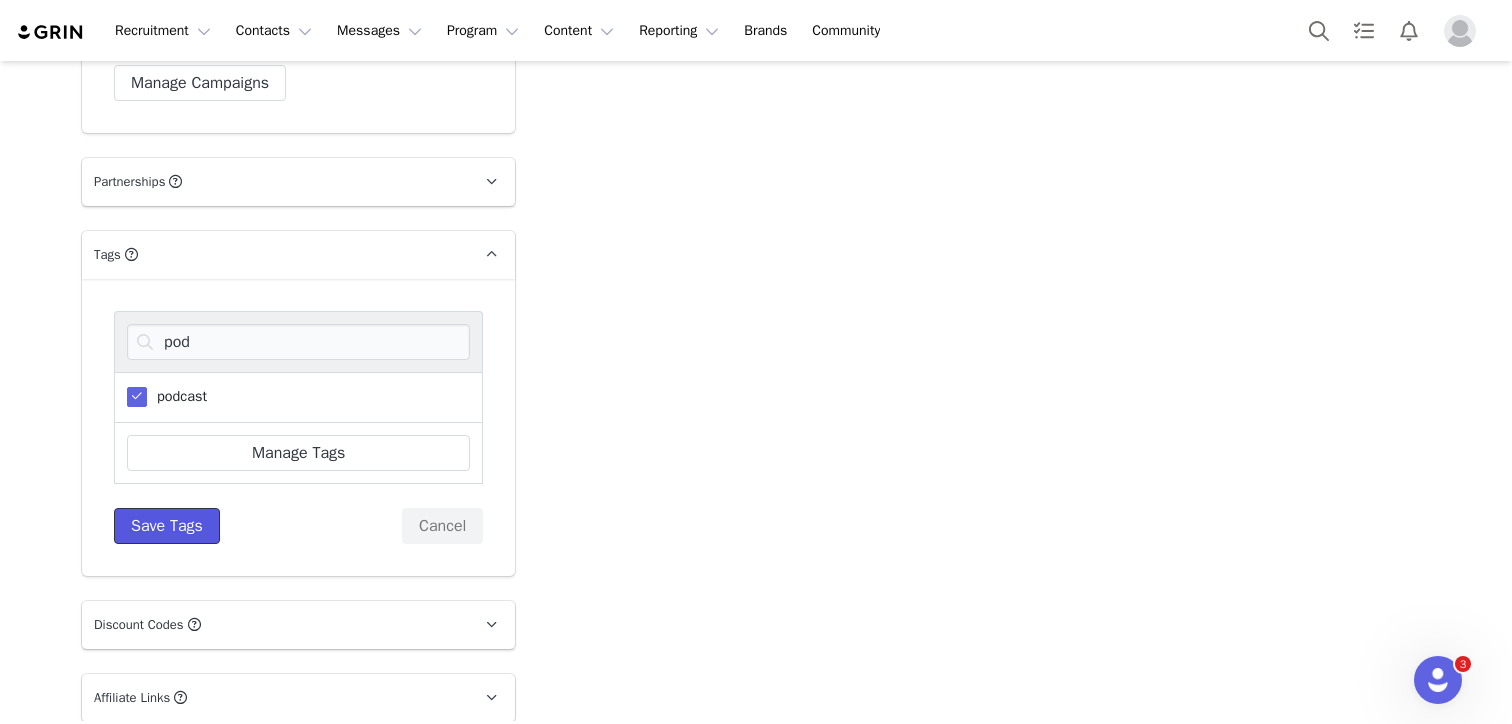 click on "Save Tags" at bounding box center (167, 526) 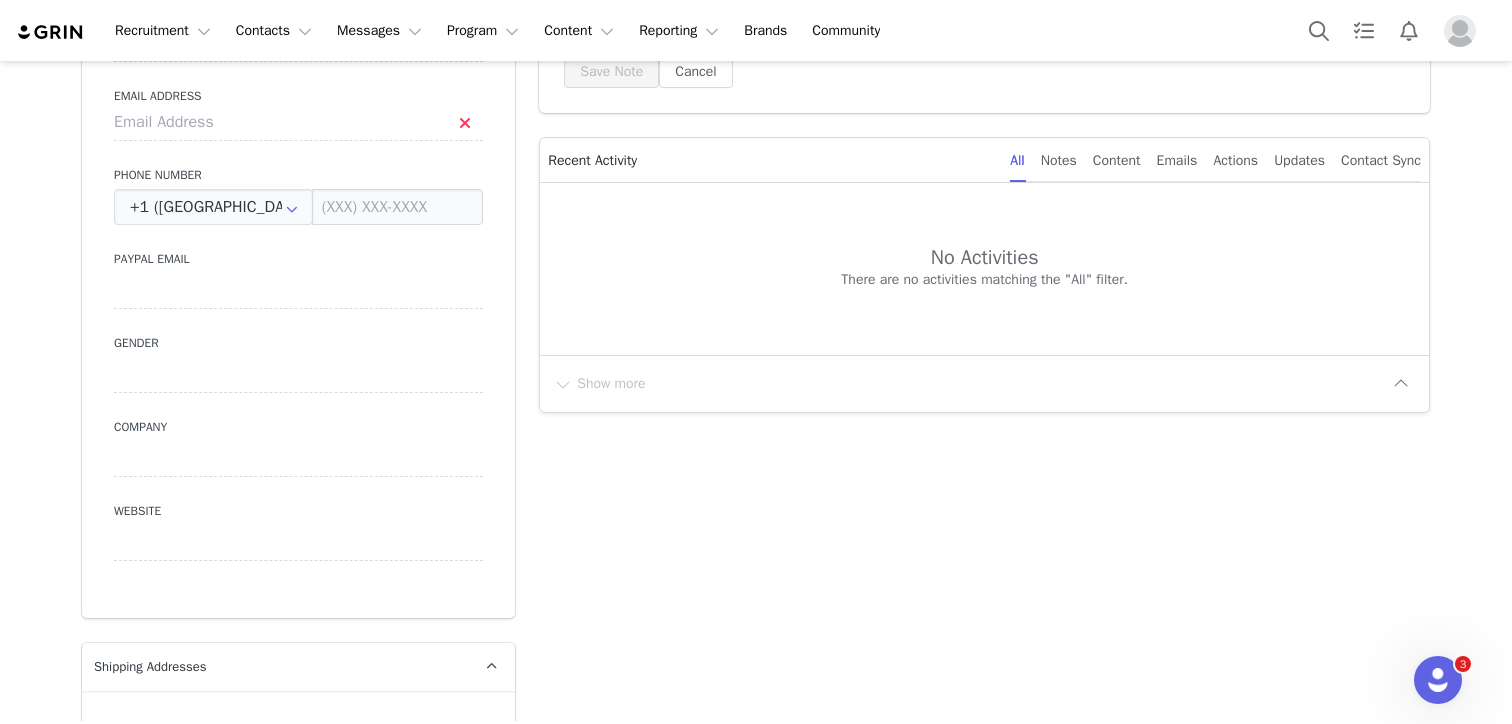 scroll, scrollTop: 460, scrollLeft: 0, axis: vertical 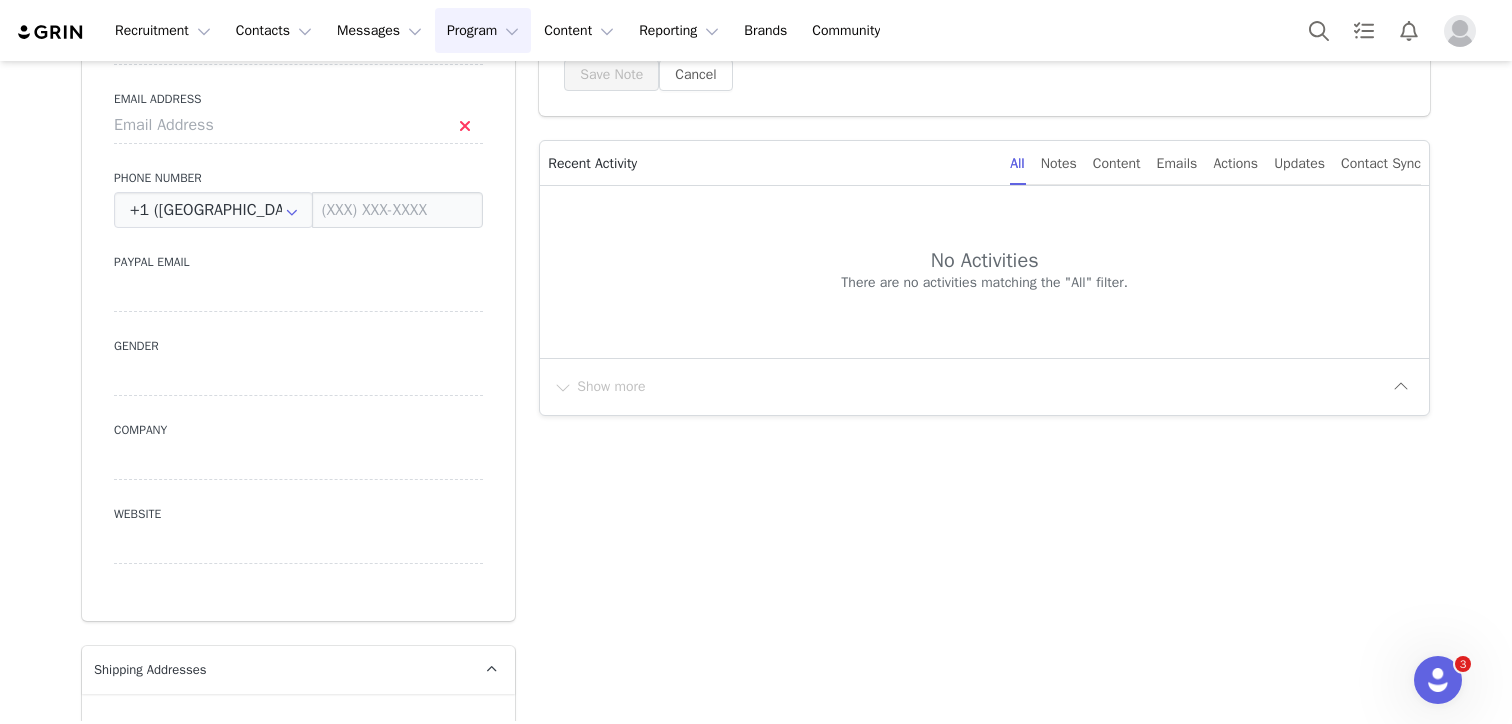 click on "Program Program" at bounding box center (483, 30) 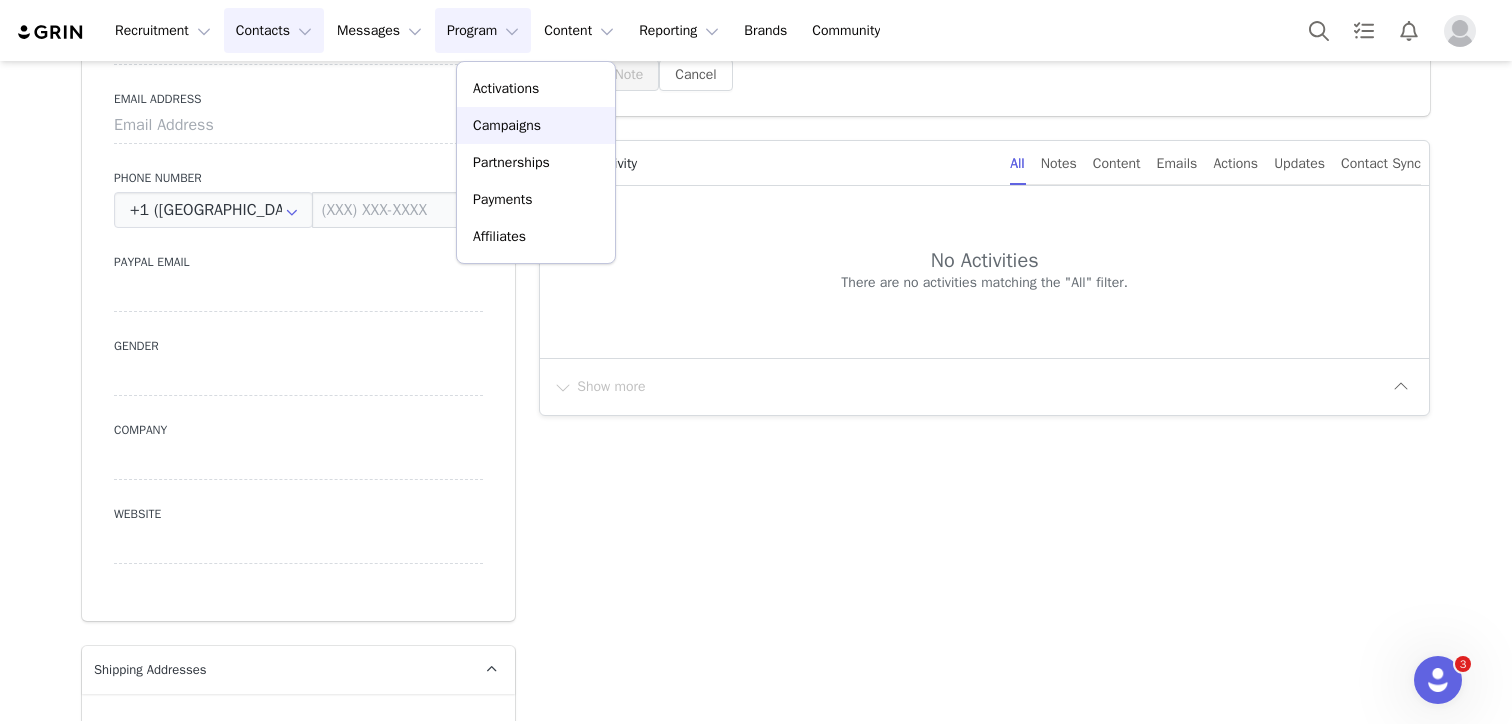 click on "Campaigns" at bounding box center (507, 125) 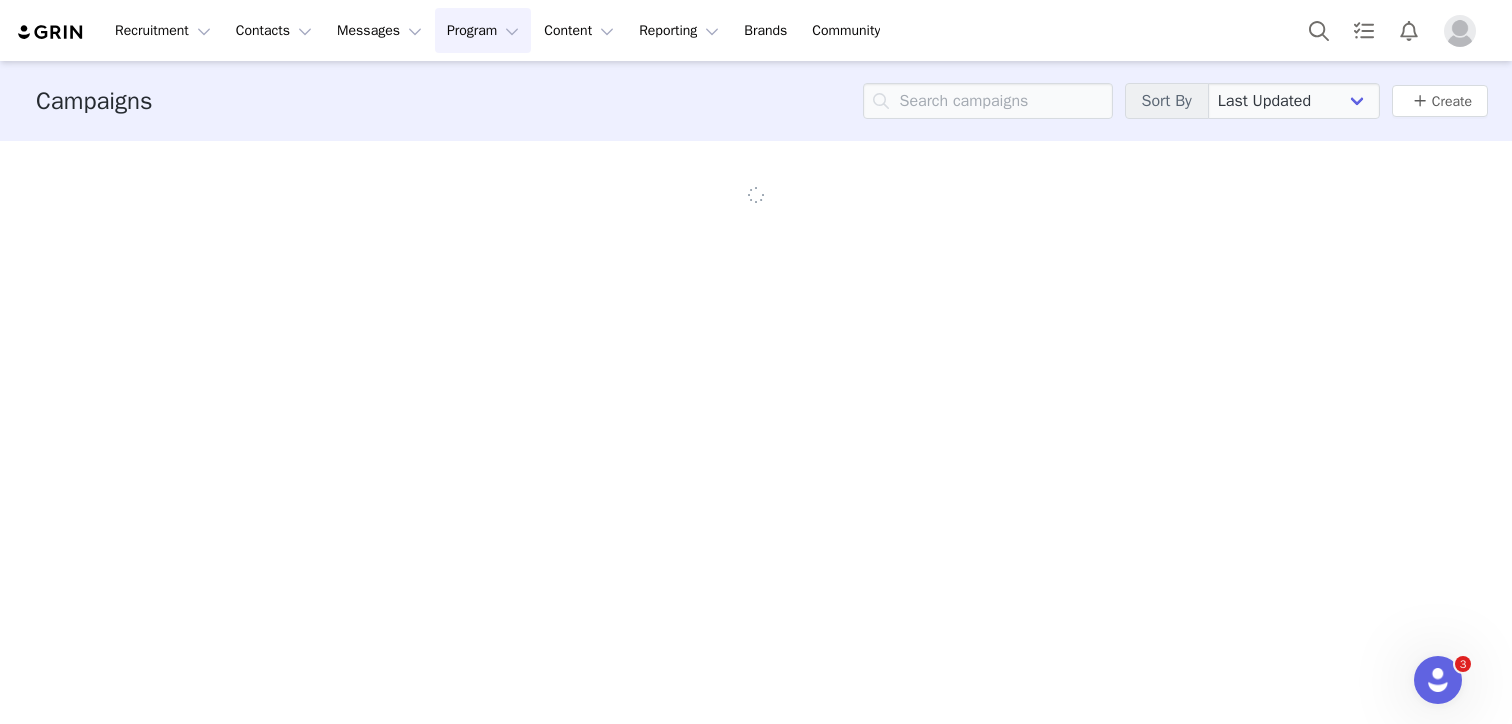 scroll, scrollTop: 0, scrollLeft: 0, axis: both 